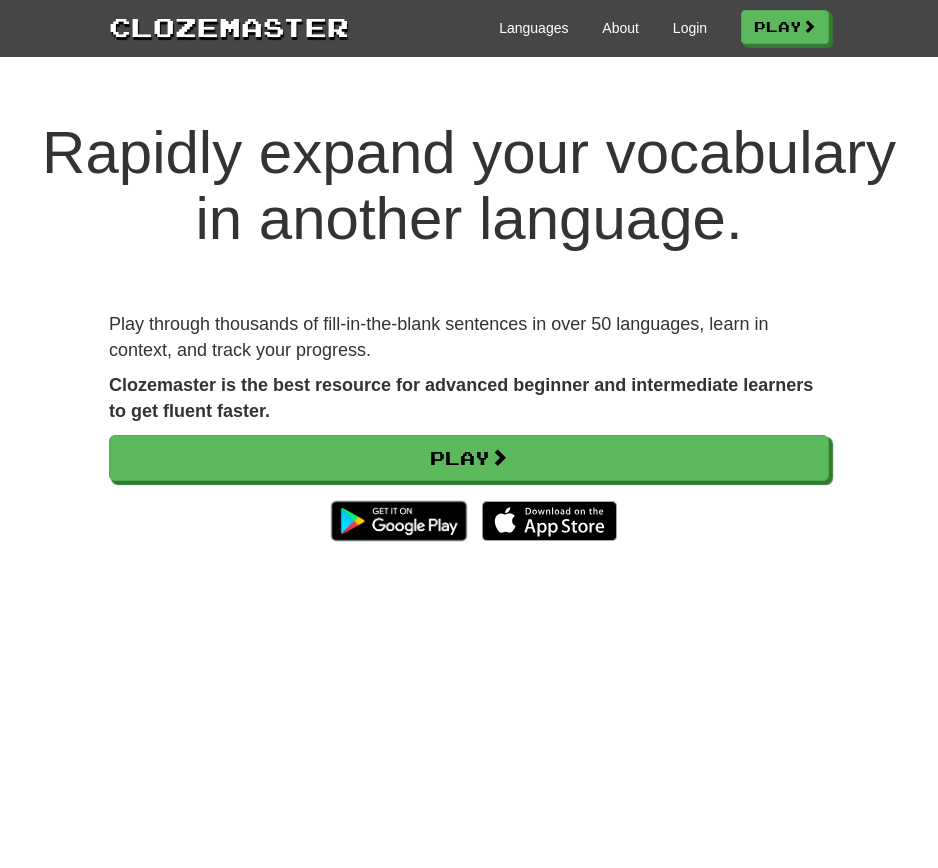 scroll, scrollTop: 0, scrollLeft: 0, axis: both 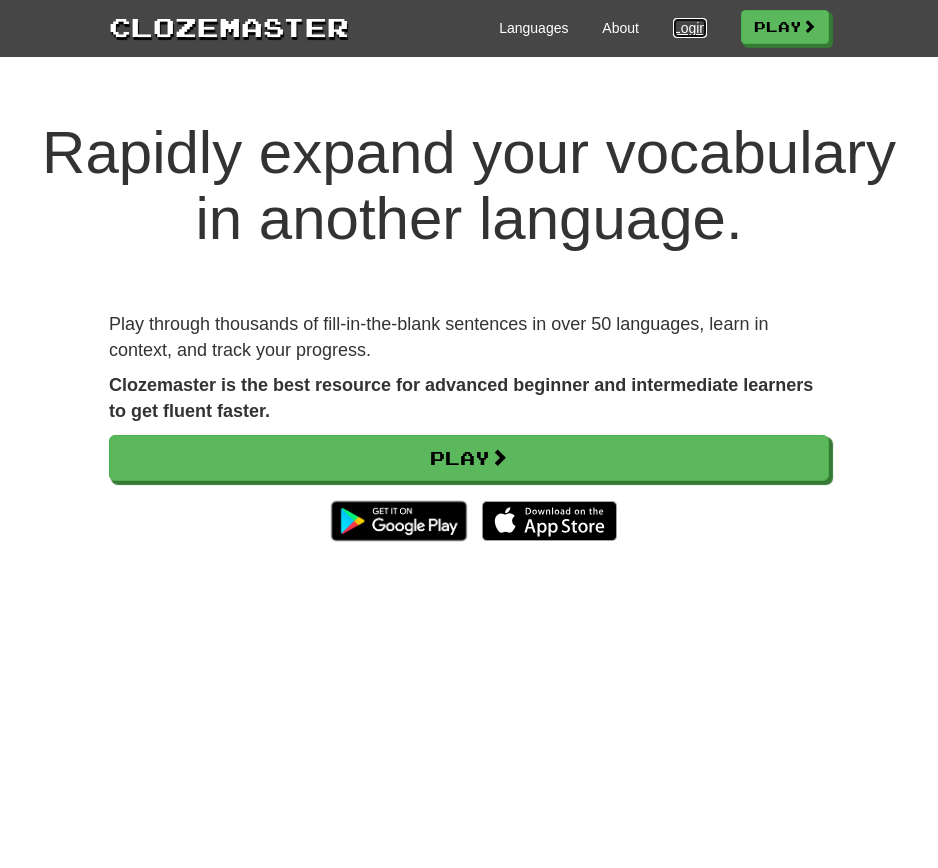 click on "Login" at bounding box center [690, 28] 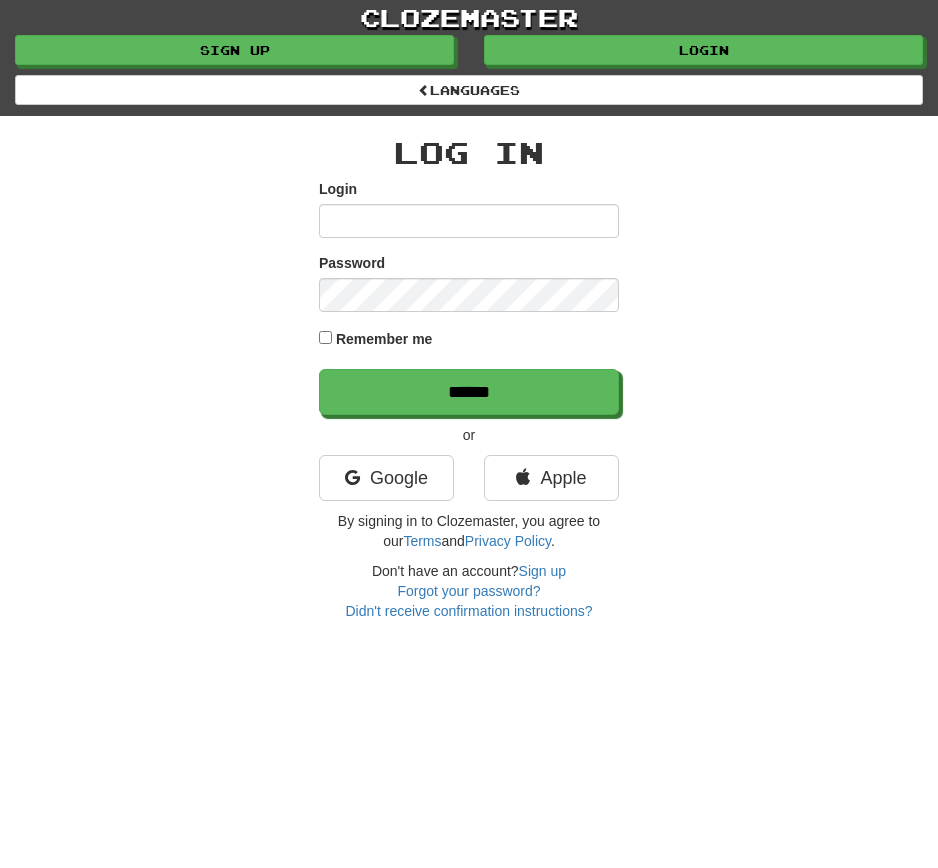 scroll, scrollTop: 0, scrollLeft: 0, axis: both 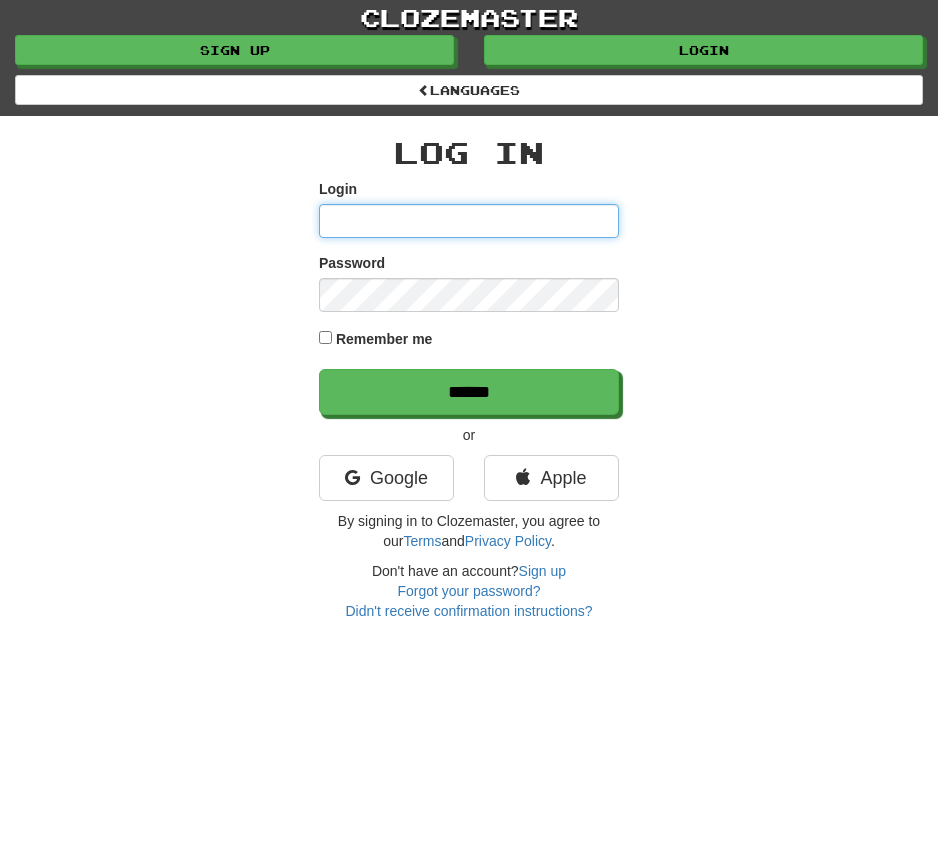 paste on "*********" 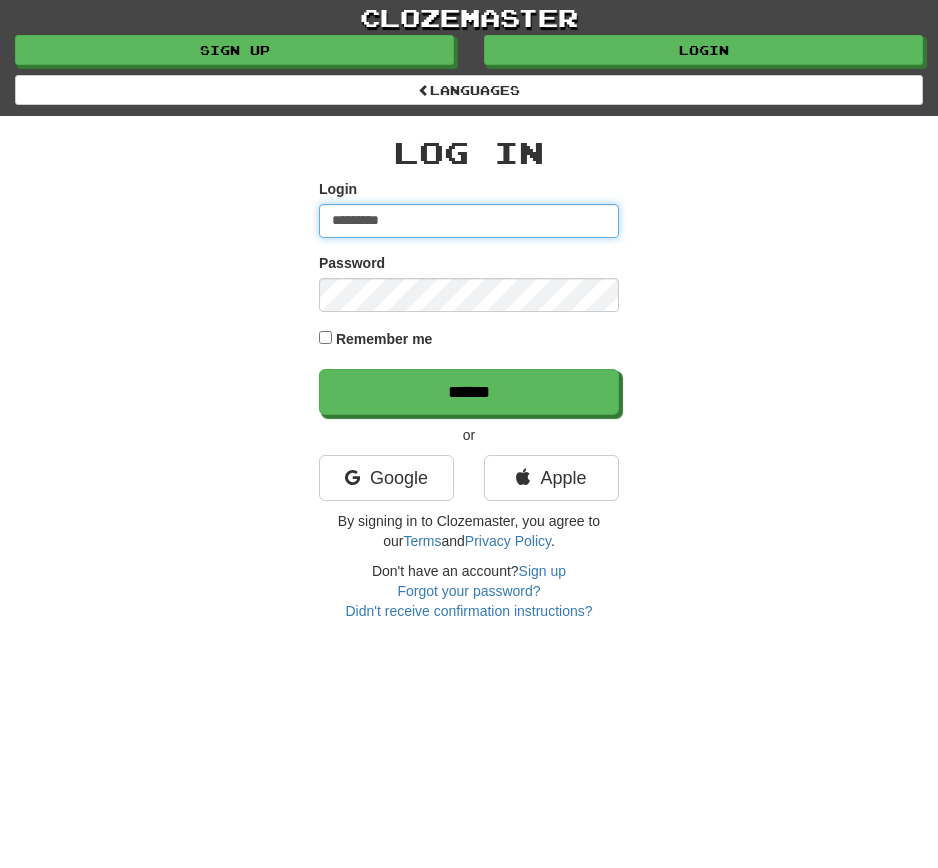 type on "*********" 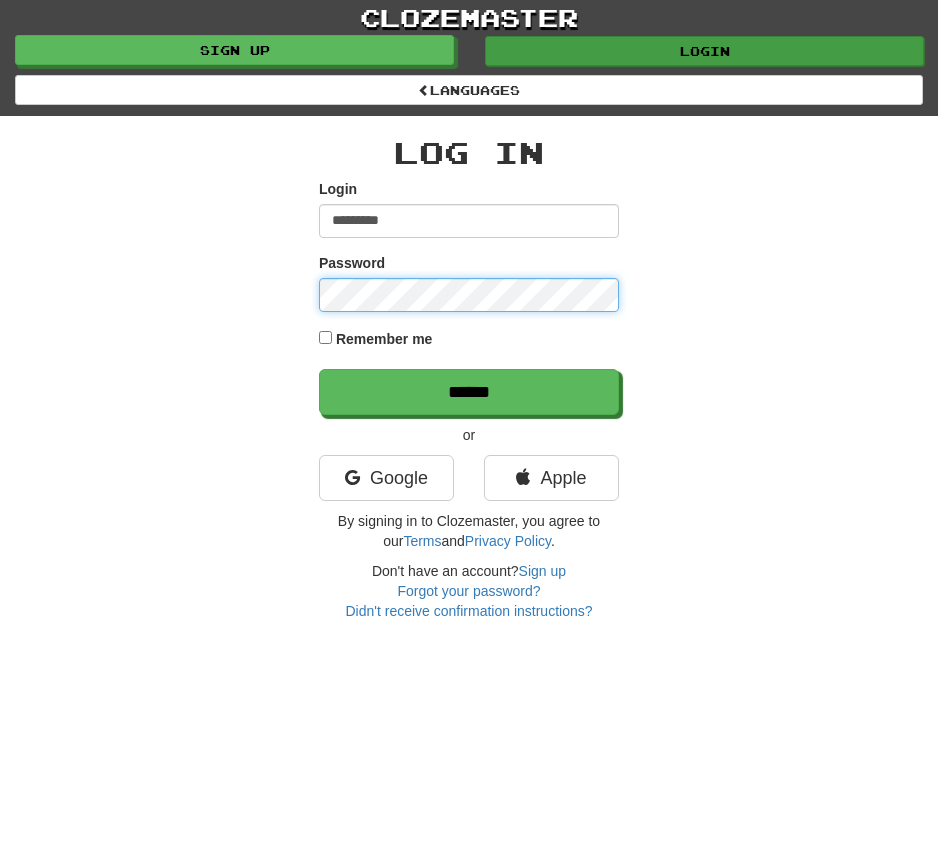 click on "******" at bounding box center (469, 392) 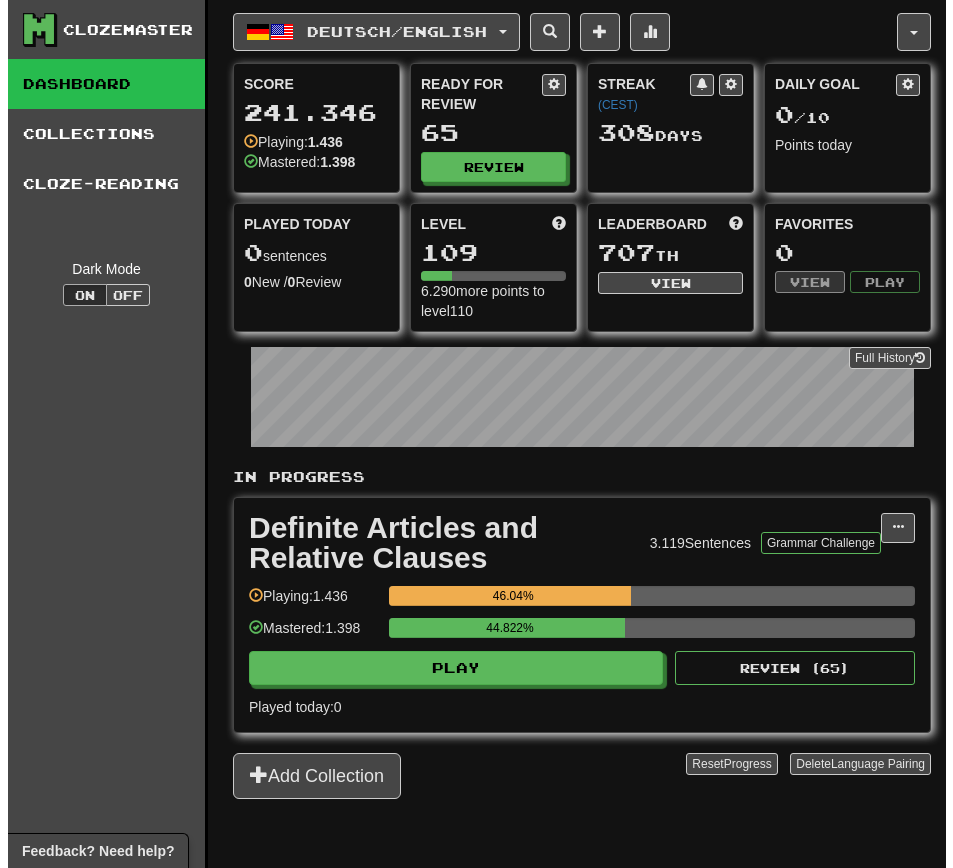 scroll, scrollTop: 0, scrollLeft: 0, axis: both 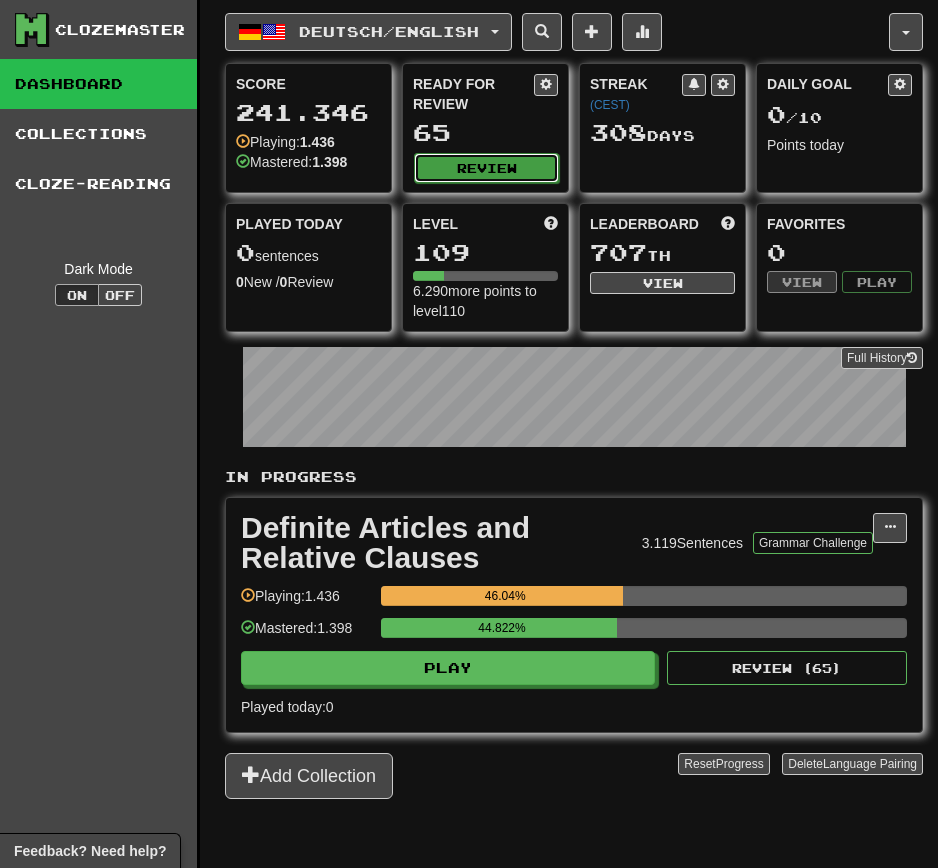 click on "Review" at bounding box center [486, 168] 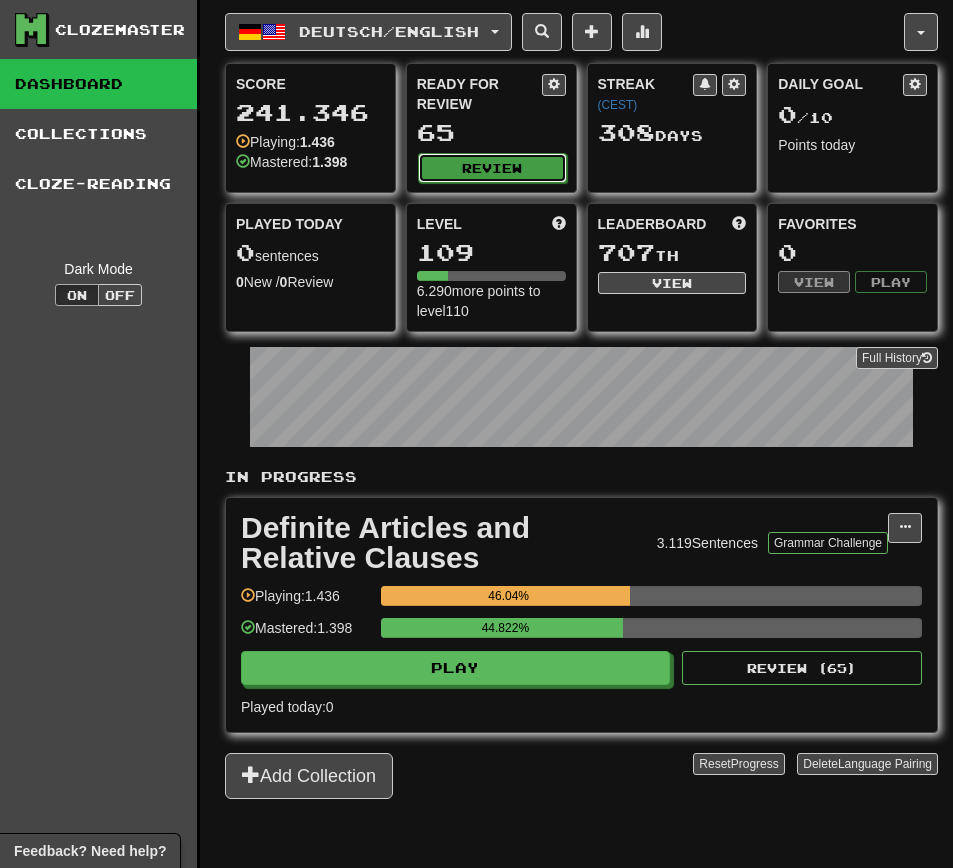 select on "**" 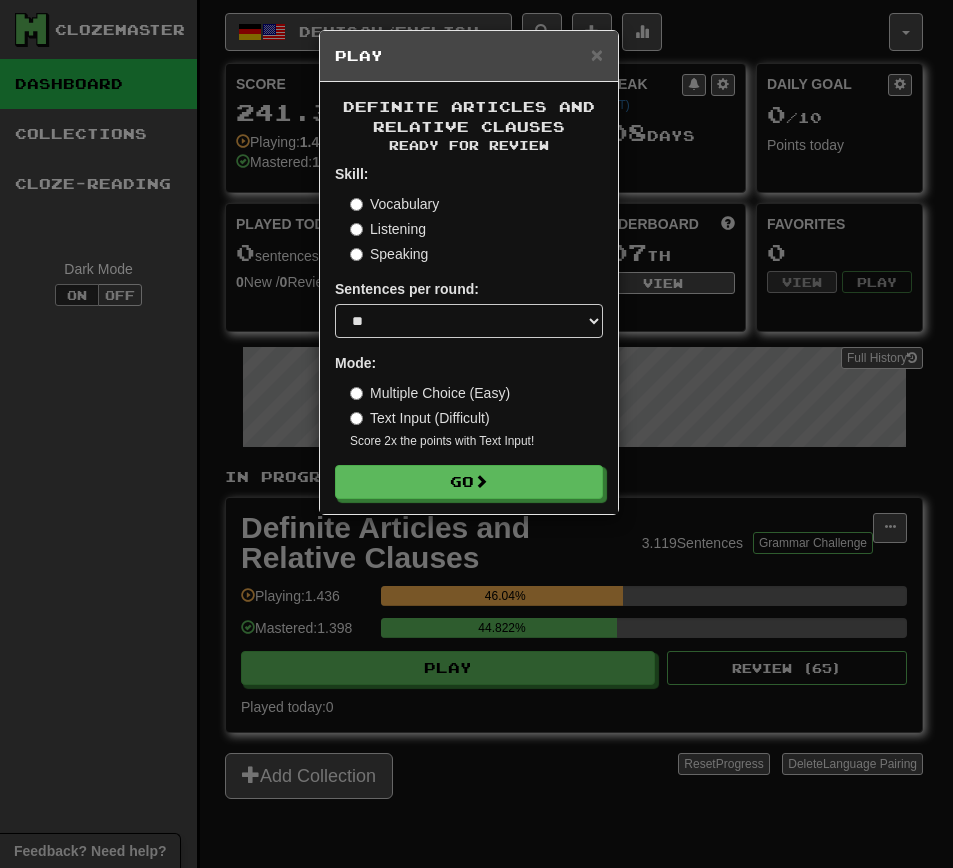 click on "Definite Articles and Relative Clauses Ready for Review Skill: Vocabulary Listening Speaking Sentences per round: * ** ** ** ** ** *** ******** Mode: Multiple Choice (Easy) Text Input (Difficult) Score 2x the points with Text Input ! Go" at bounding box center [469, 298] 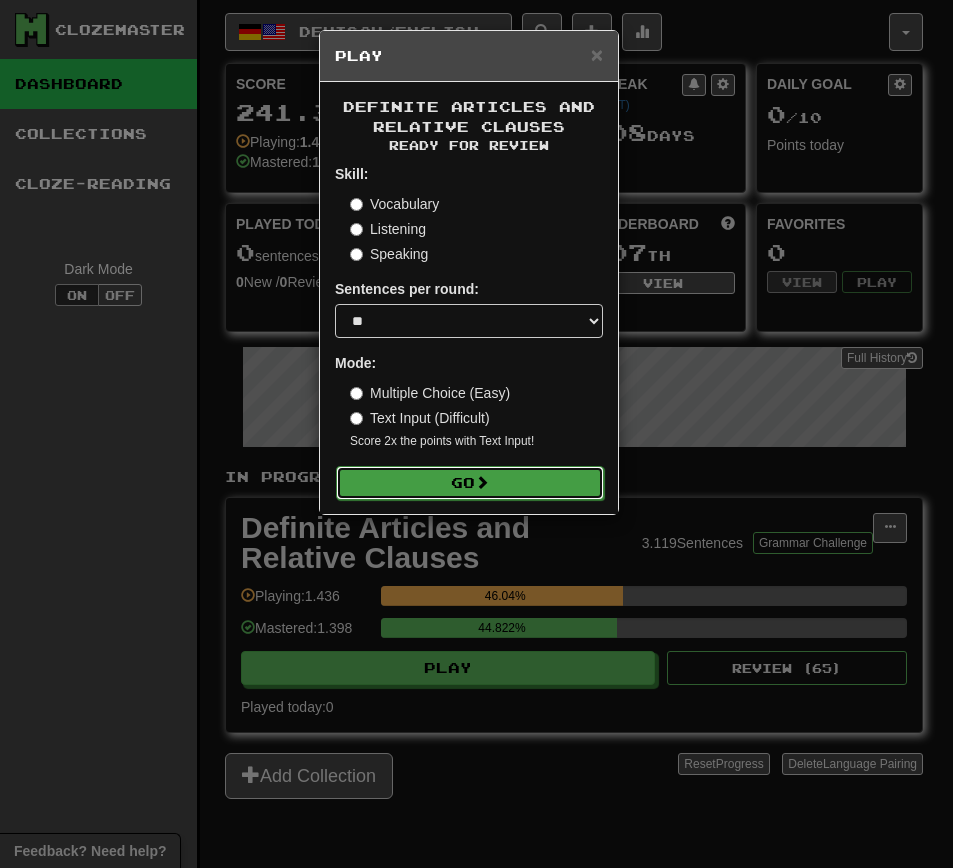 click on "Go" at bounding box center (470, 483) 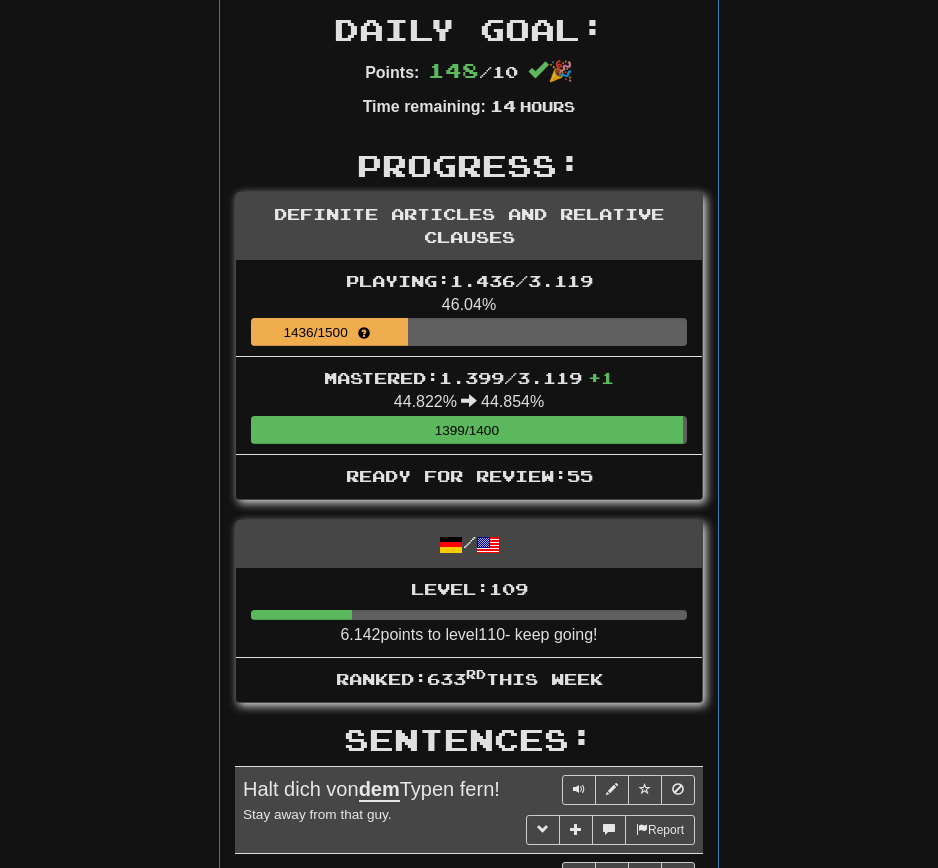 scroll, scrollTop: 0, scrollLeft: 0, axis: both 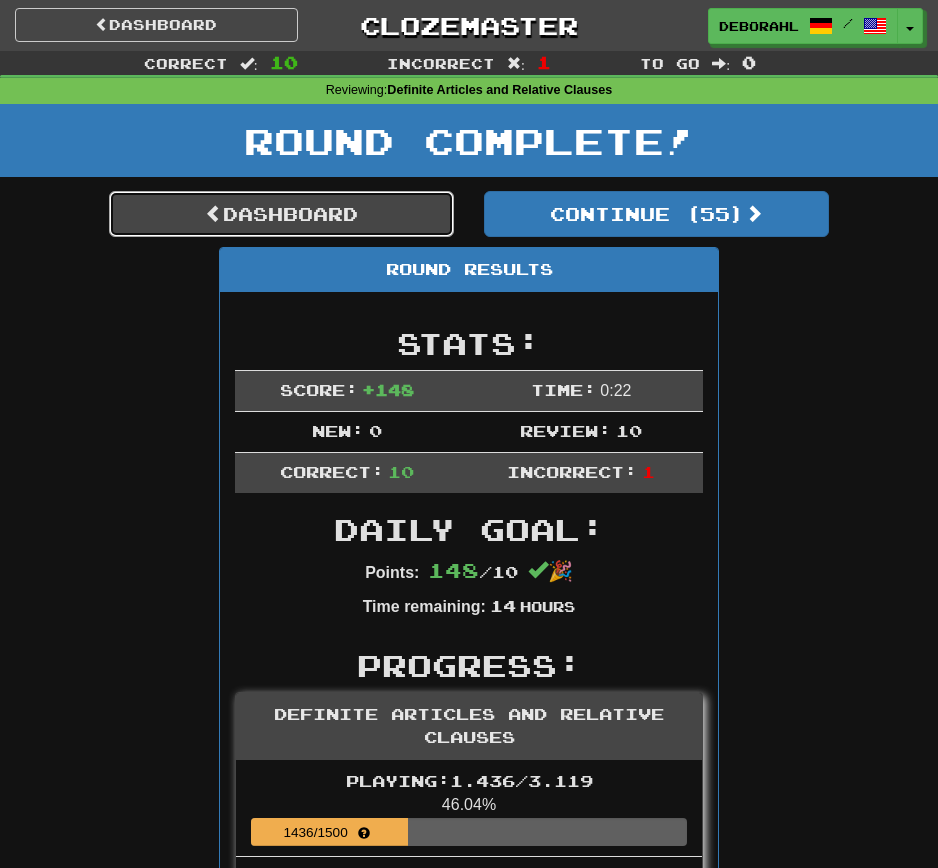 click on "Dashboard" at bounding box center [281, 214] 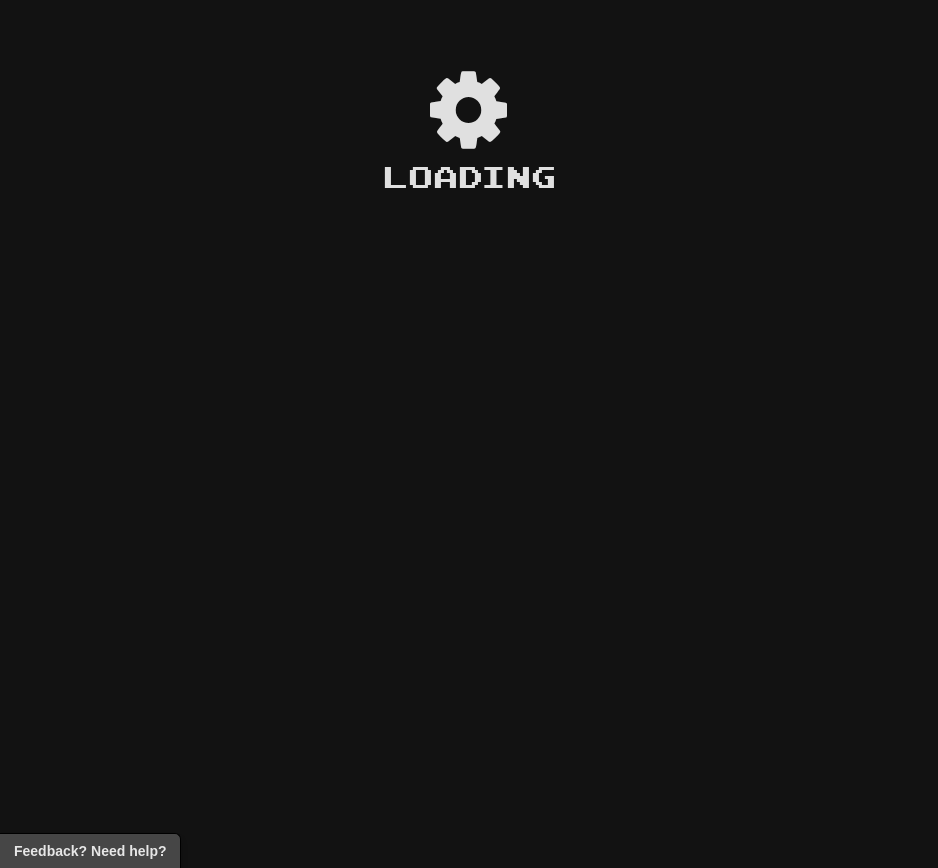 scroll, scrollTop: 0, scrollLeft: 0, axis: both 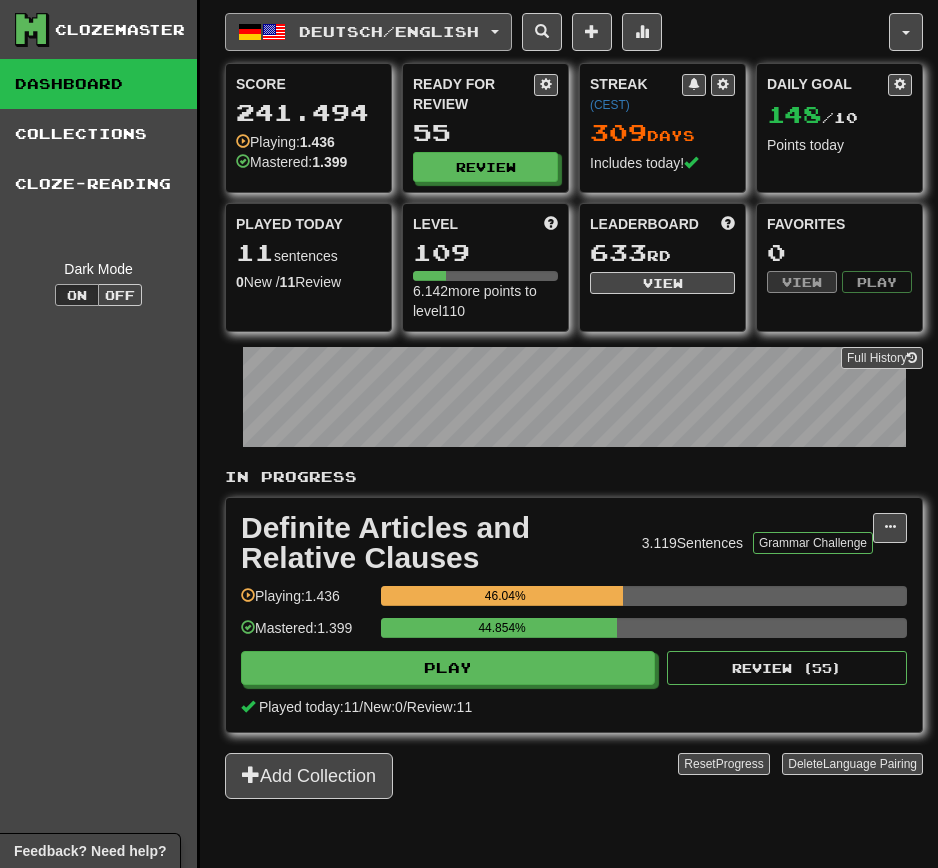 click on "Deutsch  /  English" at bounding box center [368, 32] 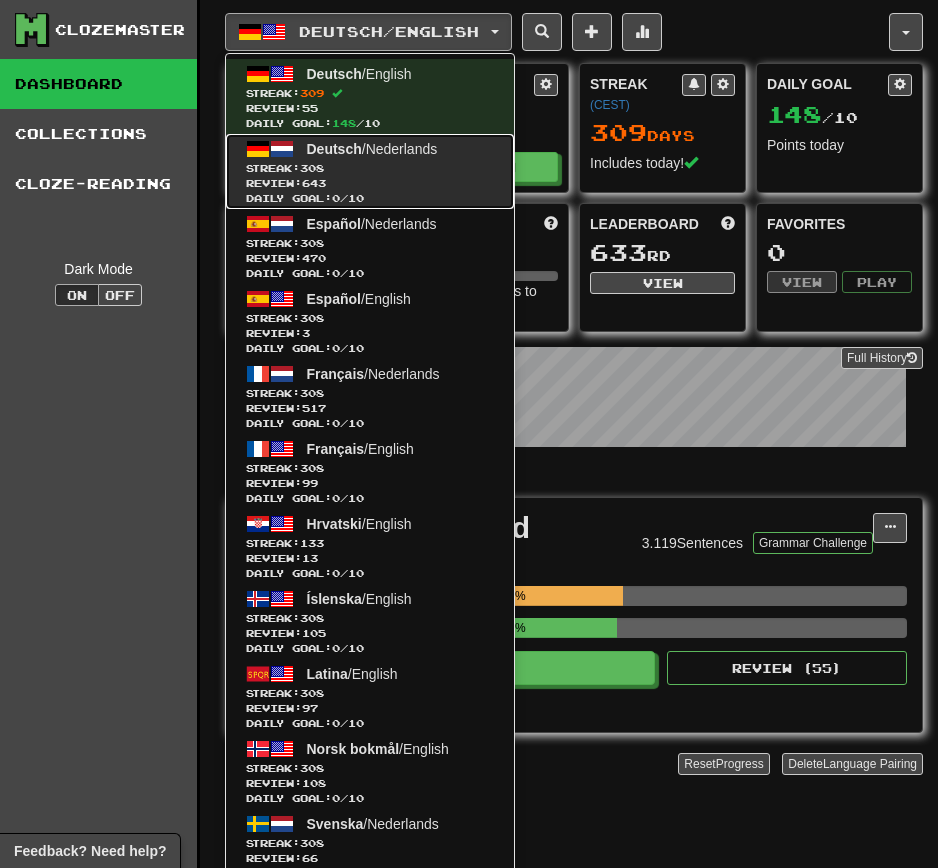 click on "Review:  643" at bounding box center (370, 183) 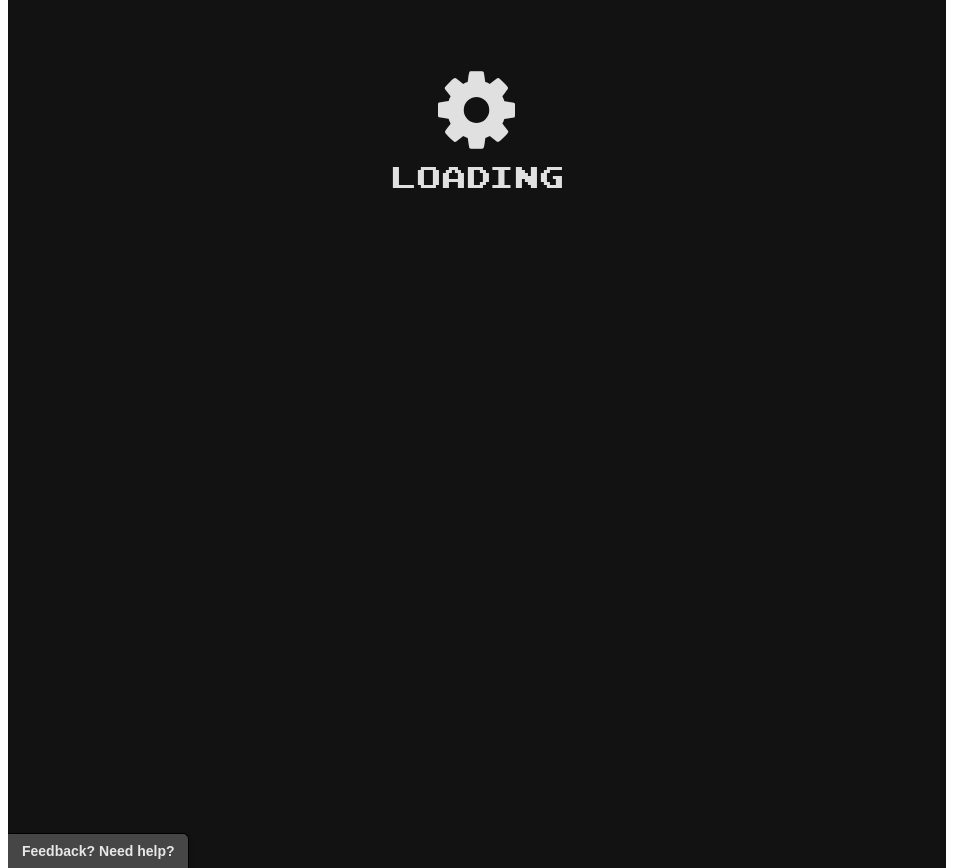 scroll, scrollTop: 0, scrollLeft: 0, axis: both 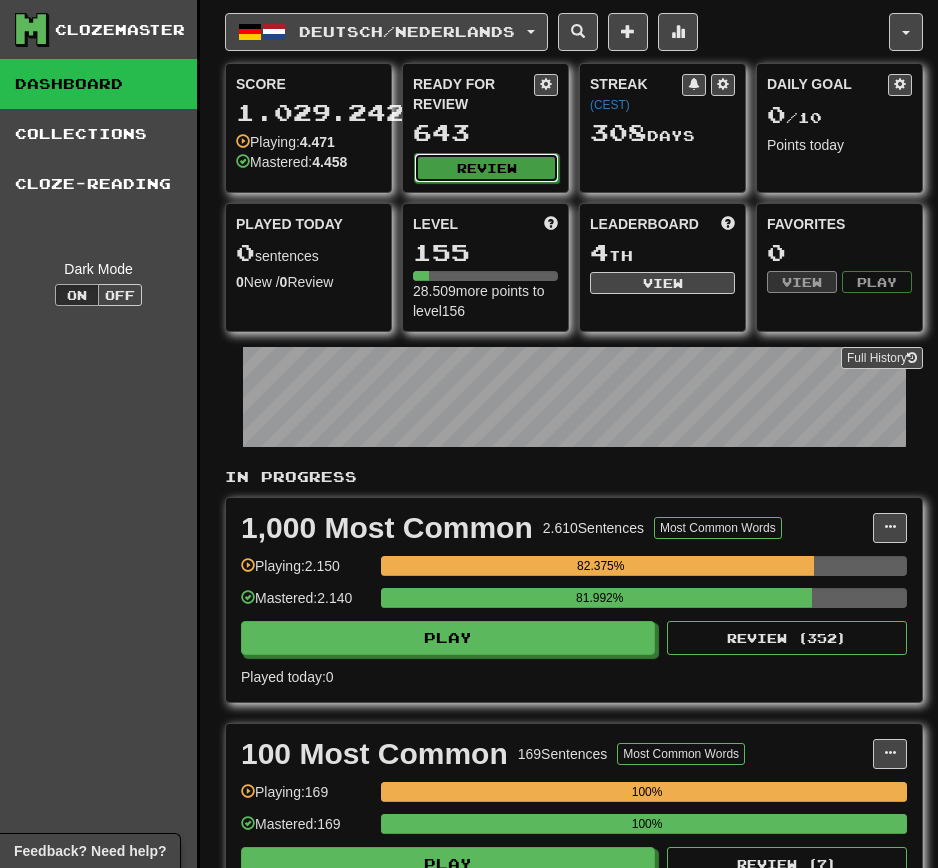 click on "Review" at bounding box center (486, 168) 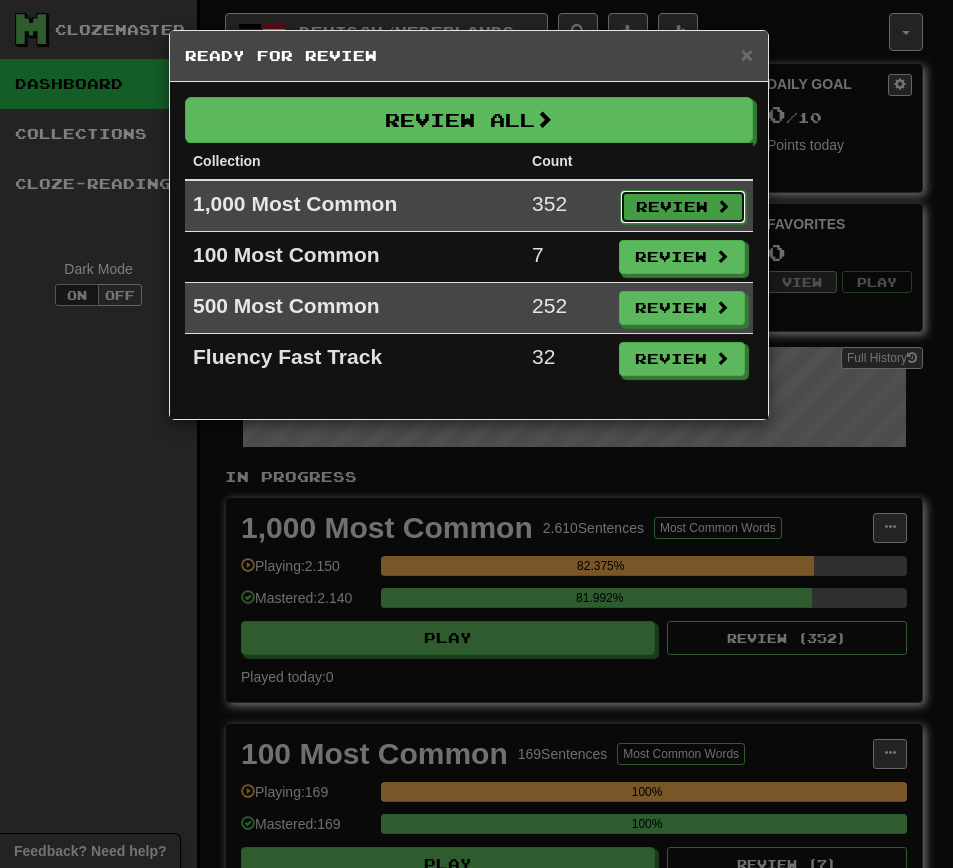 click on "Review" at bounding box center (683, 207) 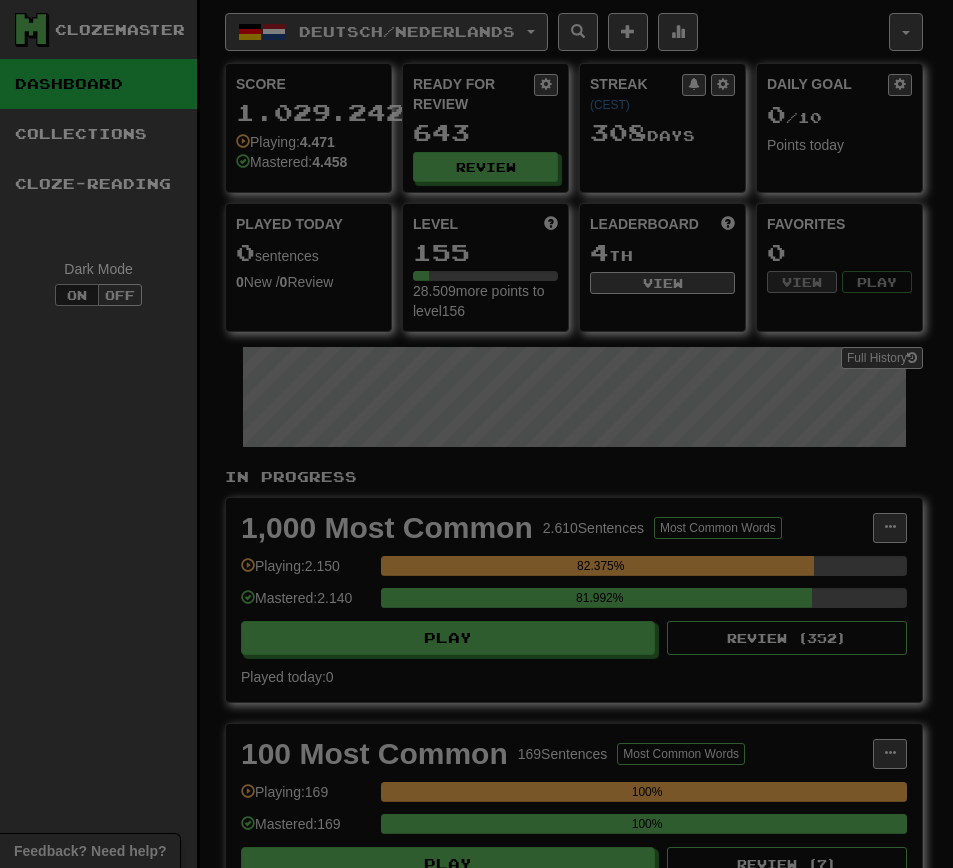 select on "**" 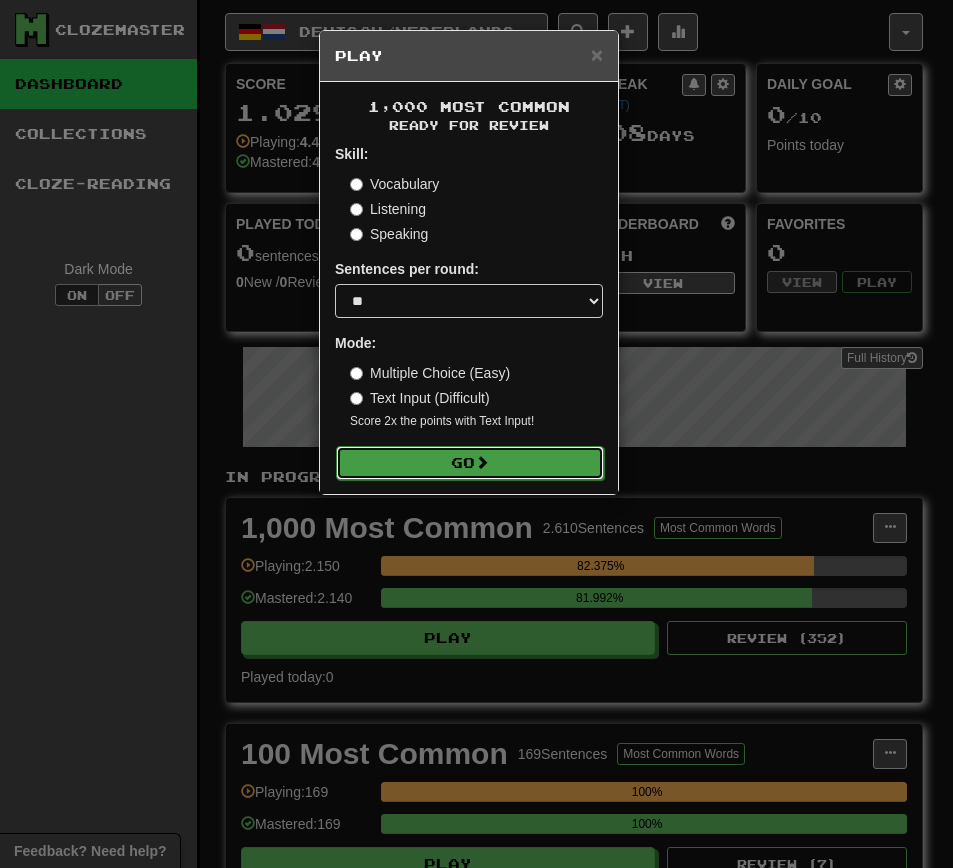click on "Go" at bounding box center [470, 463] 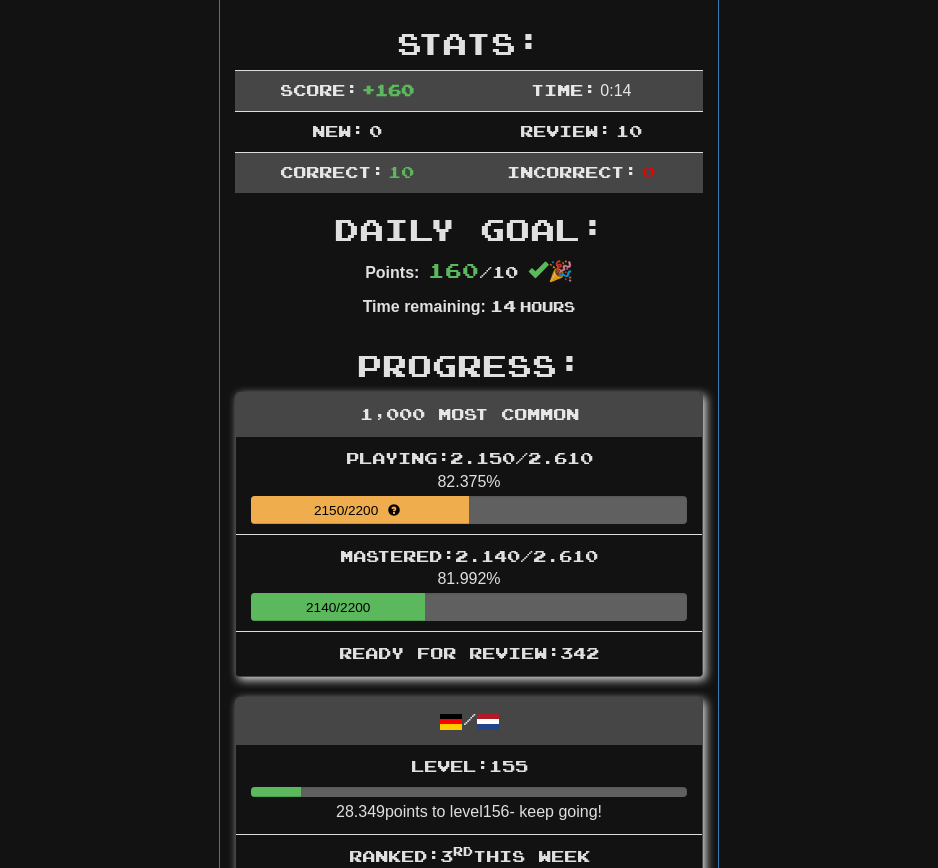scroll, scrollTop: 0, scrollLeft: 0, axis: both 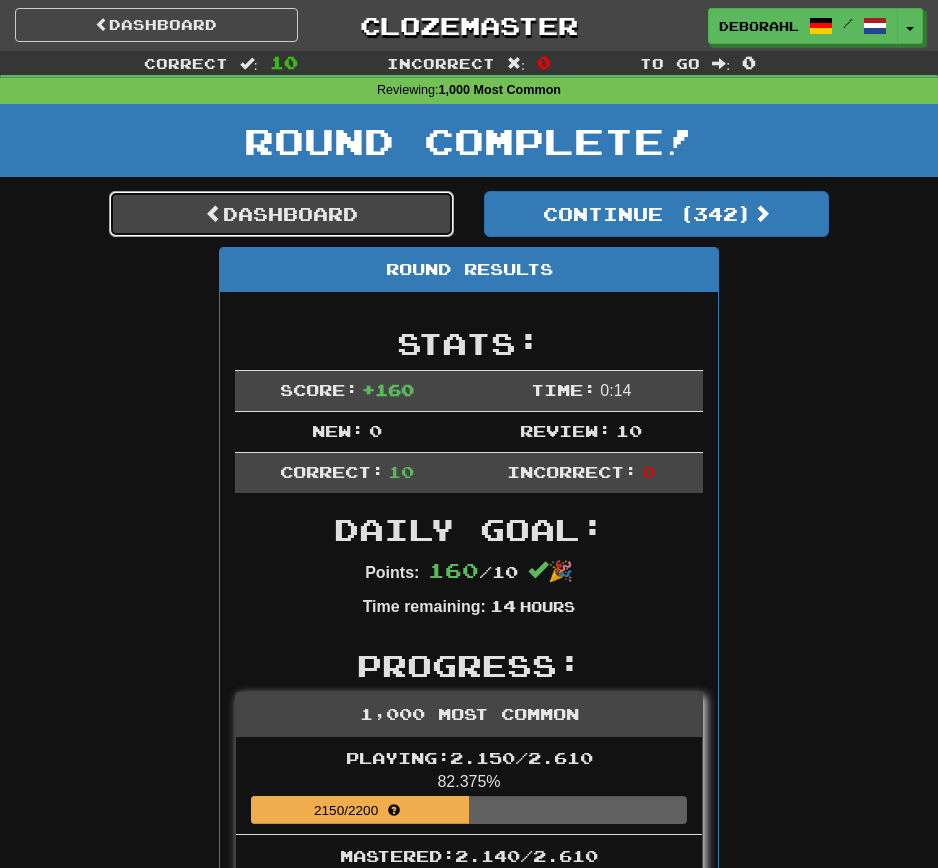 click on "Dashboard" at bounding box center [281, 214] 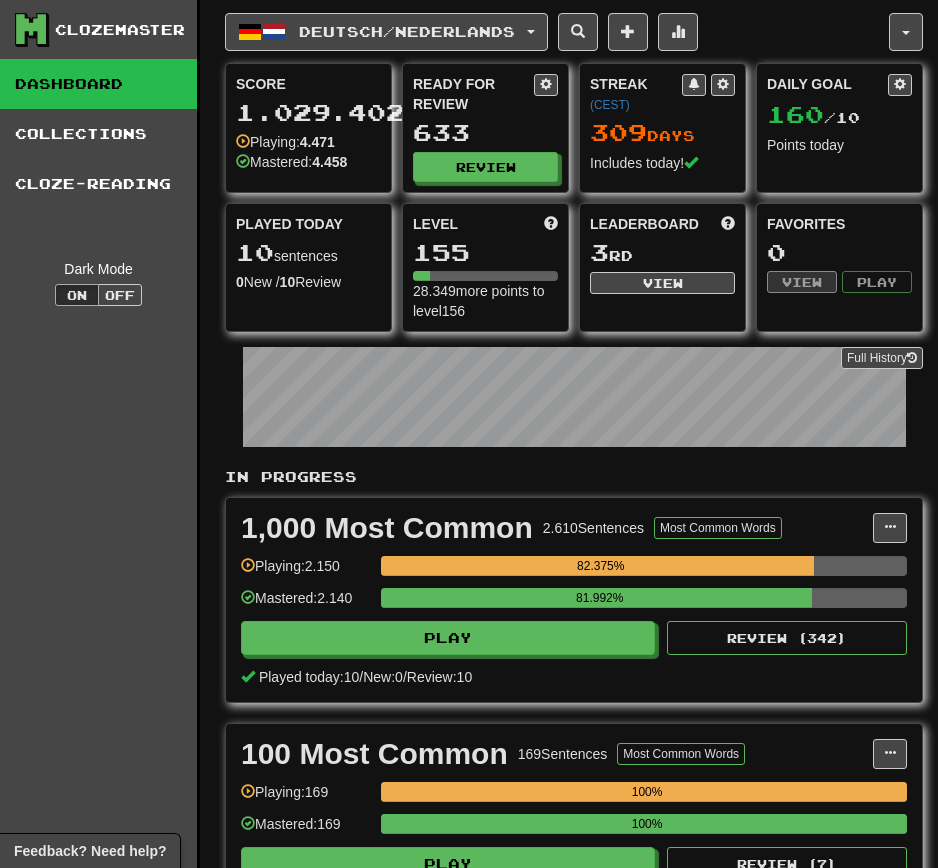 scroll, scrollTop: 0, scrollLeft: 0, axis: both 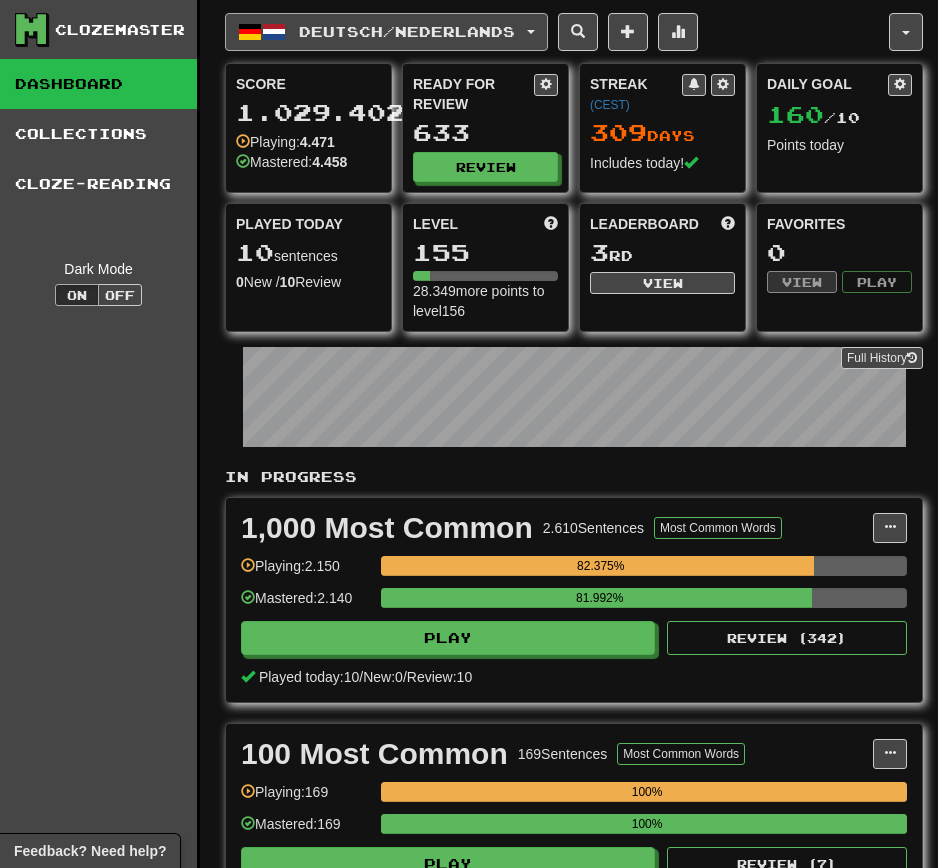 click on "Deutsch  /  Nederlands" at bounding box center (407, 31) 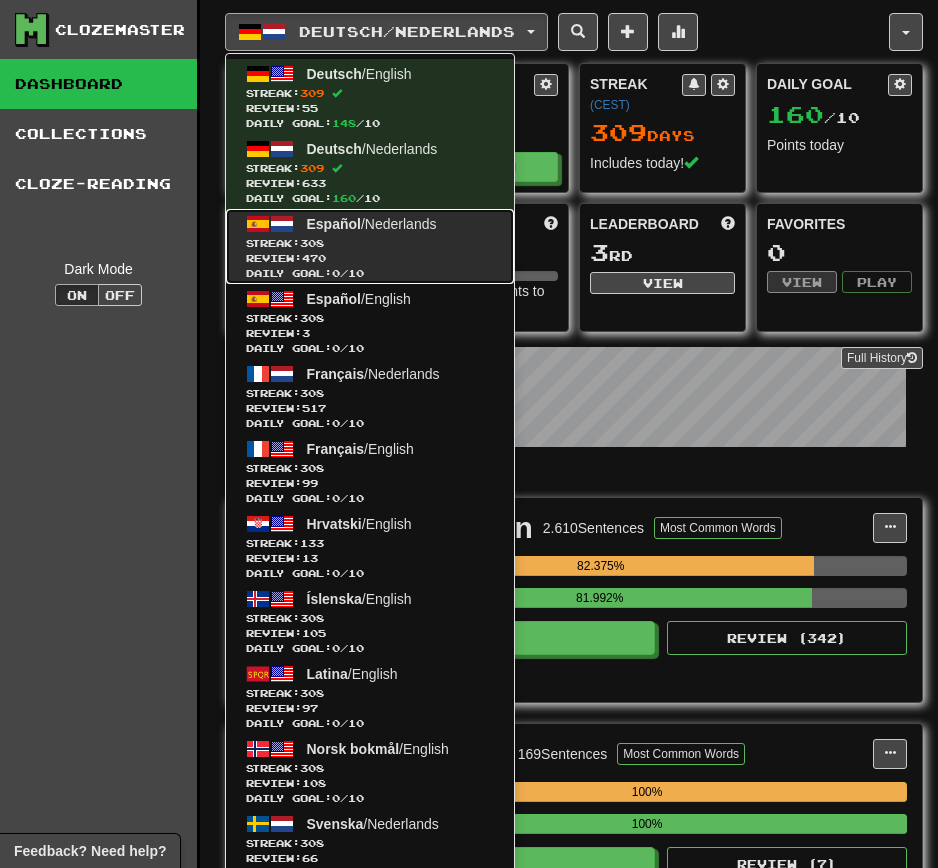 click on "Streak:  308" at bounding box center (370, 243) 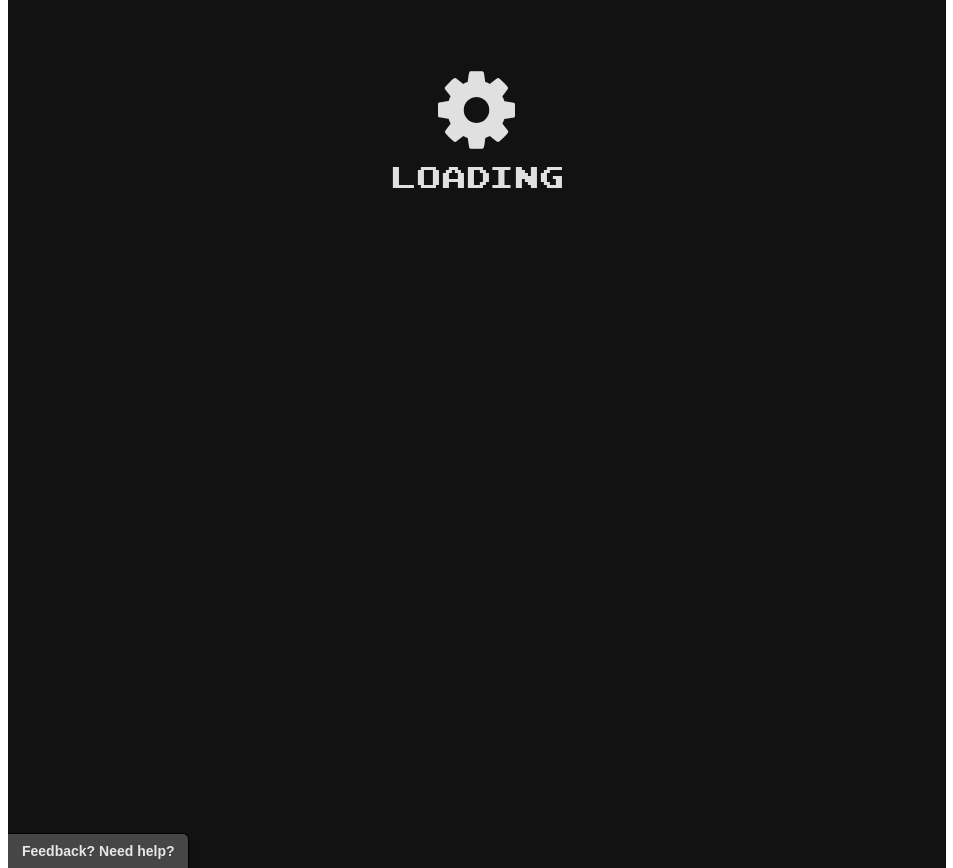 scroll, scrollTop: 0, scrollLeft: 0, axis: both 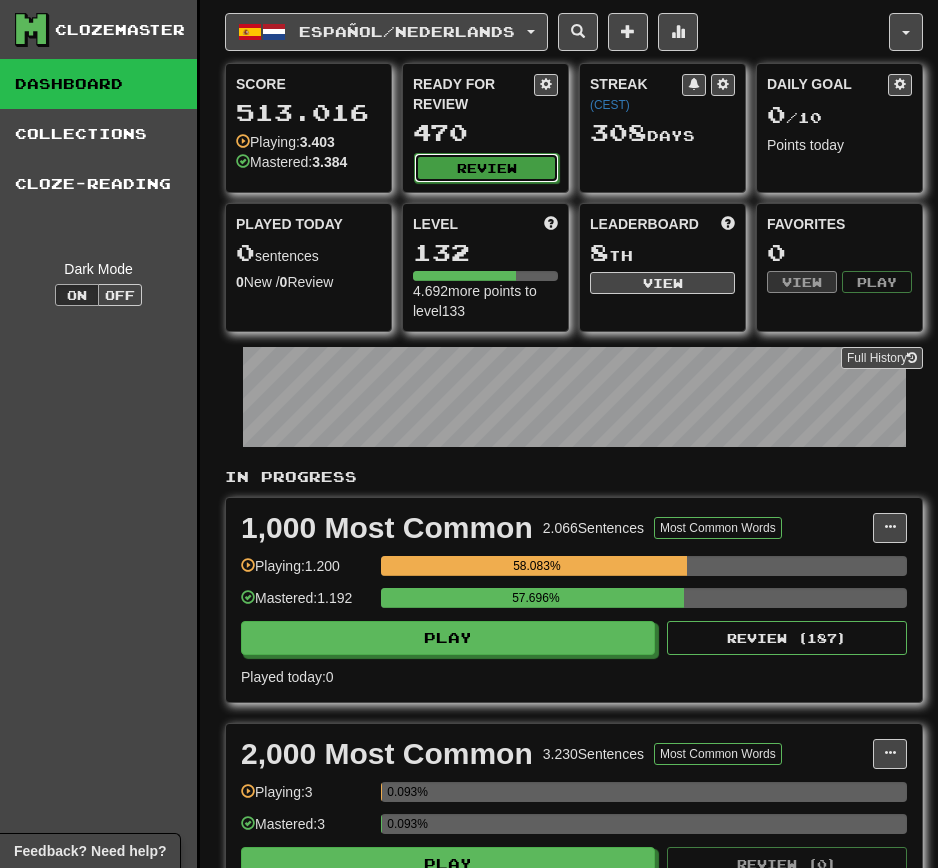 click on "Review" at bounding box center [486, 168] 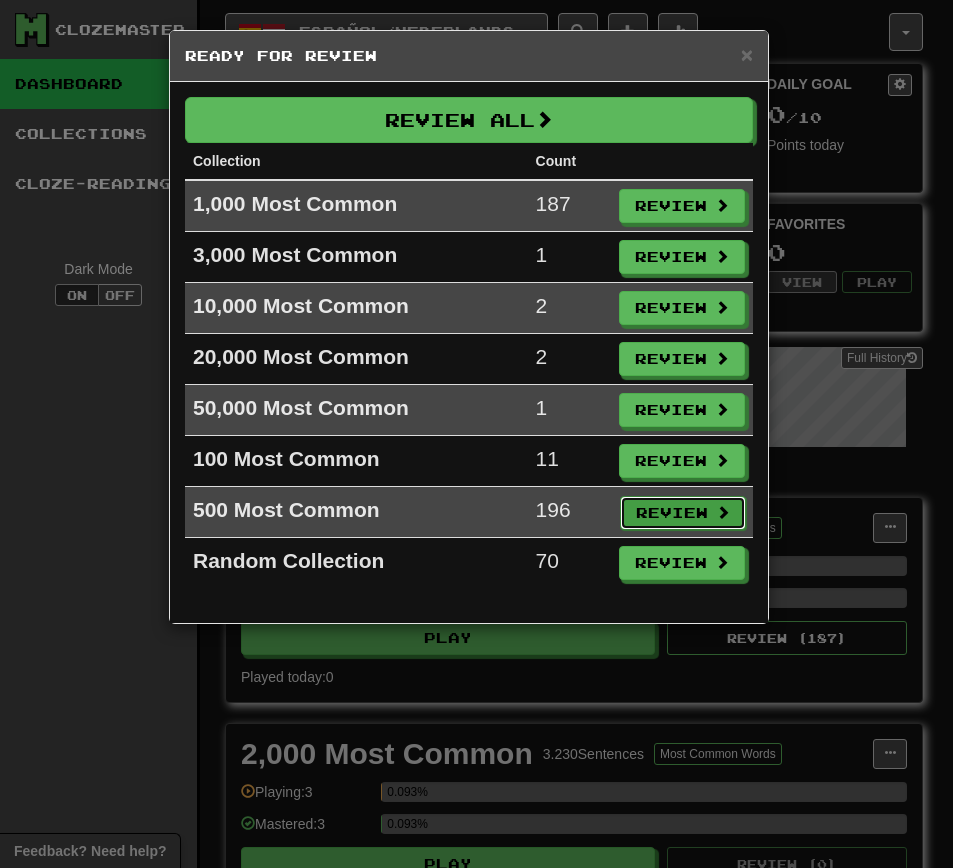 click on "Review" at bounding box center (683, 513) 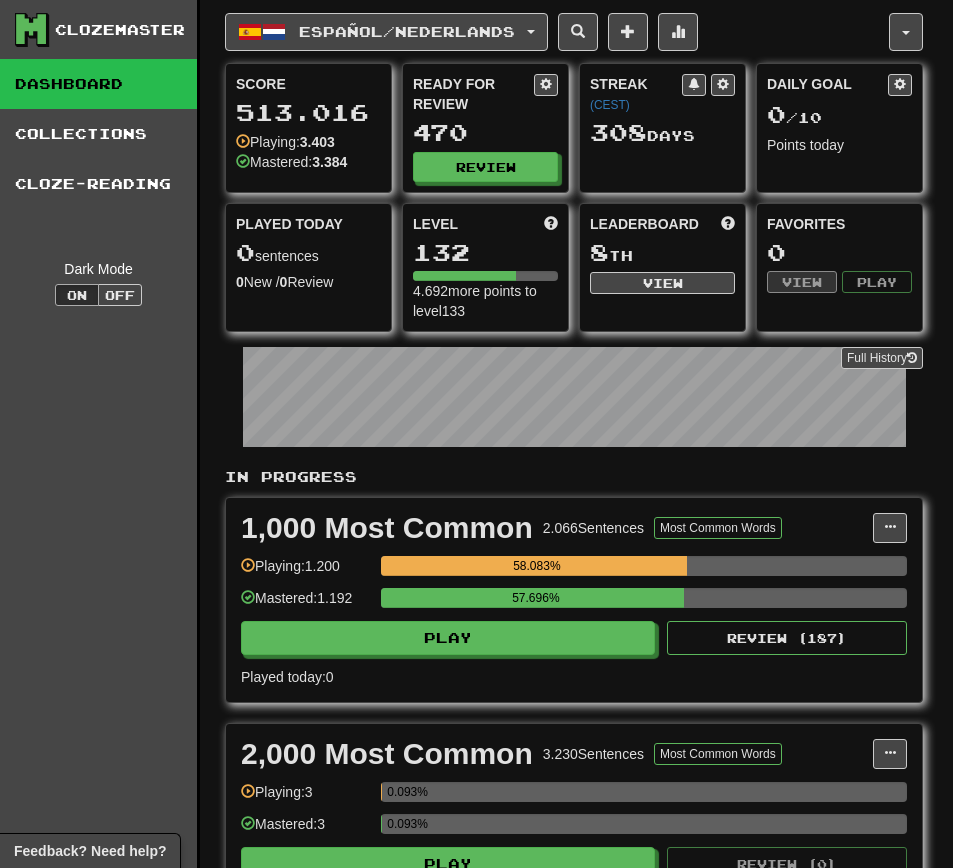select on "**" 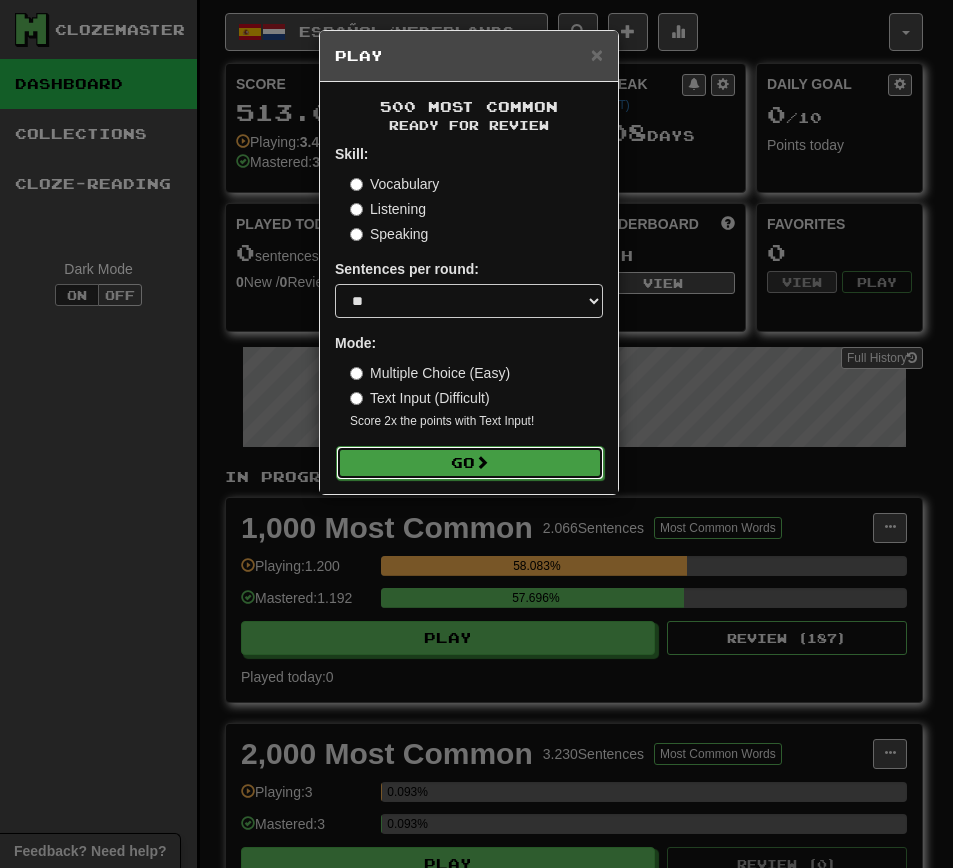 click on "Go" at bounding box center (470, 463) 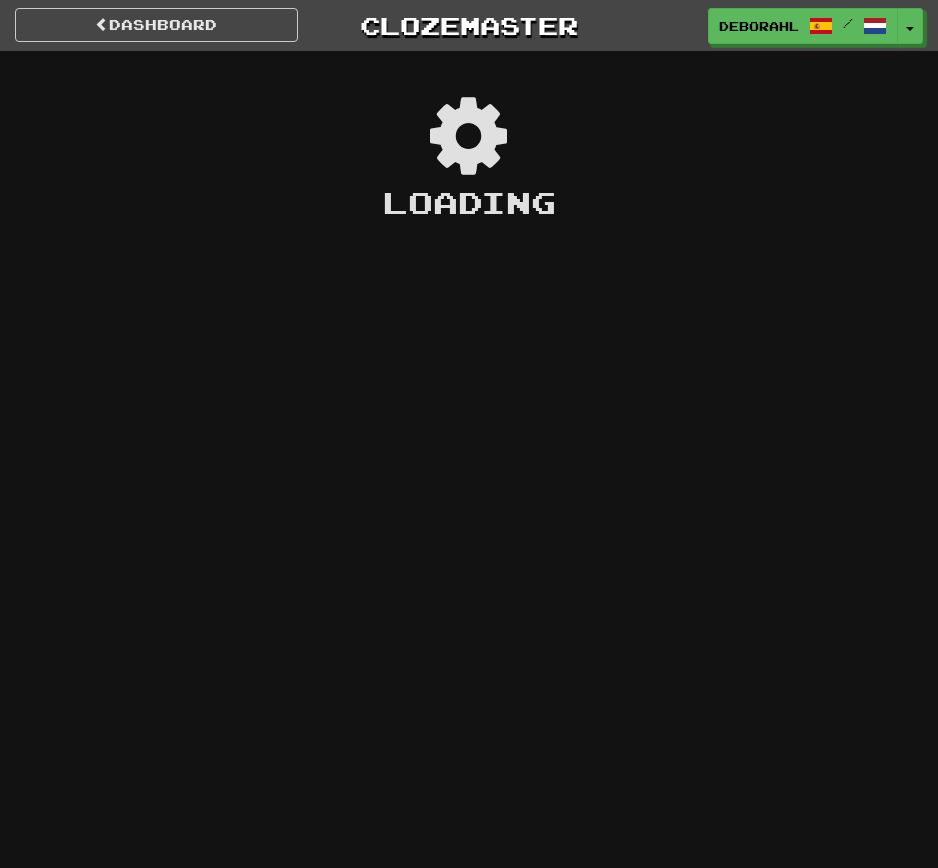 scroll, scrollTop: 0, scrollLeft: 0, axis: both 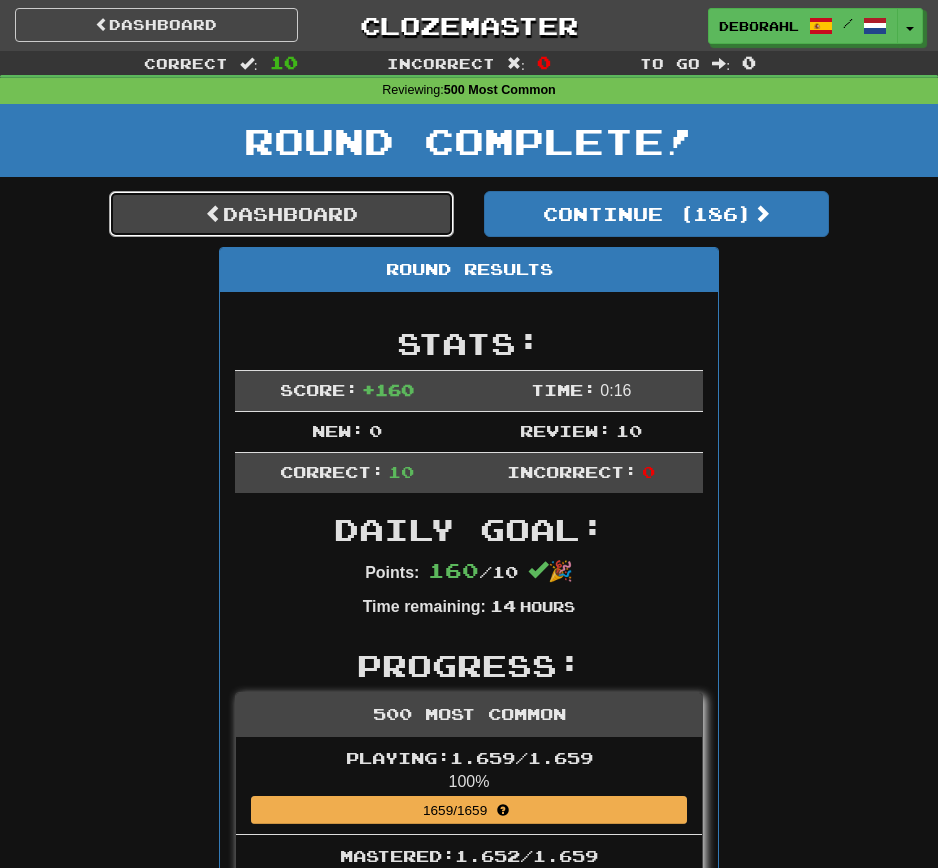 click on "Dashboard" at bounding box center [281, 214] 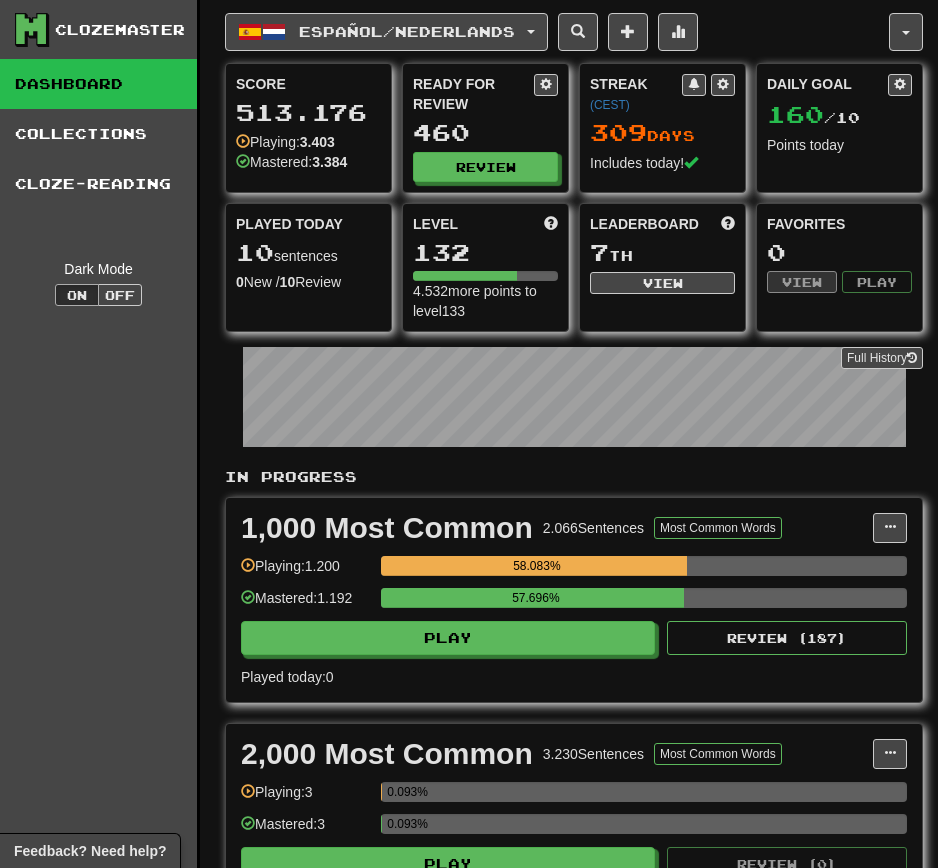 scroll, scrollTop: 0, scrollLeft: 0, axis: both 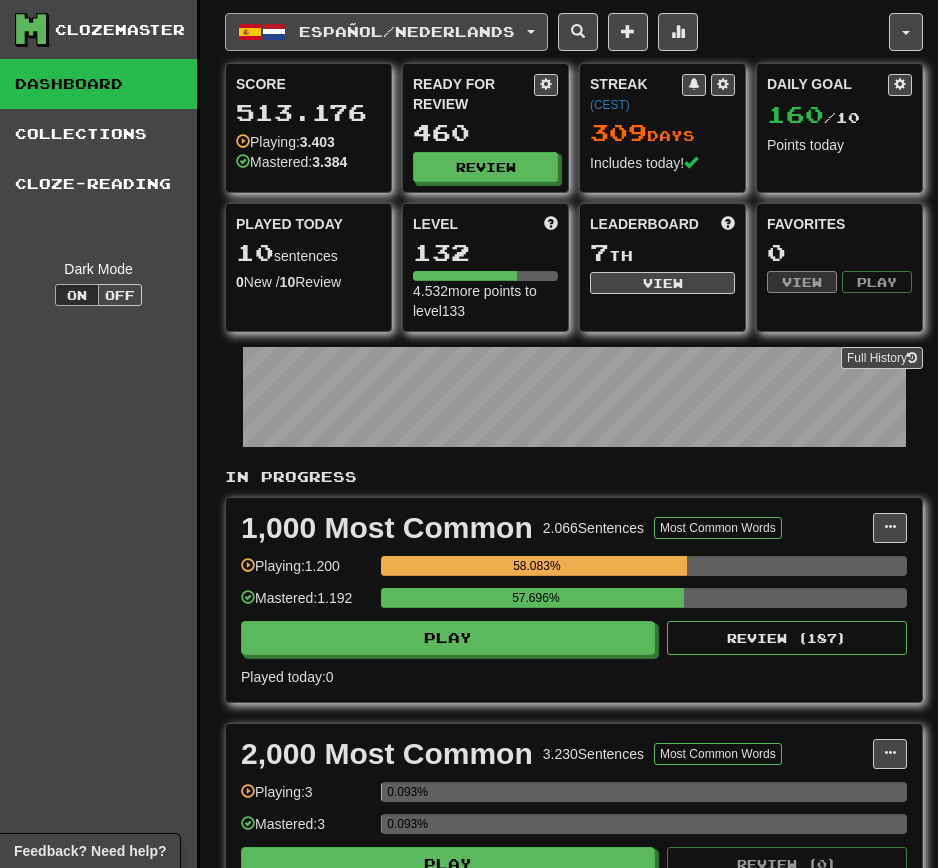 click on "Español  /  Nederlands" at bounding box center (407, 31) 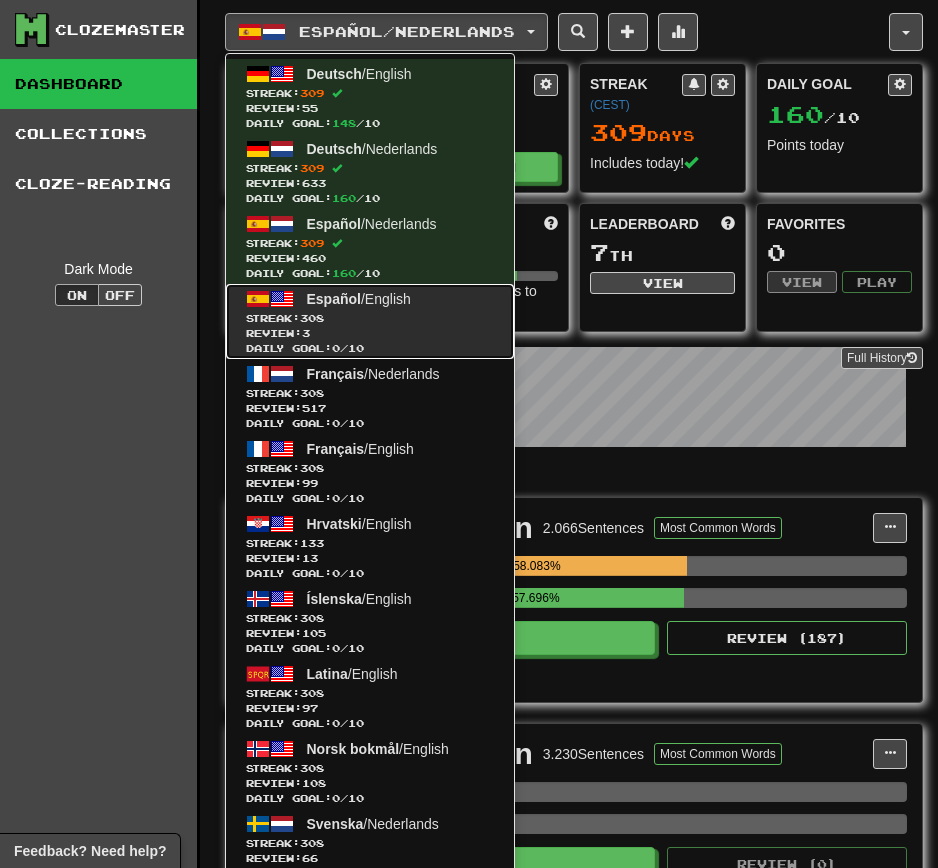 click on "Streak:  308" at bounding box center (370, 318) 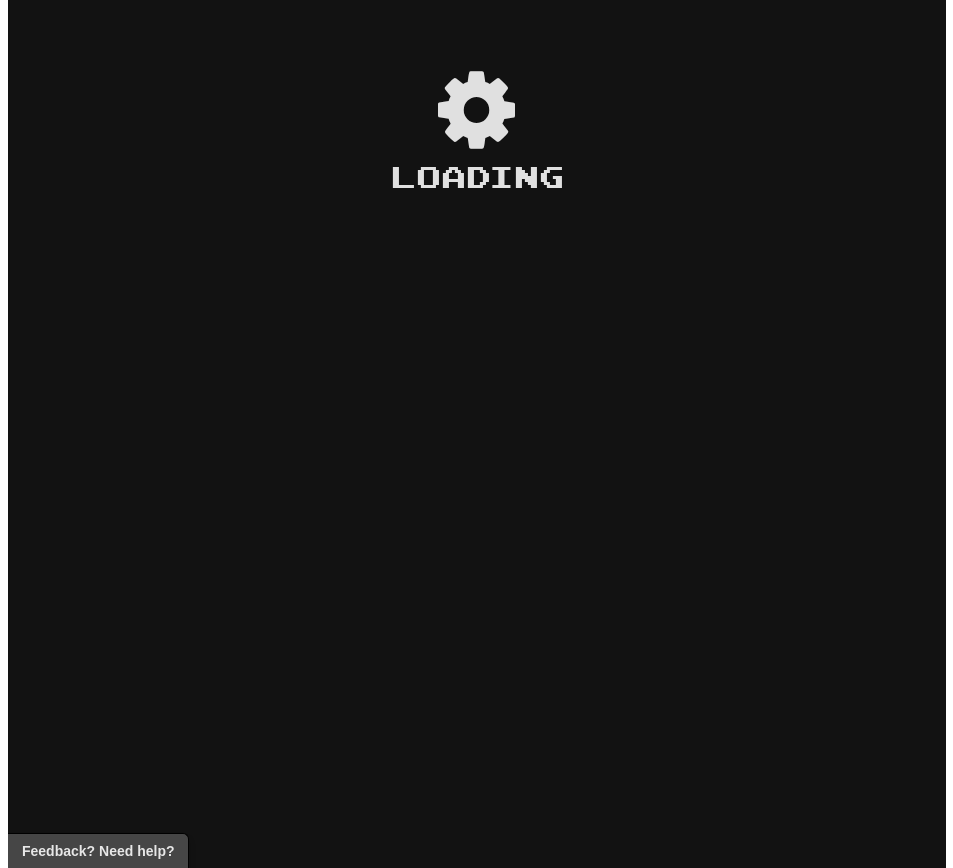 scroll, scrollTop: 0, scrollLeft: 0, axis: both 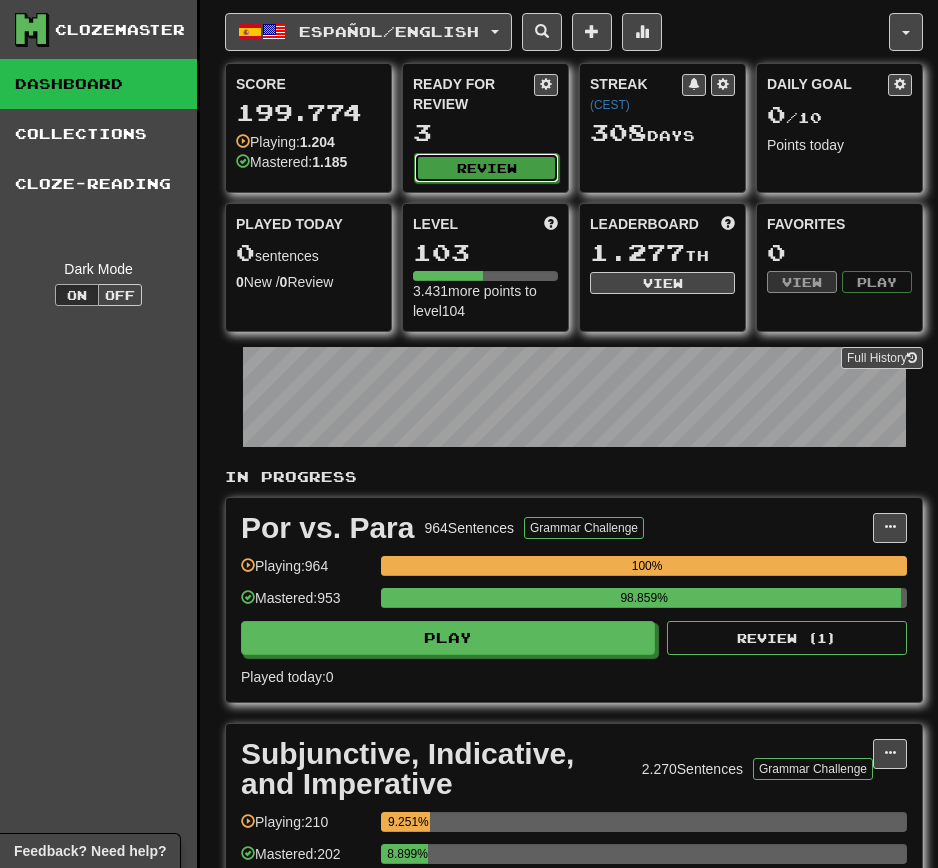 click on "Review" at bounding box center [486, 168] 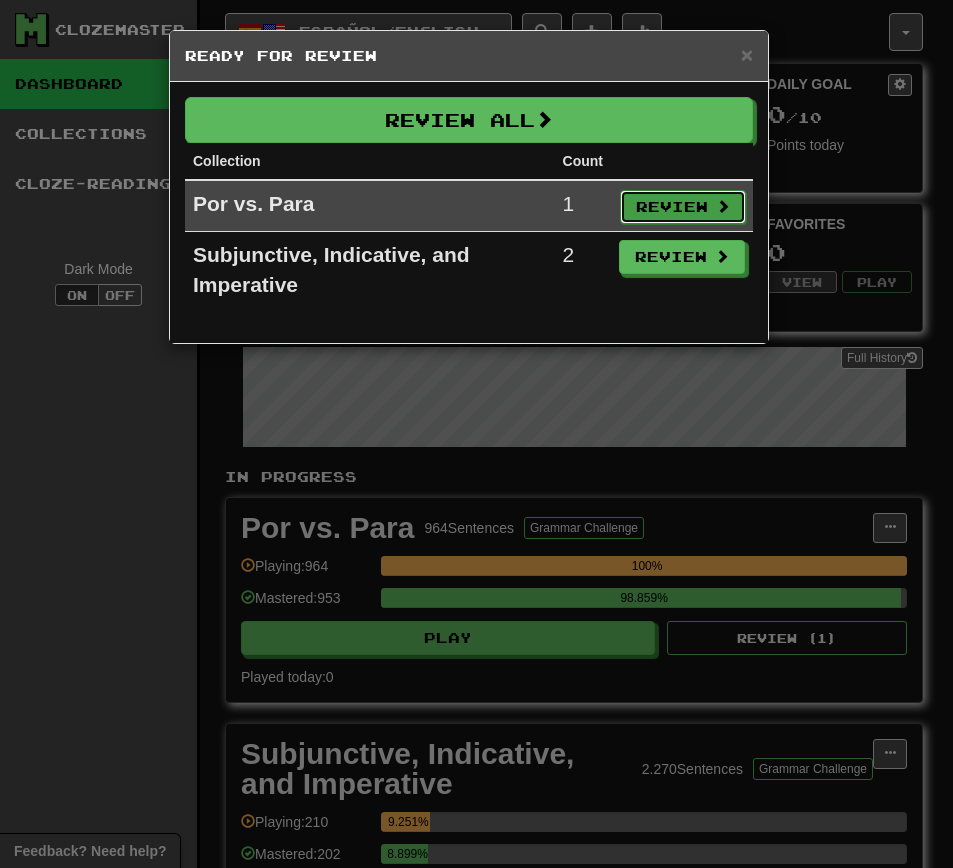 click on "Review" at bounding box center [683, 207] 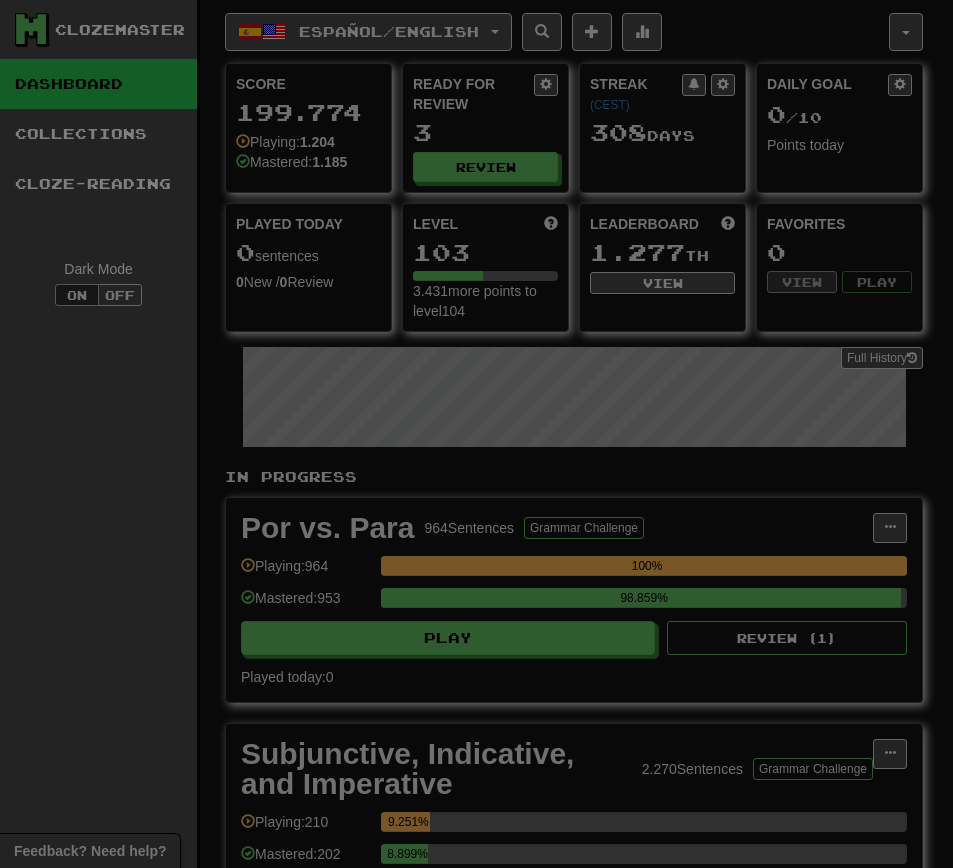 select on "**" 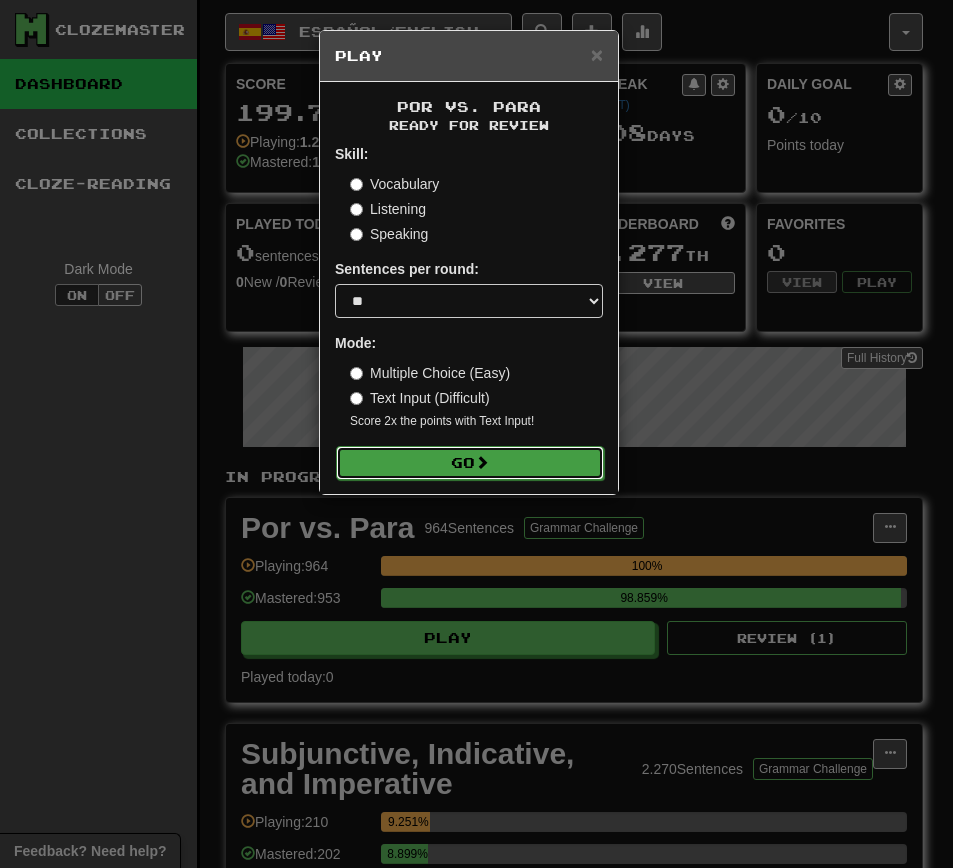 click on "Go" at bounding box center [470, 463] 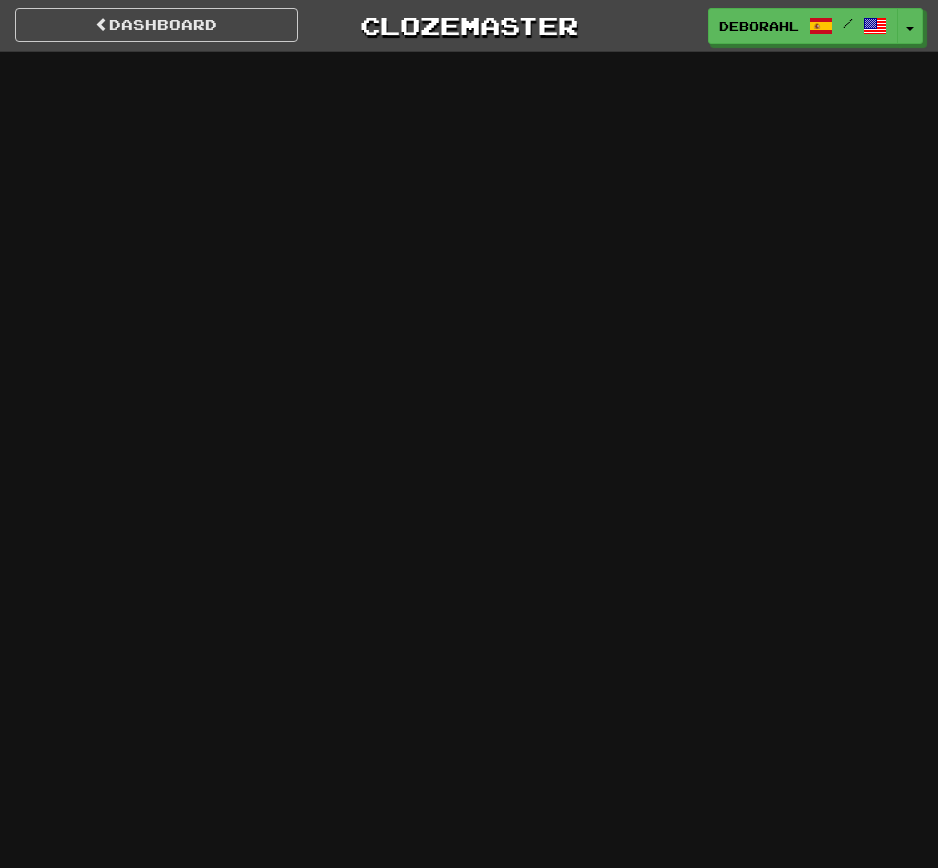 scroll, scrollTop: 0, scrollLeft: 0, axis: both 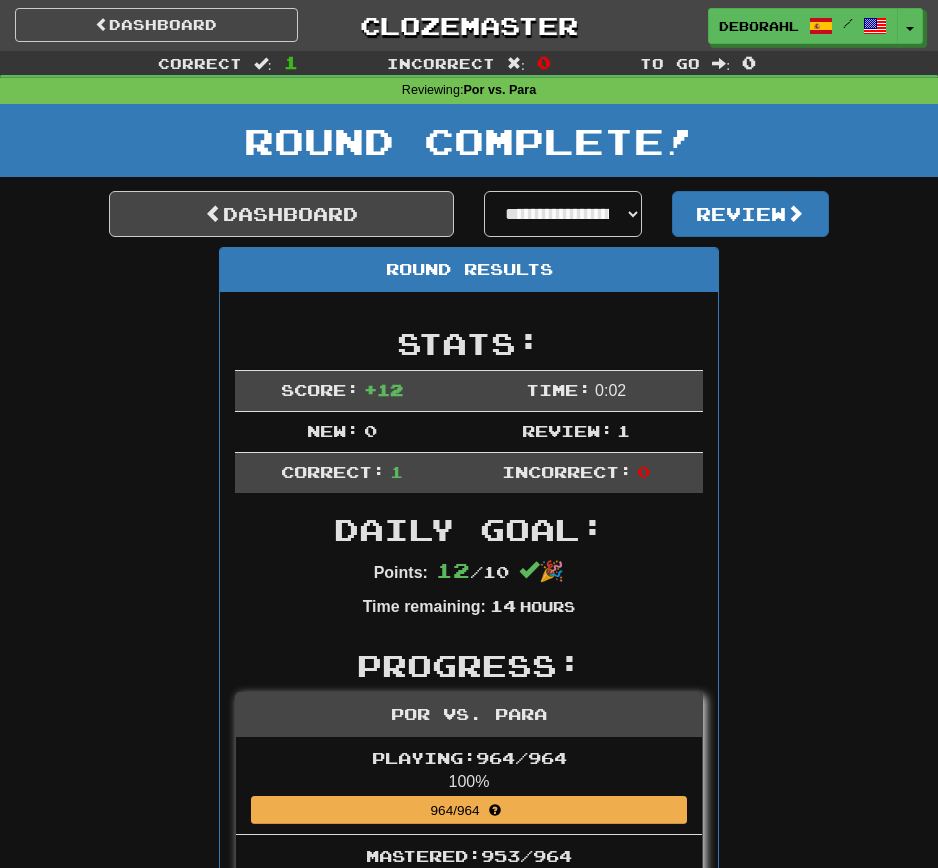 click on "Round Complete!" at bounding box center [469, 148] 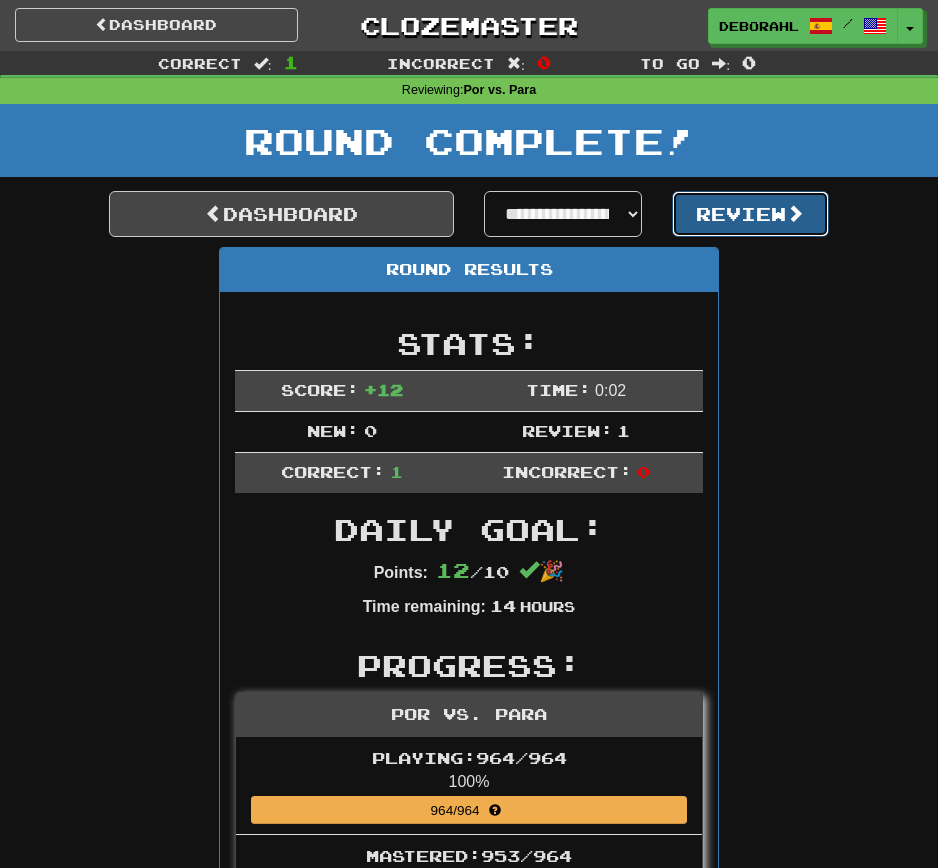 click on "Review" at bounding box center (751, 214) 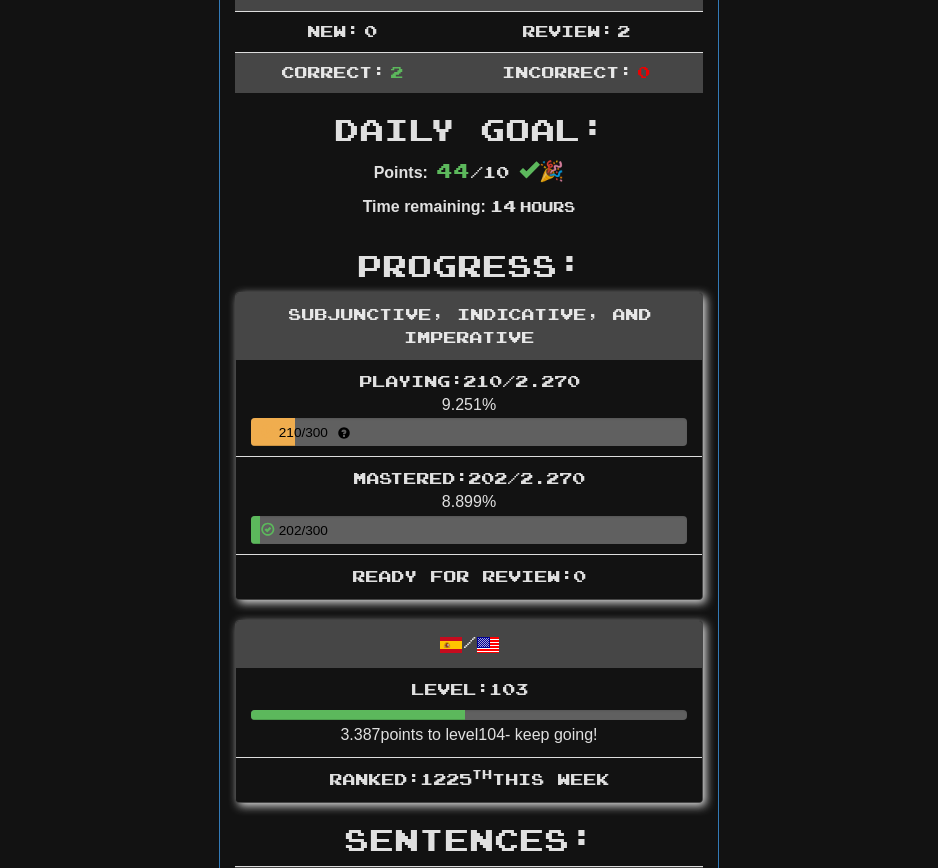 scroll, scrollTop: 0, scrollLeft: 0, axis: both 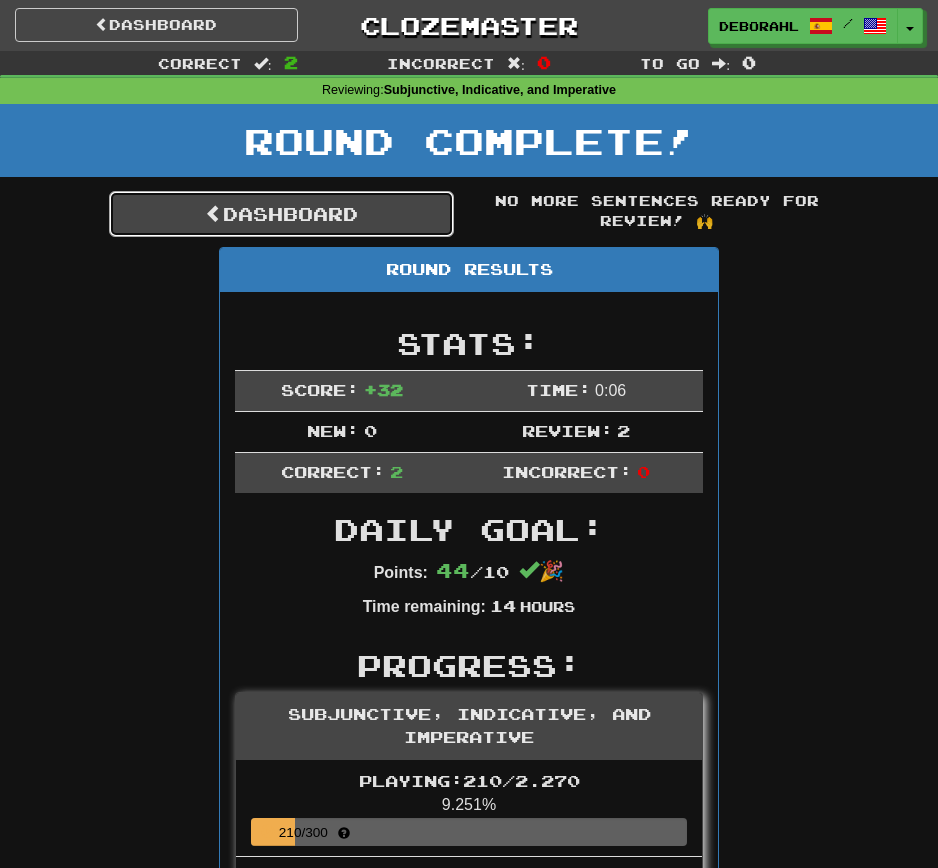 click on "Dashboard" at bounding box center [281, 214] 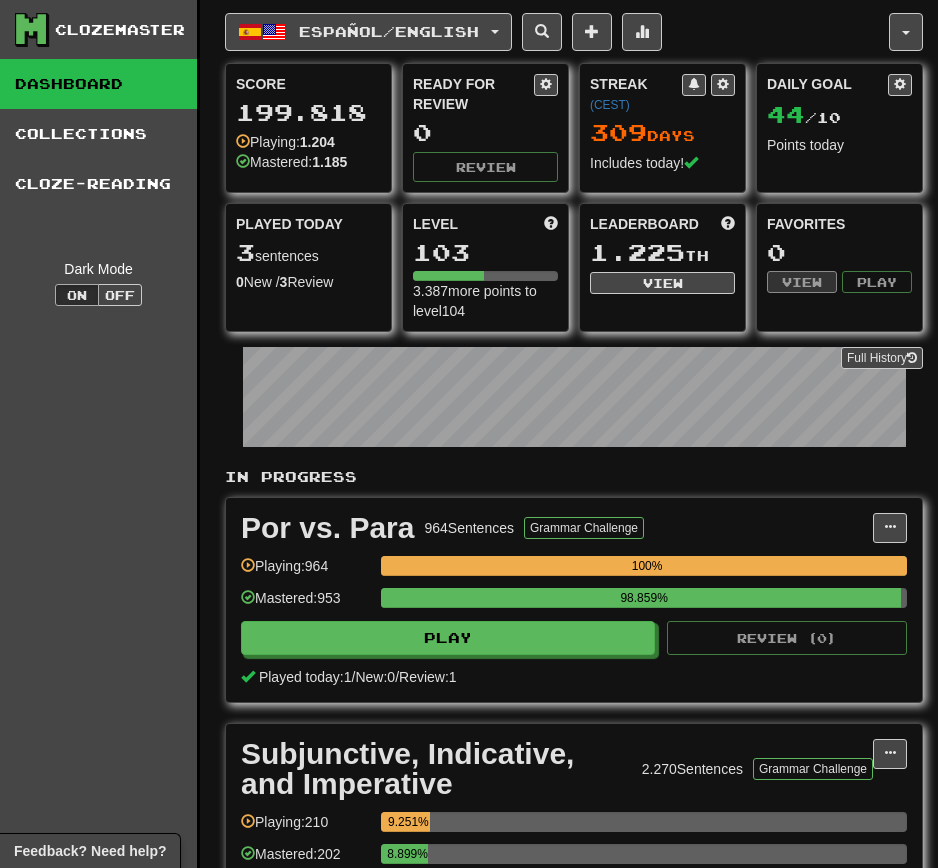 scroll, scrollTop: 0, scrollLeft: 0, axis: both 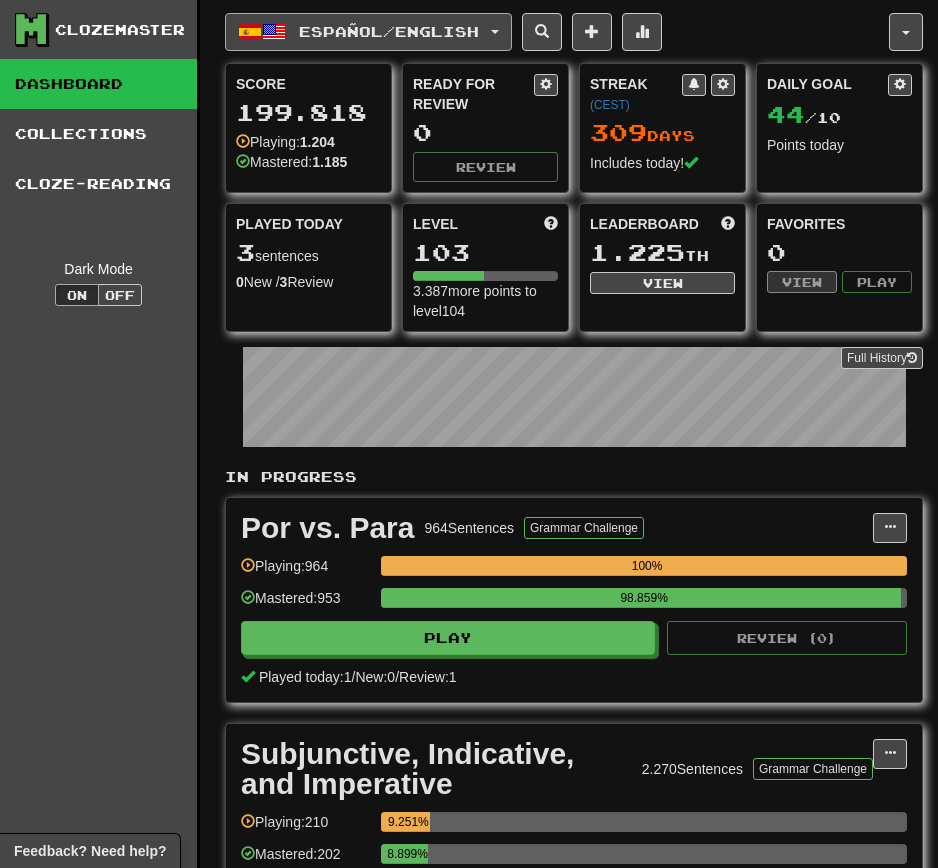 click on "Español  /  English" at bounding box center (368, 32) 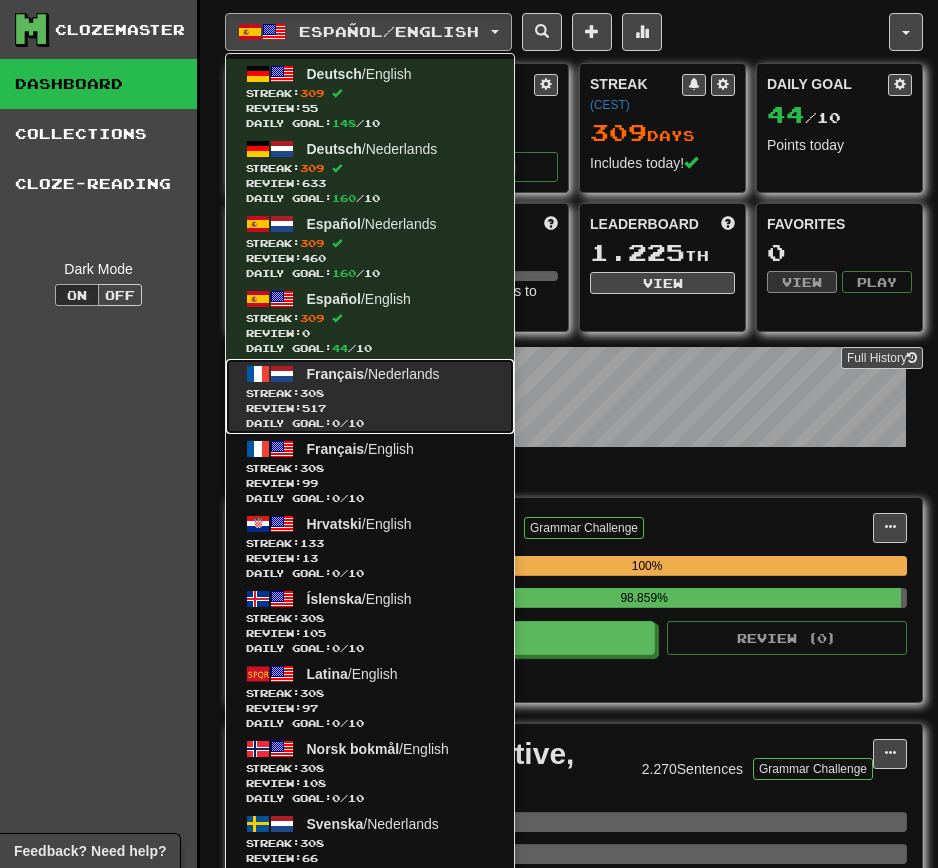 click on "Français  /  Nederlands" at bounding box center (373, 374) 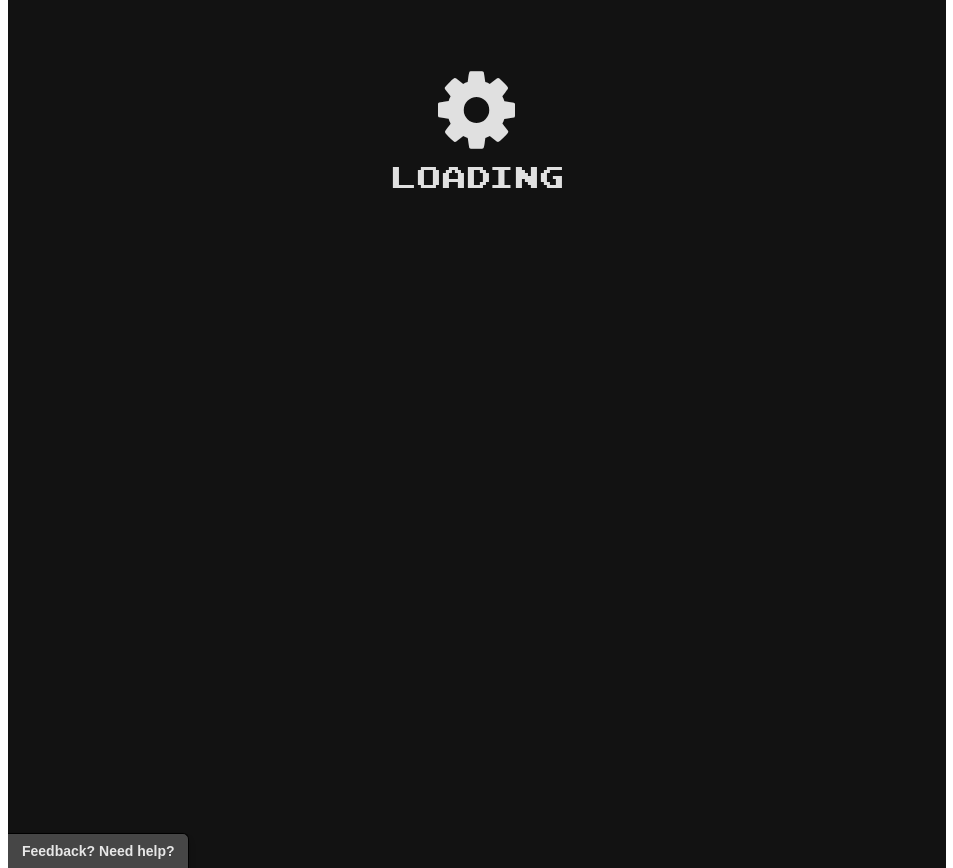 scroll, scrollTop: 0, scrollLeft: 0, axis: both 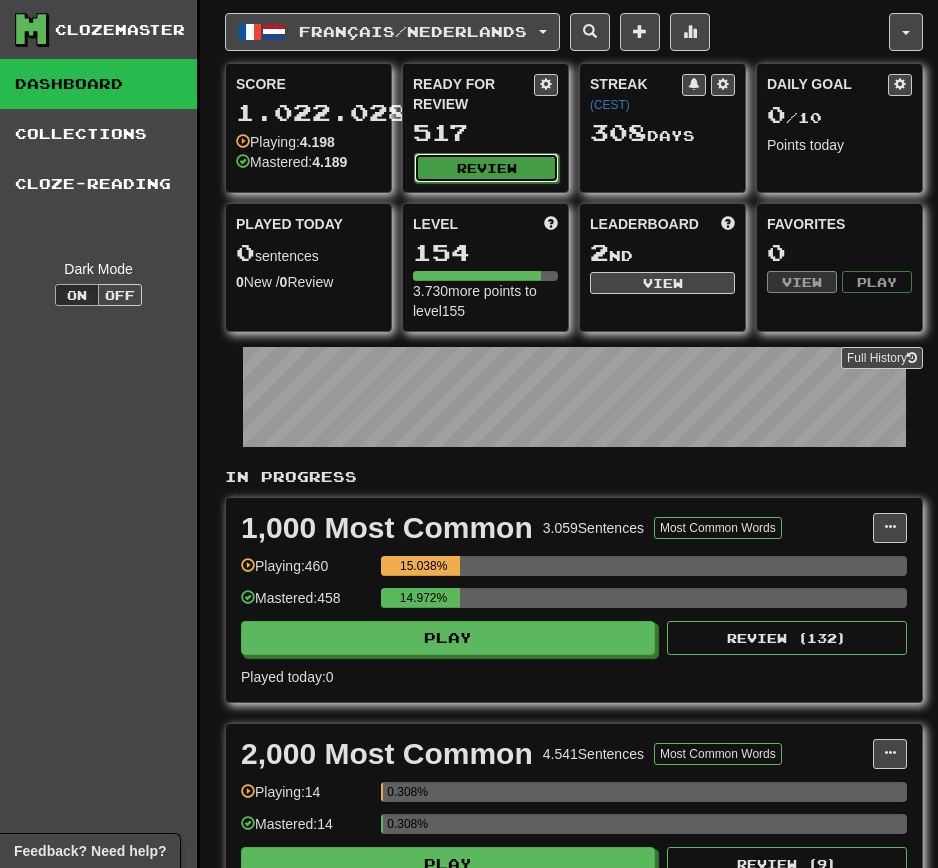 click on "Review" at bounding box center (486, 168) 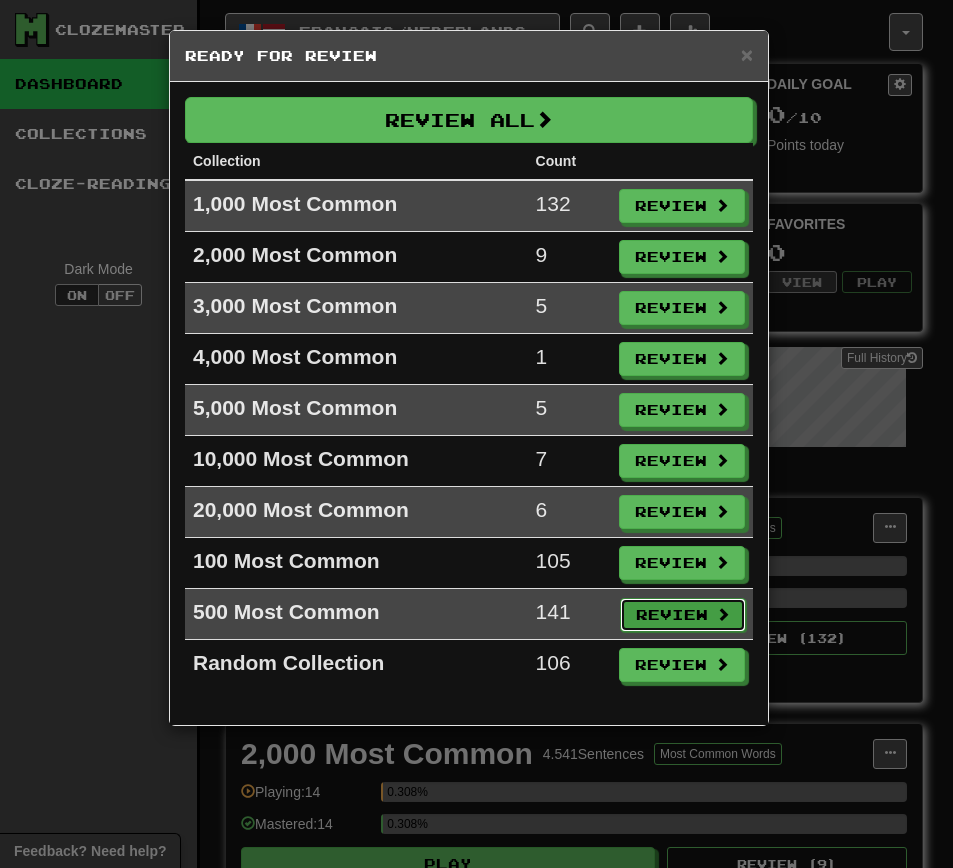 click on "Review" at bounding box center (683, 615) 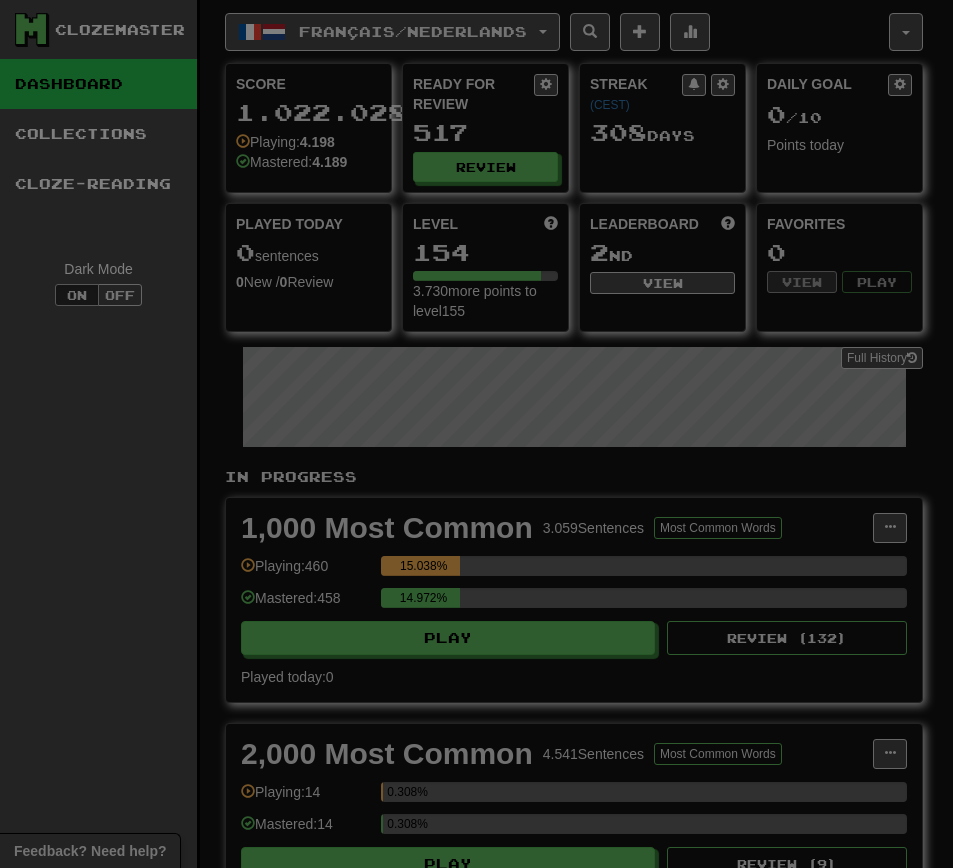select on "**" 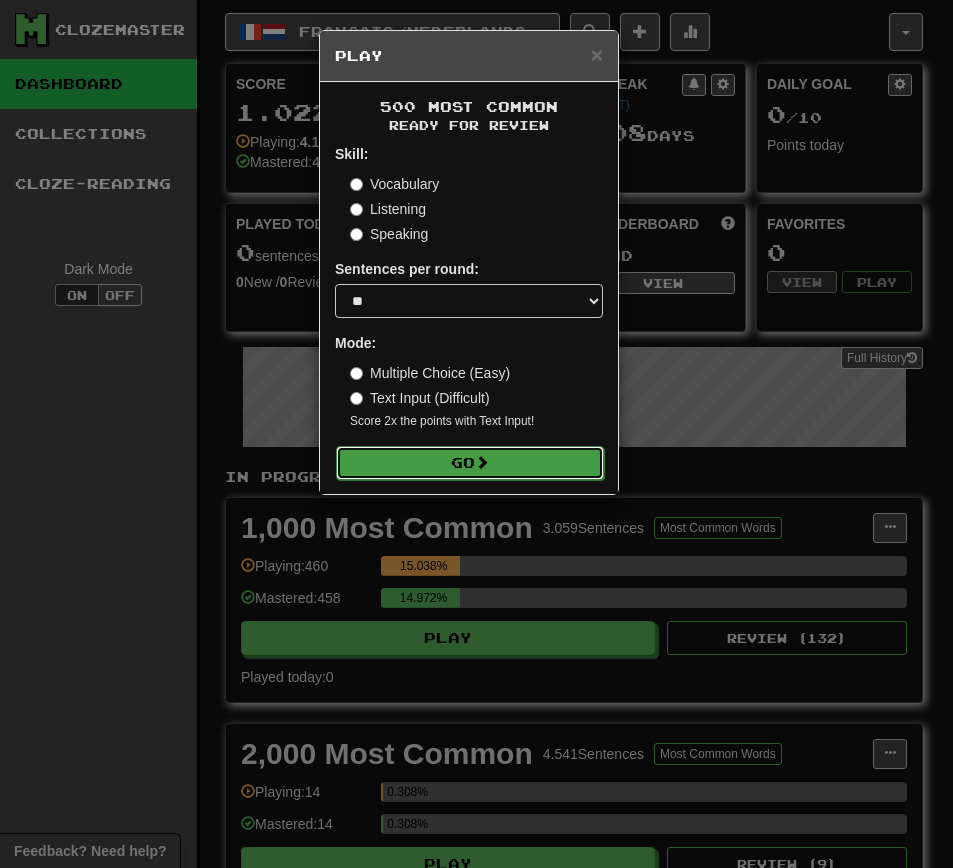 click on "Go" at bounding box center (470, 463) 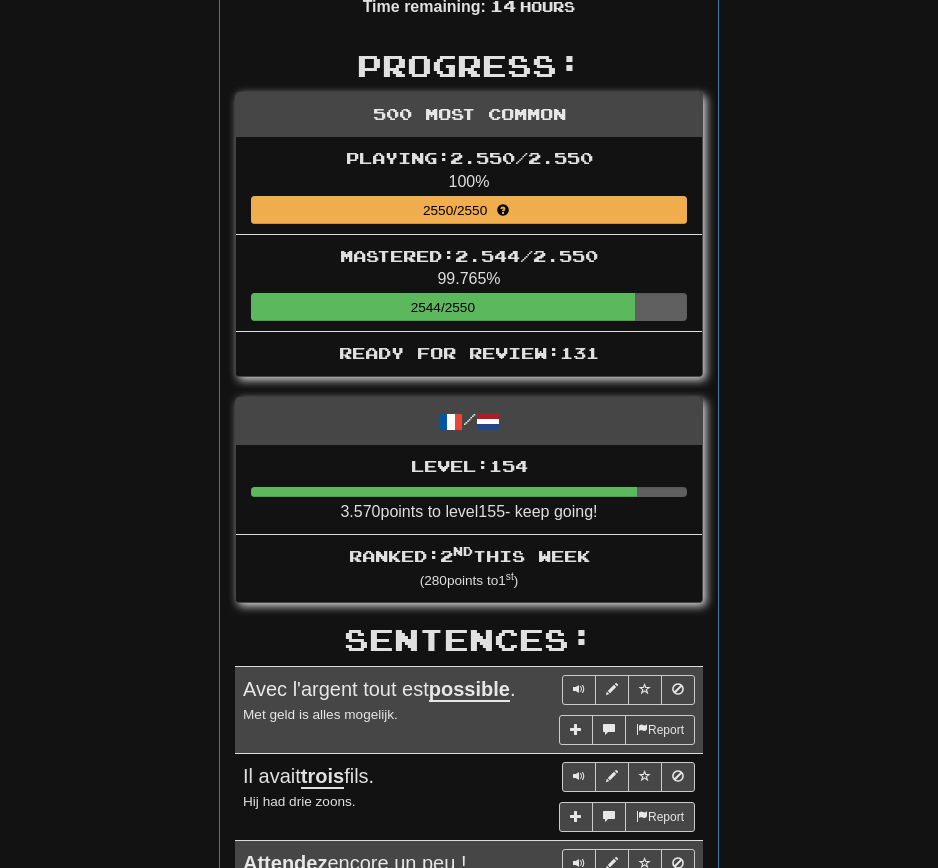 scroll, scrollTop: 0, scrollLeft: 0, axis: both 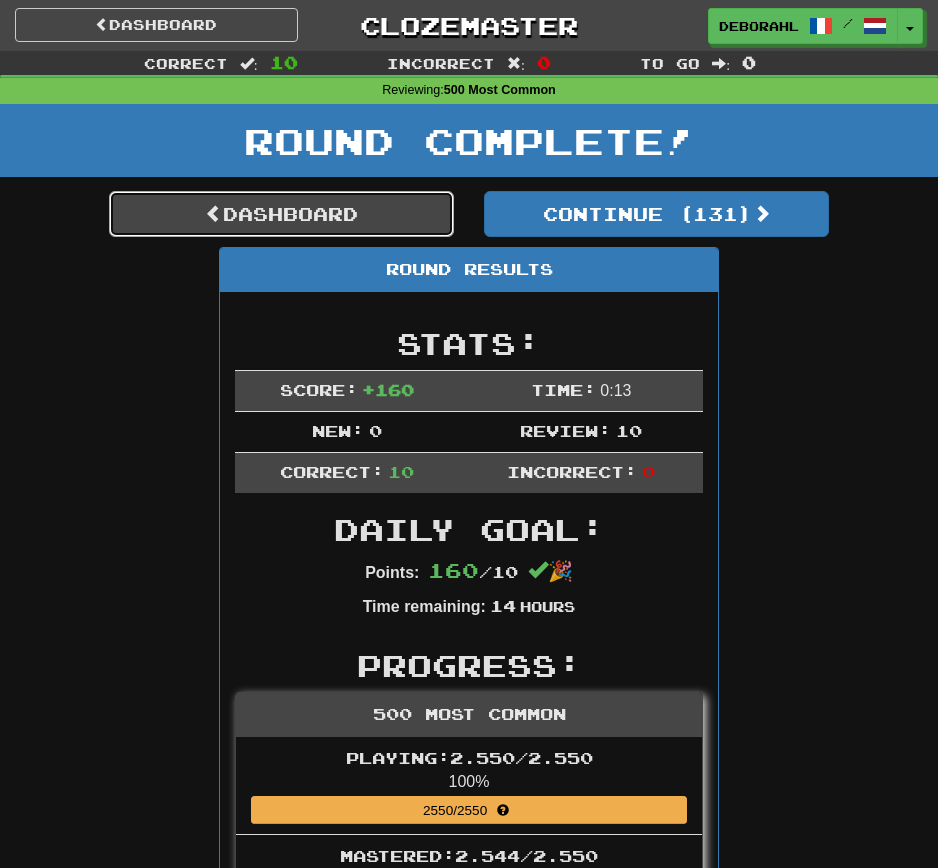 click at bounding box center [214, 213] 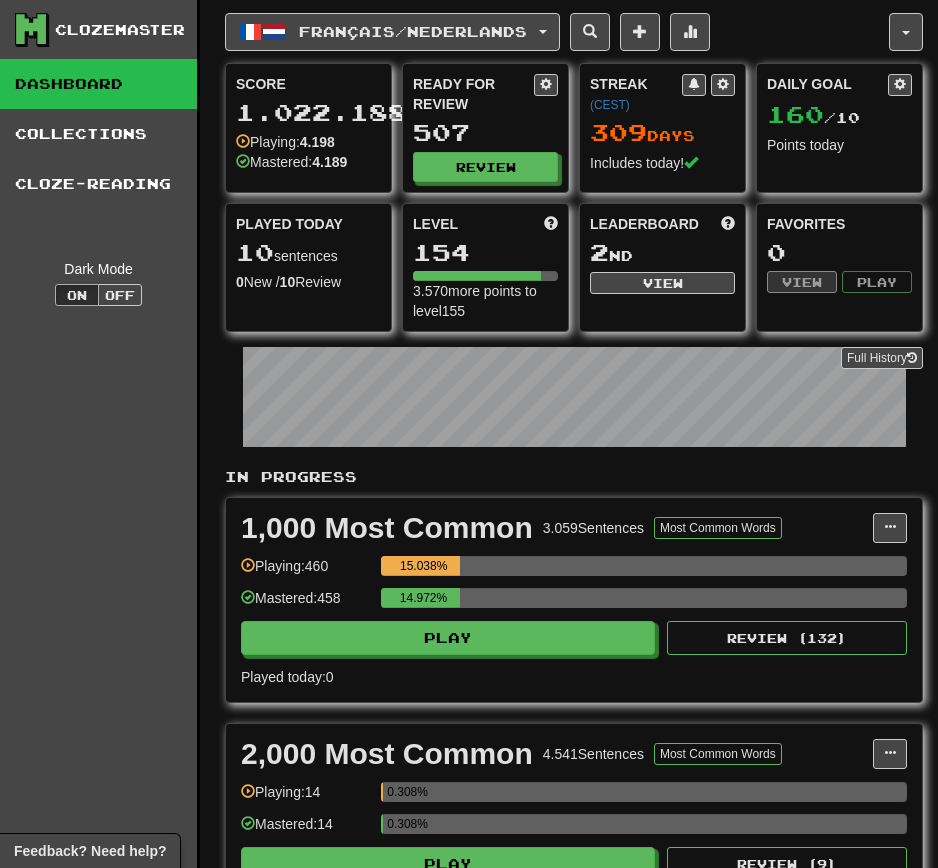 scroll, scrollTop: 0, scrollLeft: 0, axis: both 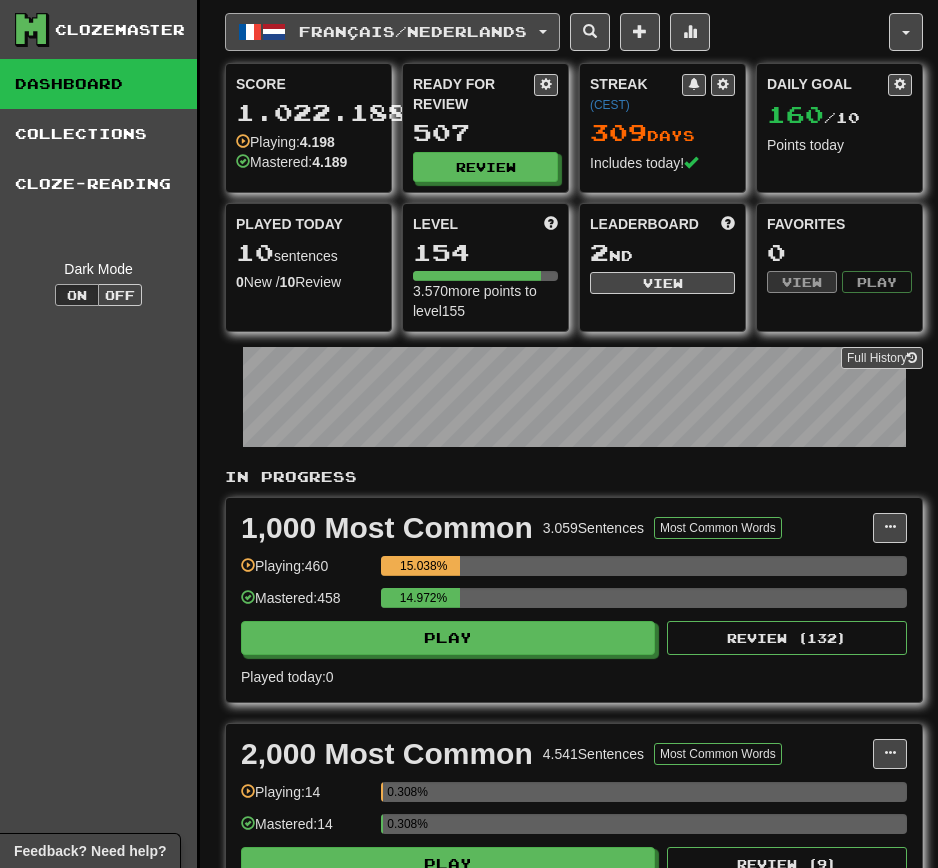 click on "Français  /  Nederlands" at bounding box center [392, 32] 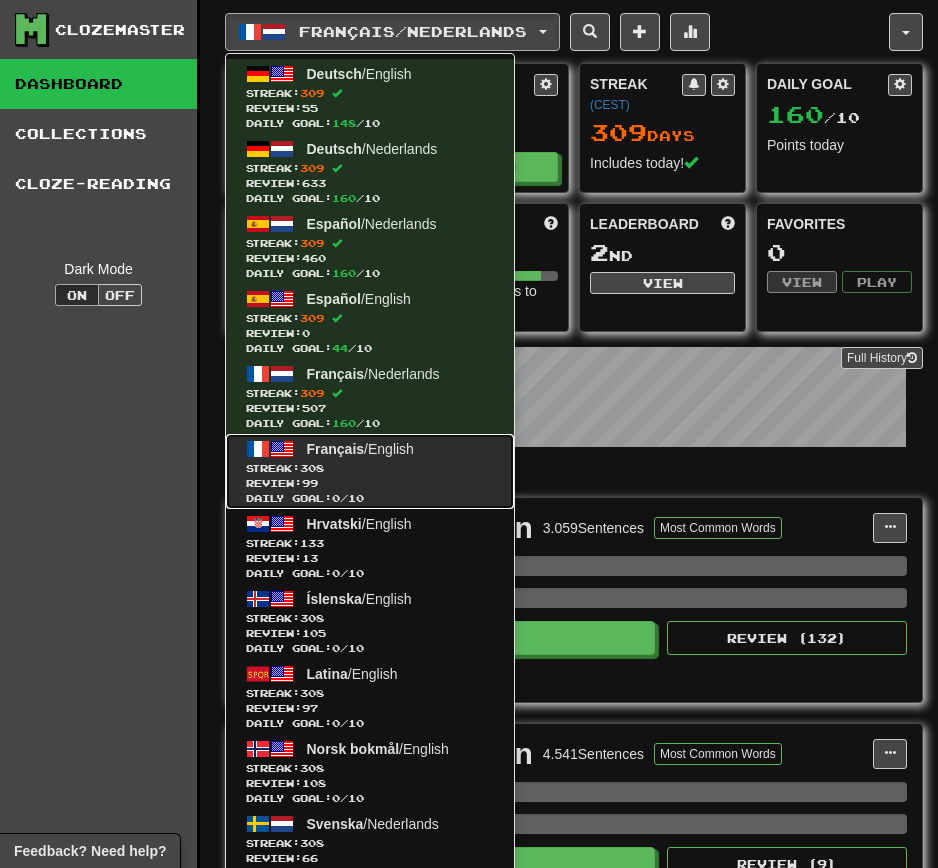 click on "Streak:  308" at bounding box center [370, 468] 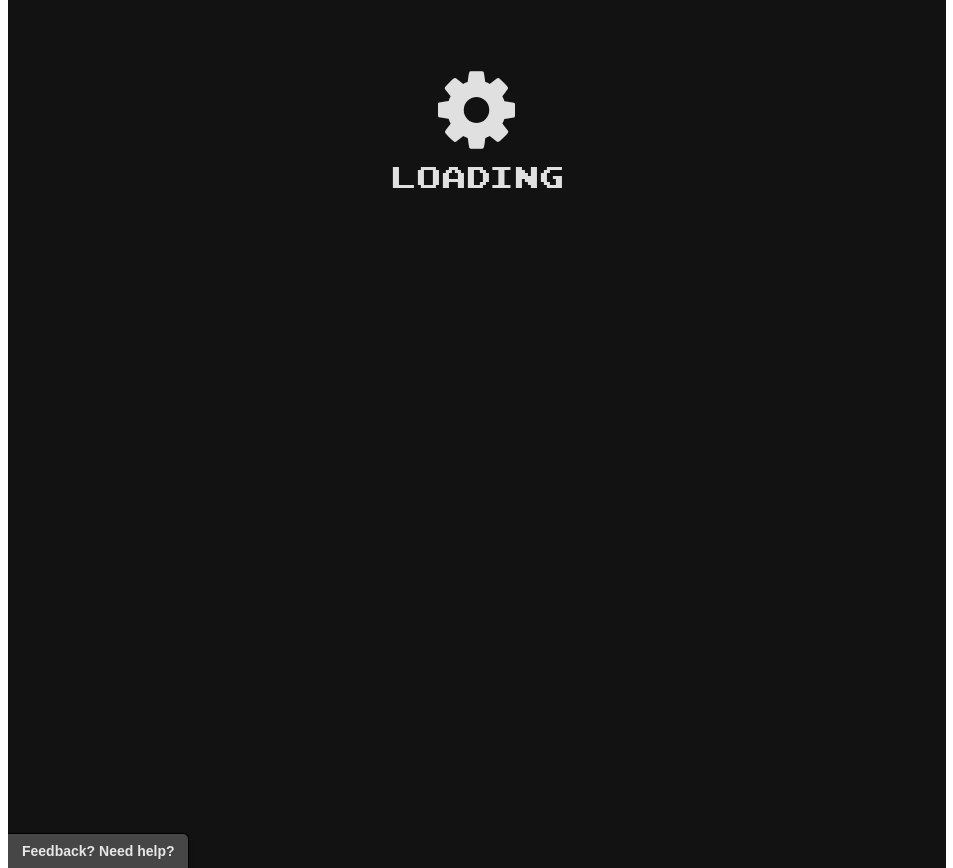 scroll, scrollTop: 0, scrollLeft: 0, axis: both 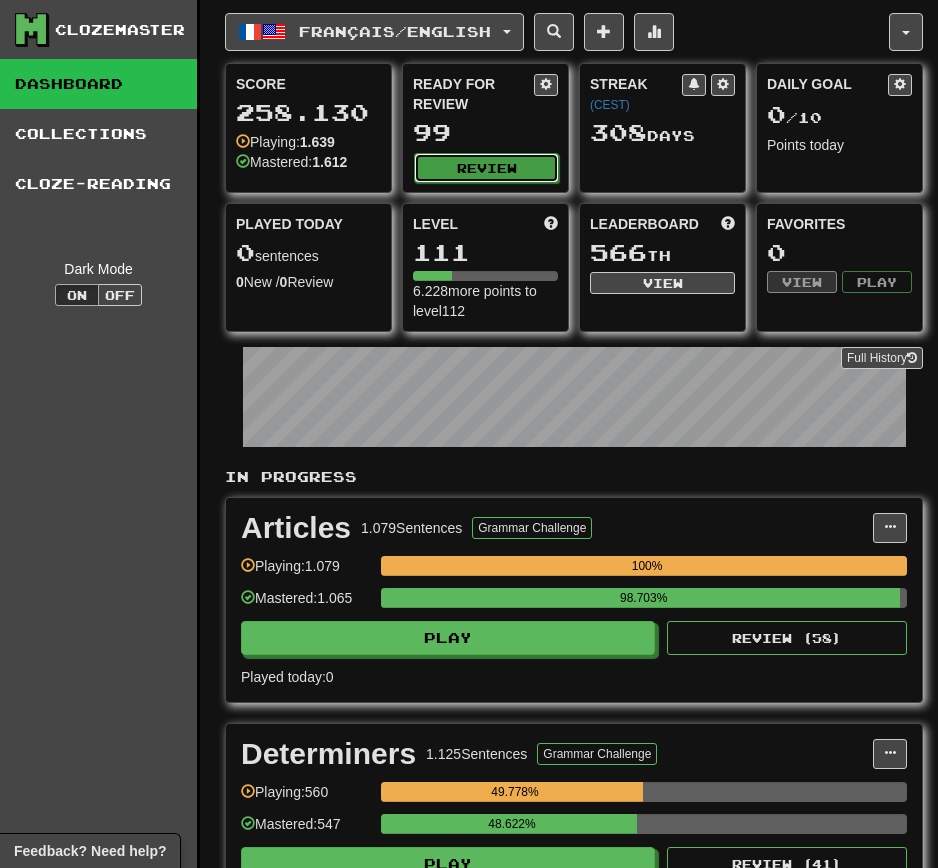 click on "Review" at bounding box center [486, 168] 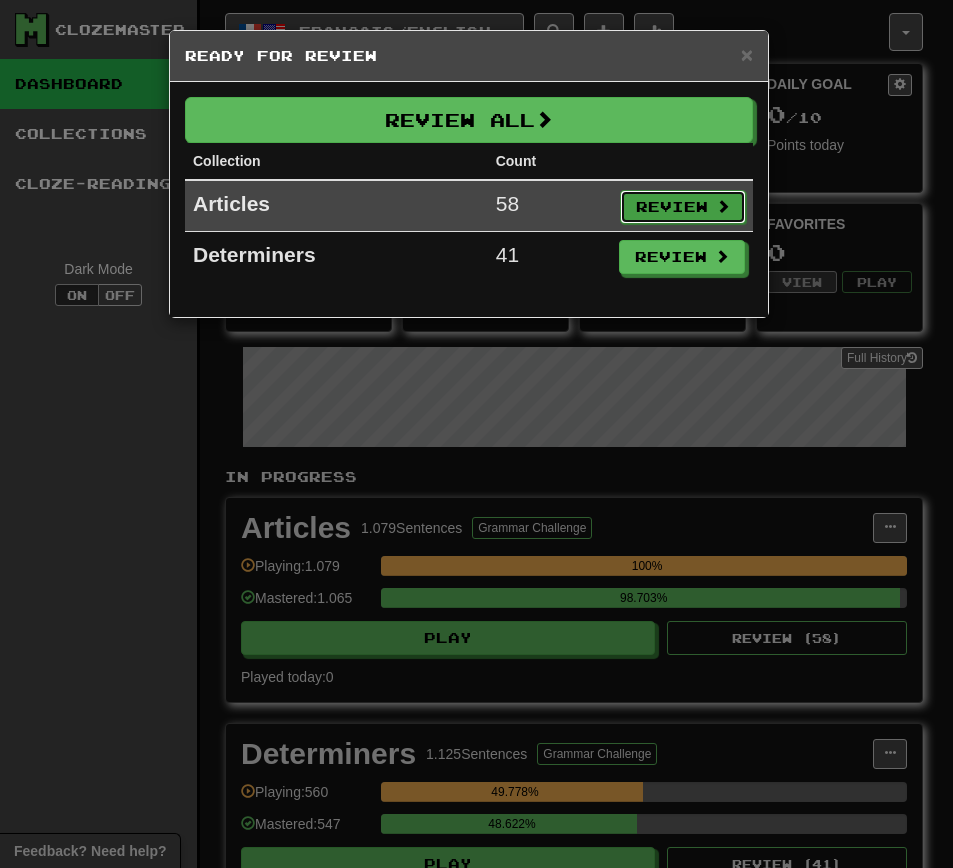 click on "Review" at bounding box center (683, 207) 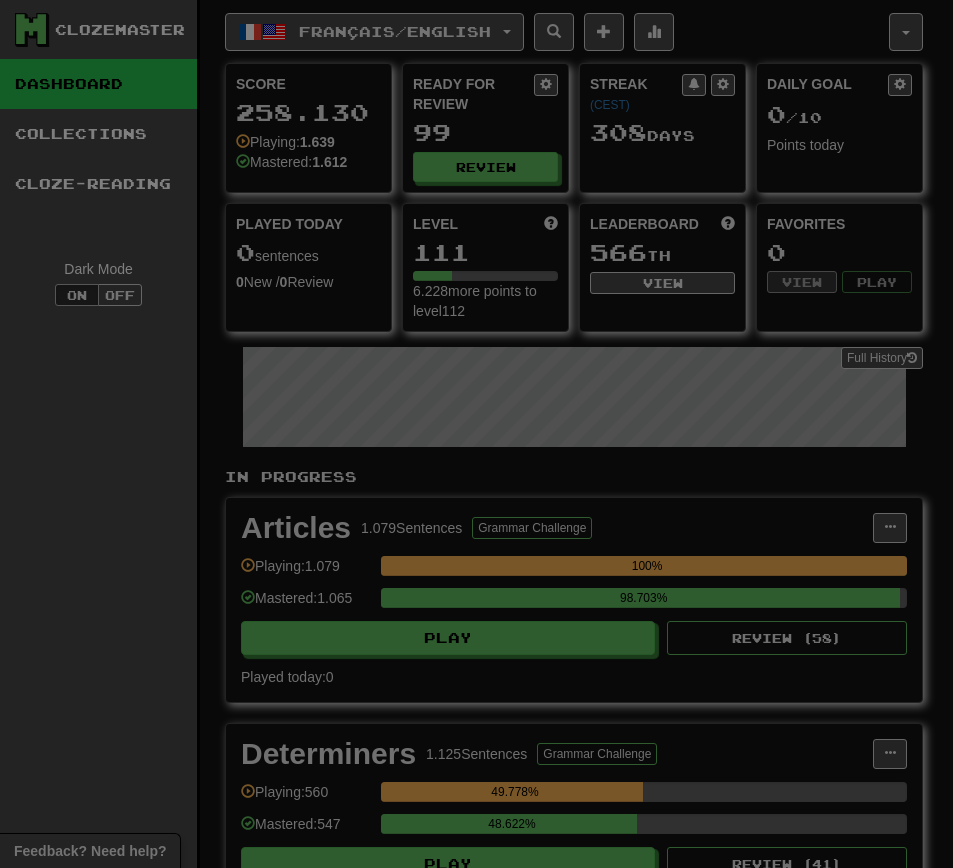 select on "**" 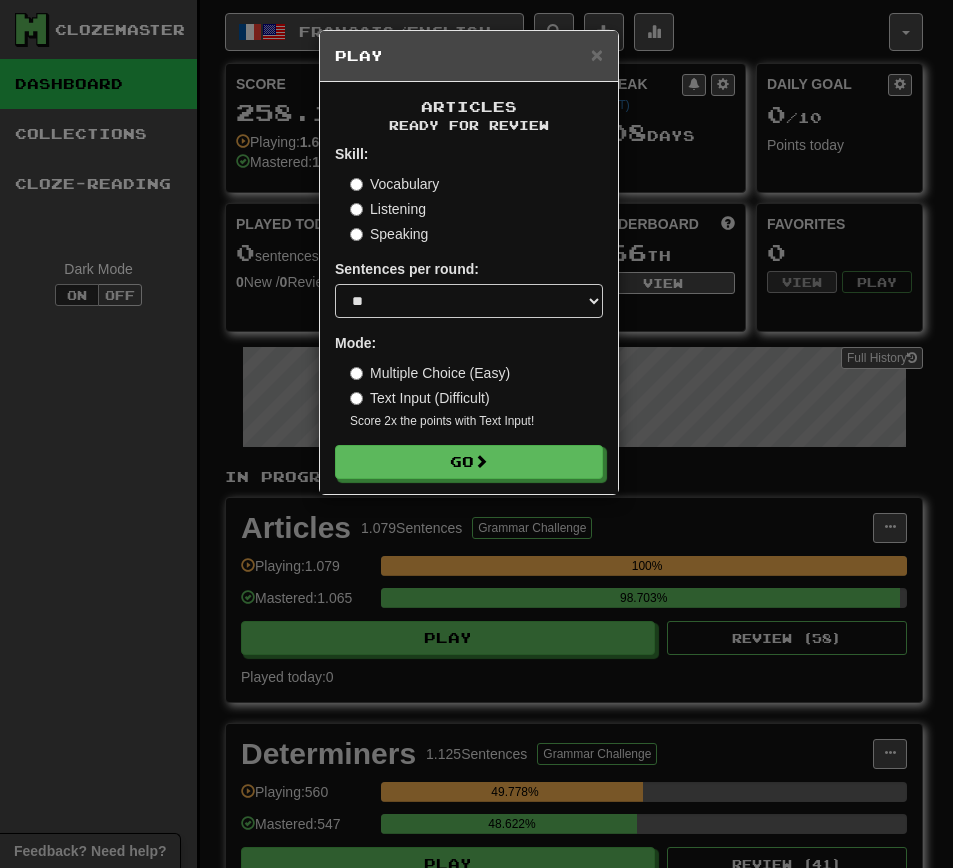 click on "Skill: Vocabulary Listening Speaking Sentences per round: * ** ** ** ** ** *** ******** Mode: Multiple Choice (Easy) Text Input (Difficult) Score 2x the points with Text Input ! Go" at bounding box center [469, 311] 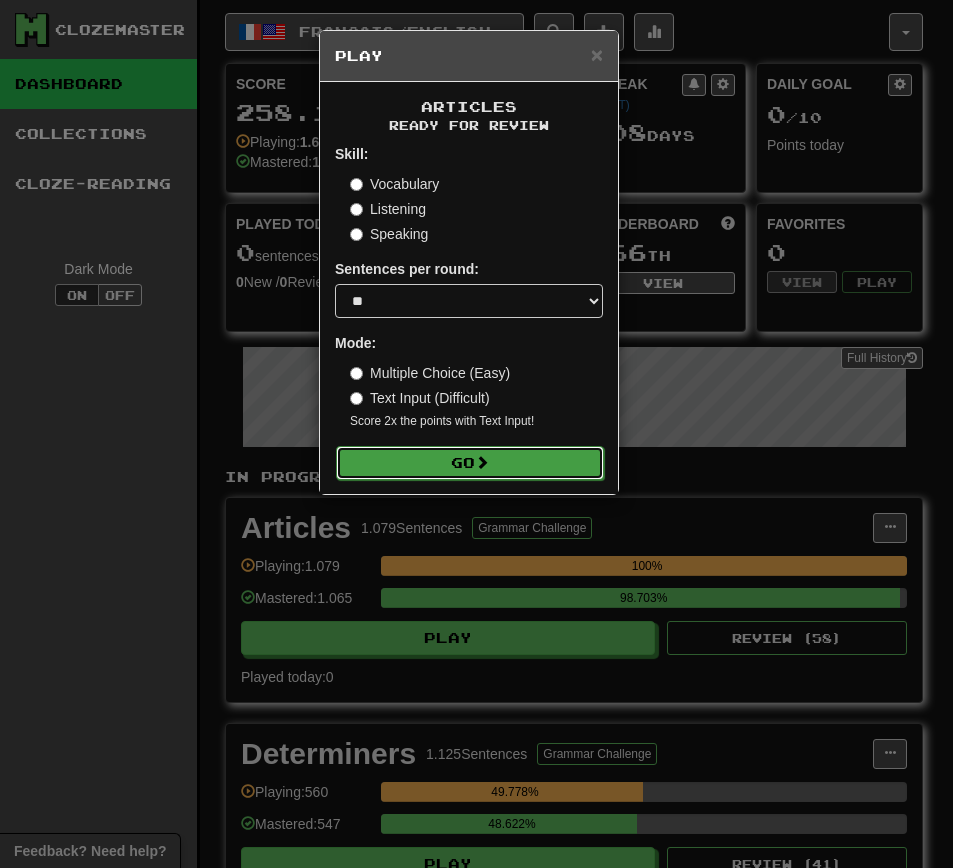click on "Go" at bounding box center (470, 463) 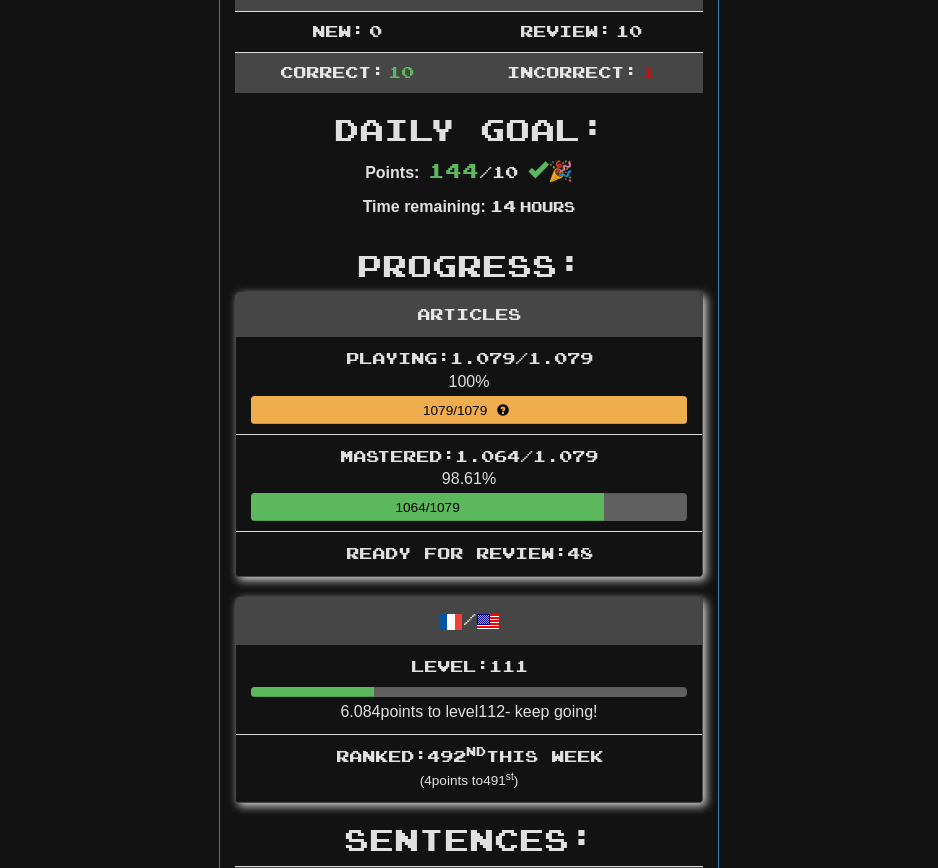 scroll, scrollTop: 0, scrollLeft: 0, axis: both 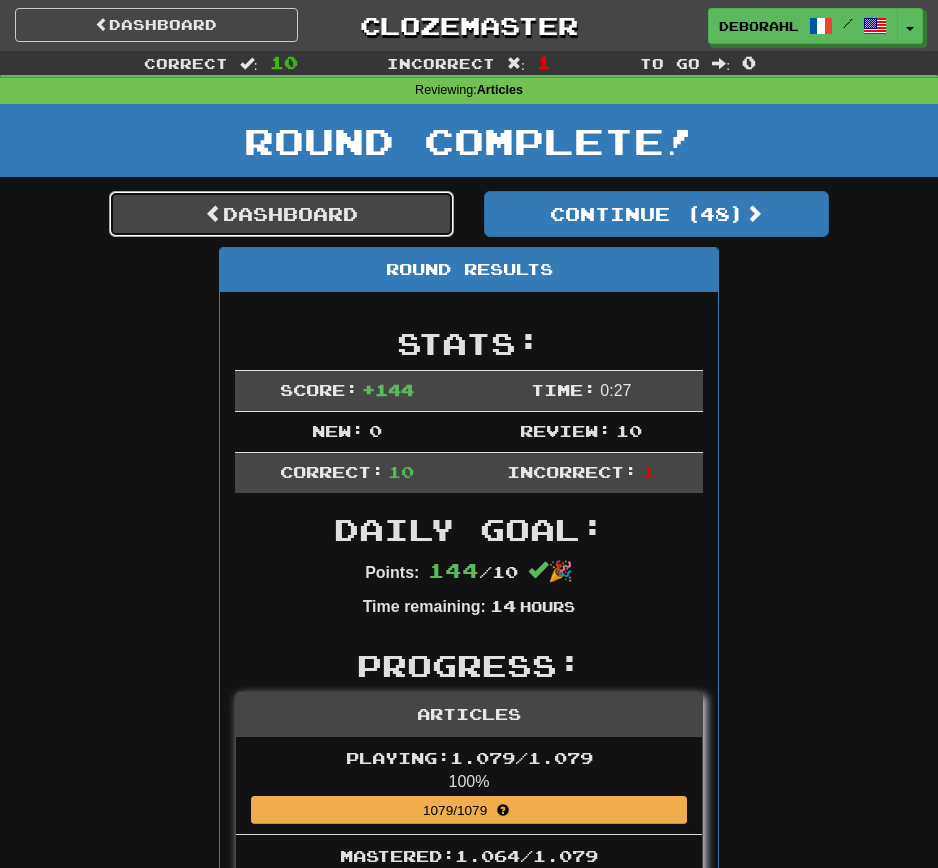 click on "Dashboard" at bounding box center [281, 214] 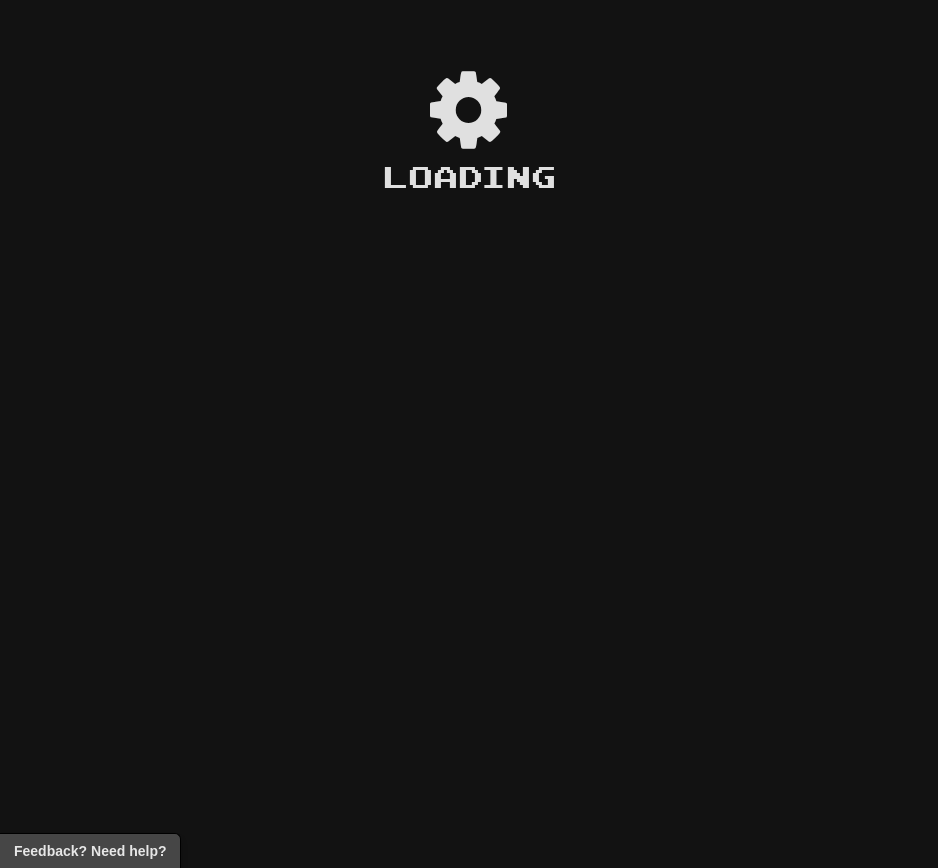 scroll, scrollTop: 0, scrollLeft: 0, axis: both 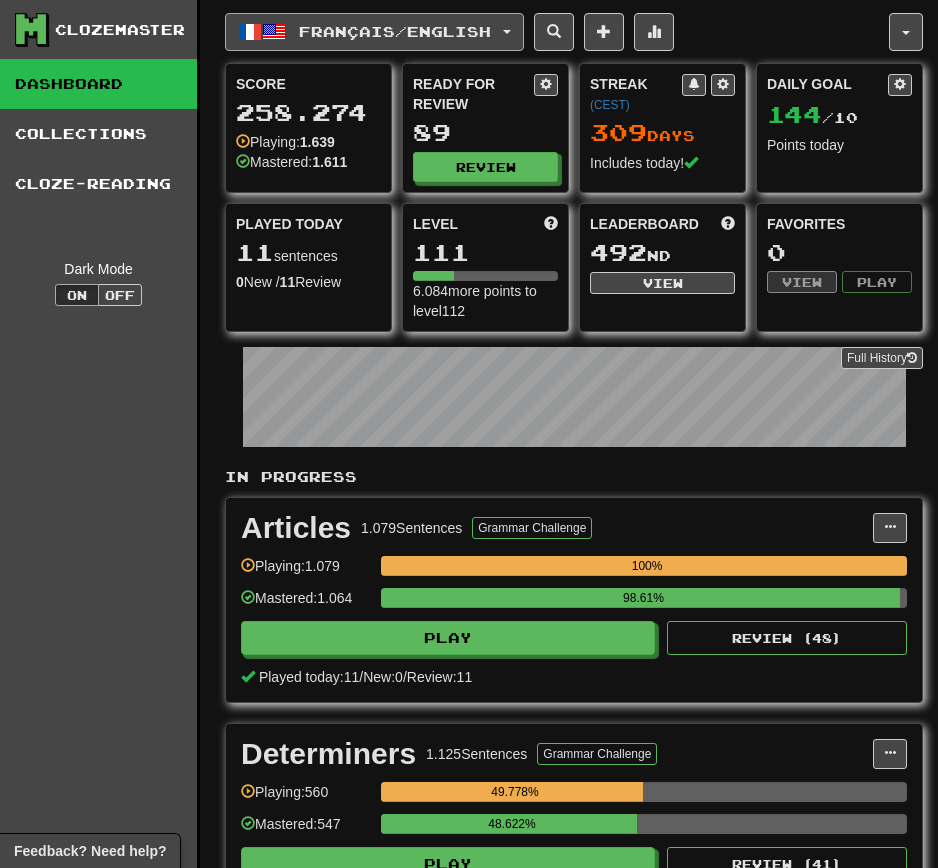 click on "Français  /  English" at bounding box center (395, 31) 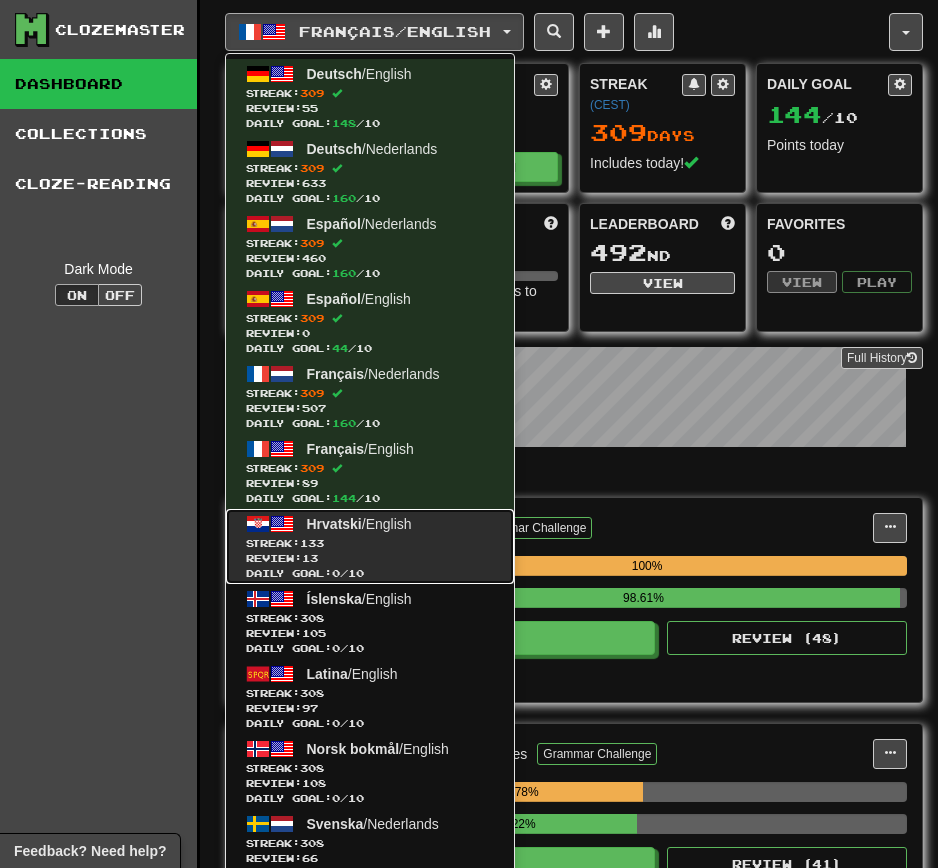 click on "Streak:  133" at bounding box center [370, 543] 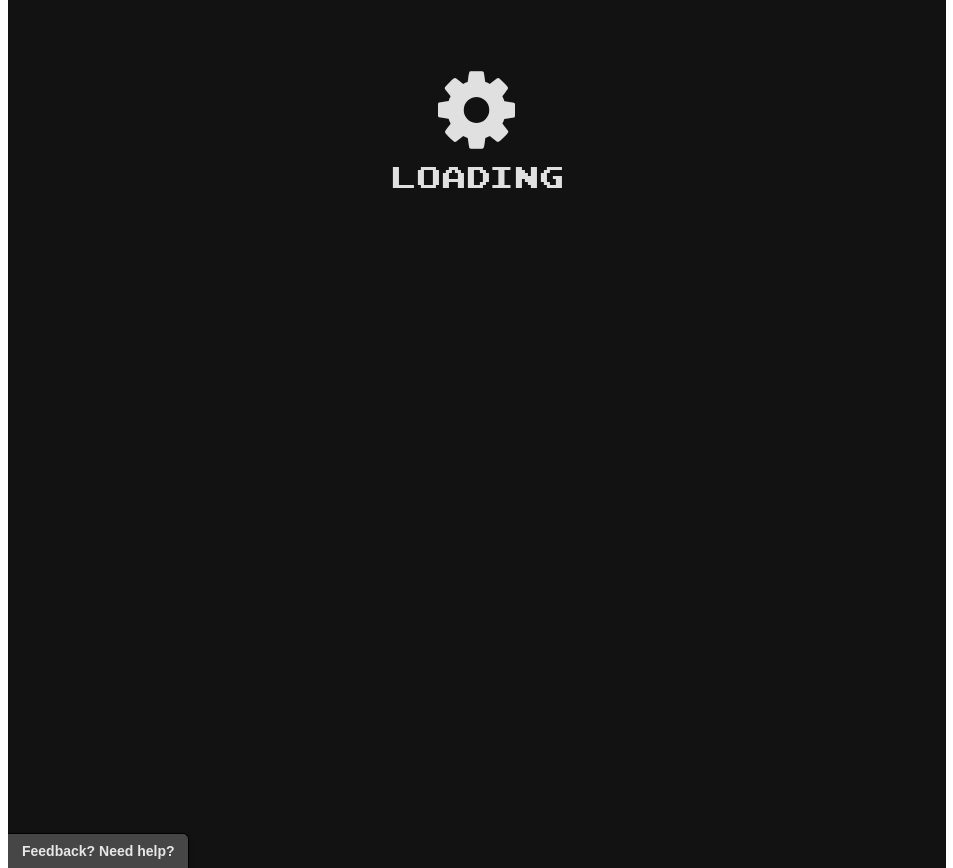 scroll, scrollTop: 0, scrollLeft: 0, axis: both 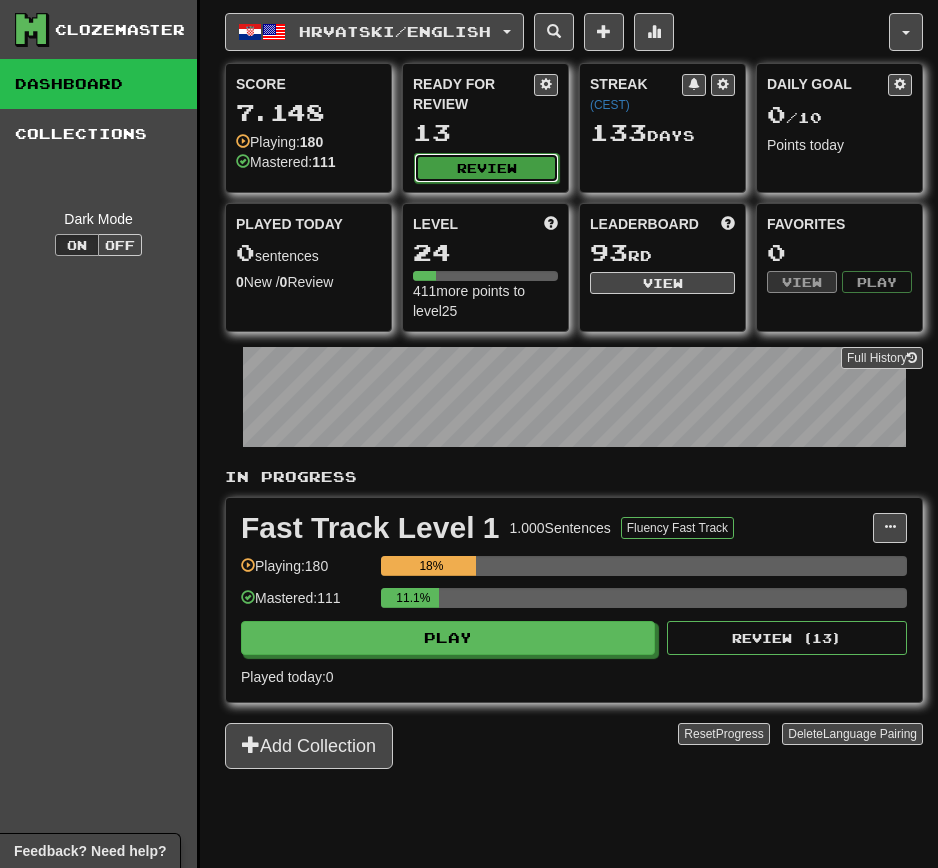 click on "Review" 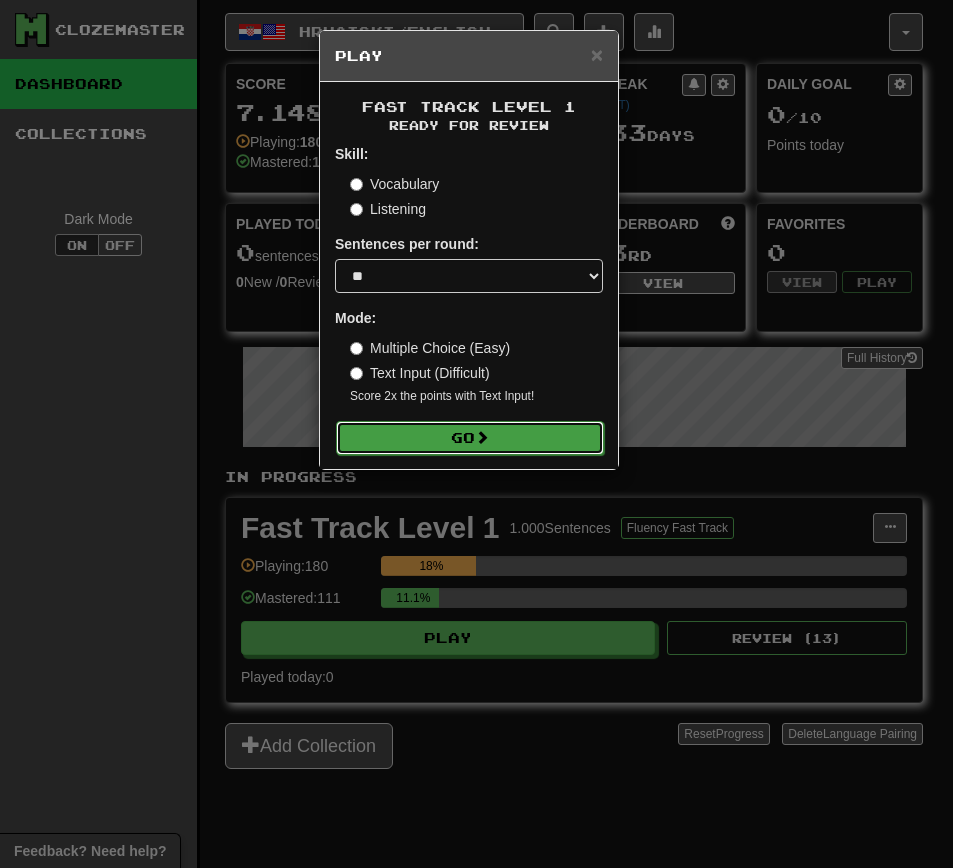 click on "Go" at bounding box center (470, 438) 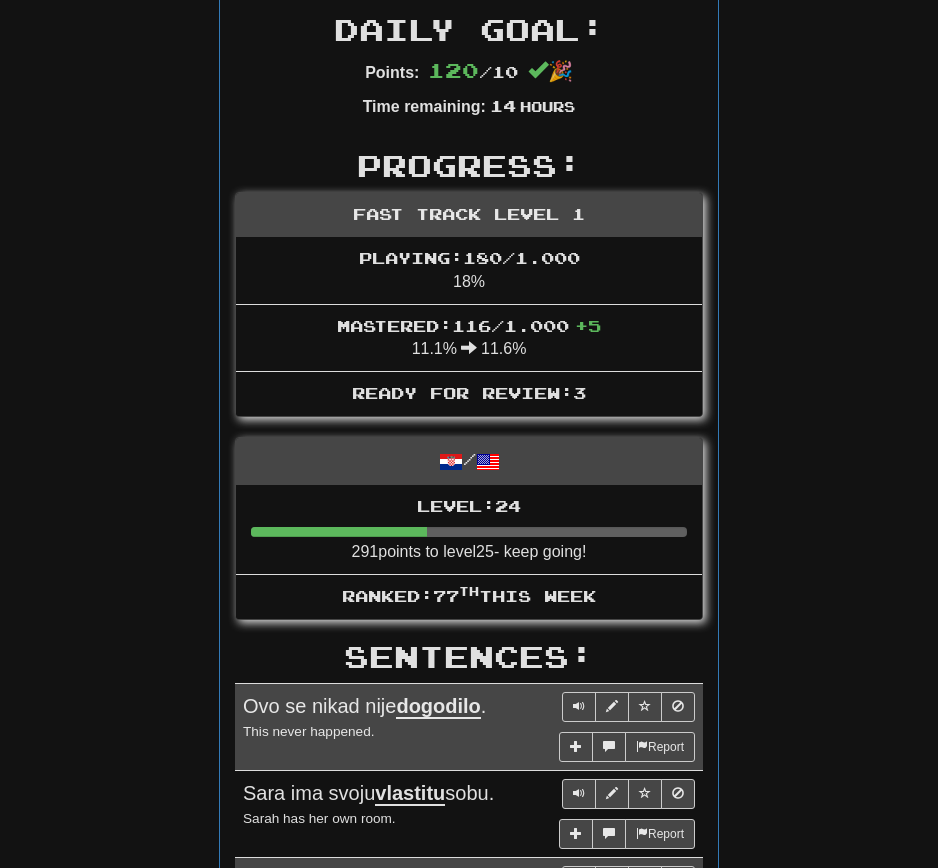 scroll, scrollTop: 0, scrollLeft: 0, axis: both 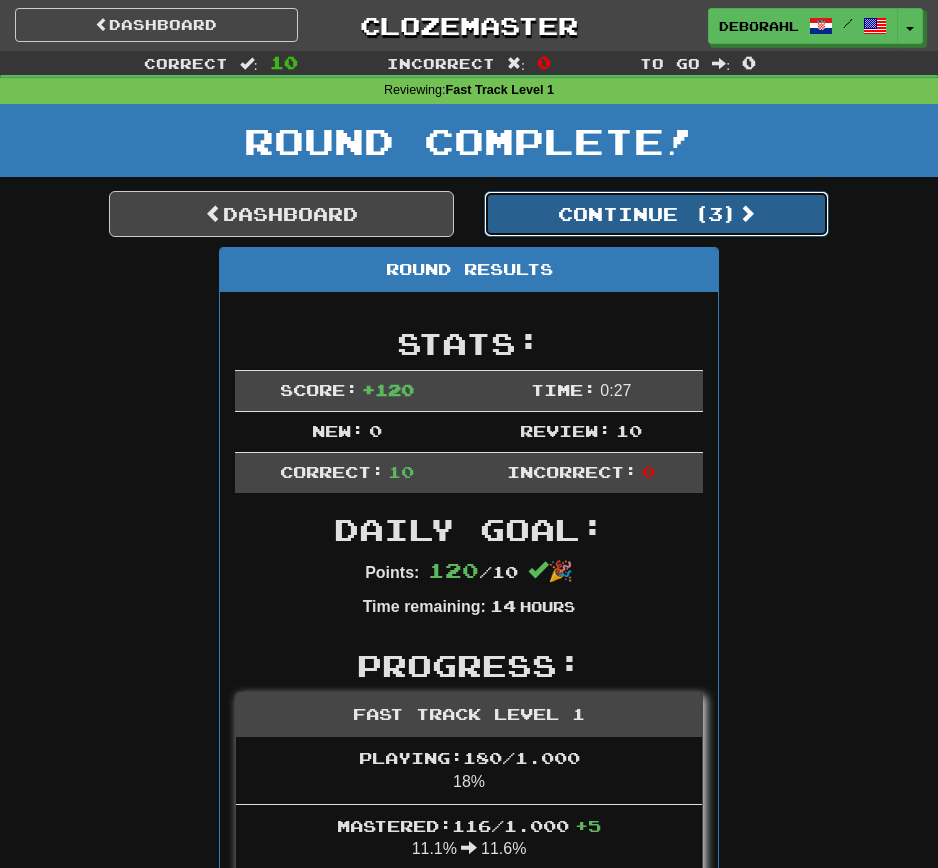 click on "Continue ( 3 )" at bounding box center [656, 214] 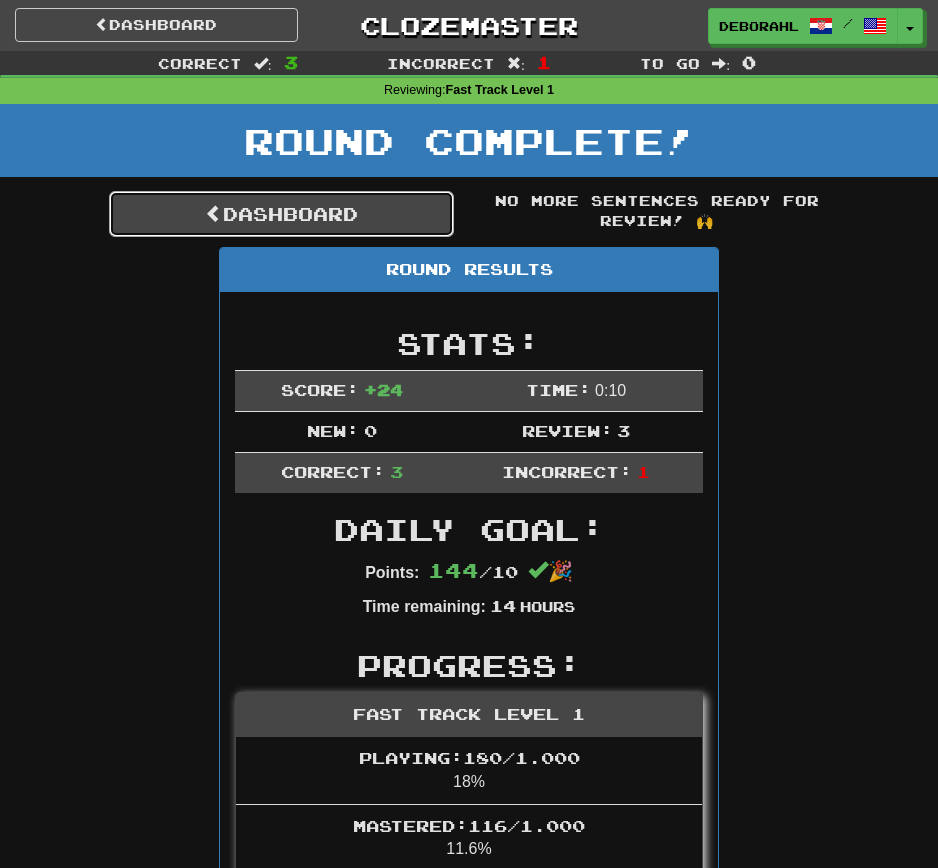 click on "Dashboard" at bounding box center [281, 214] 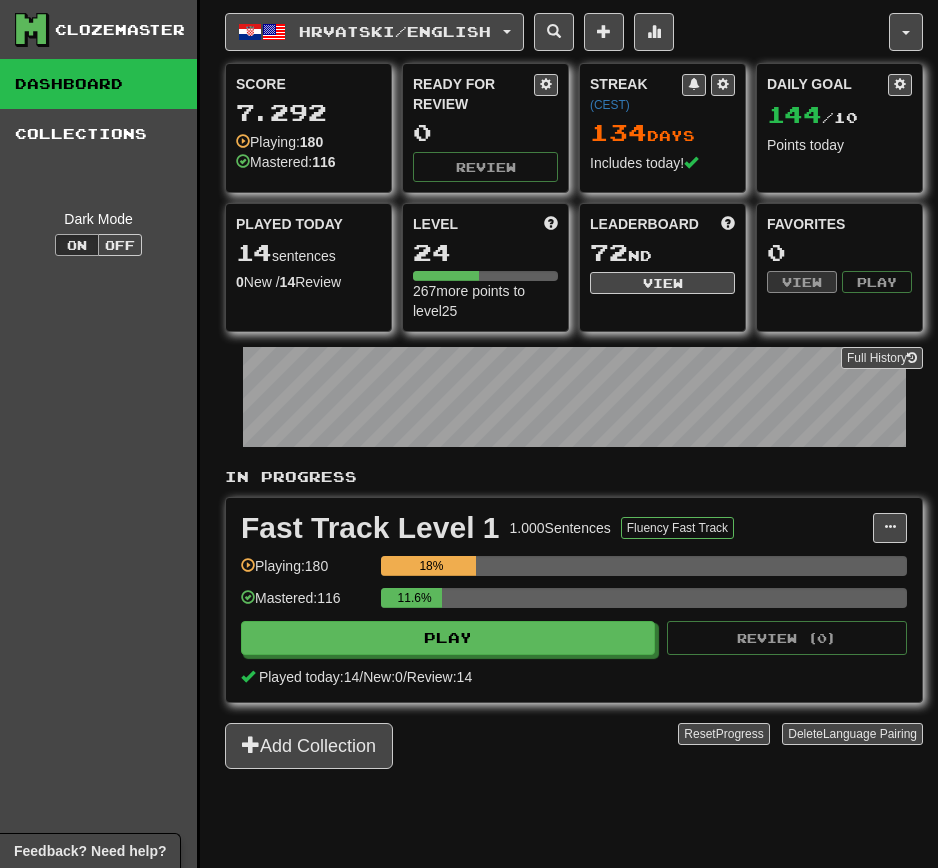 scroll, scrollTop: 0, scrollLeft: 0, axis: both 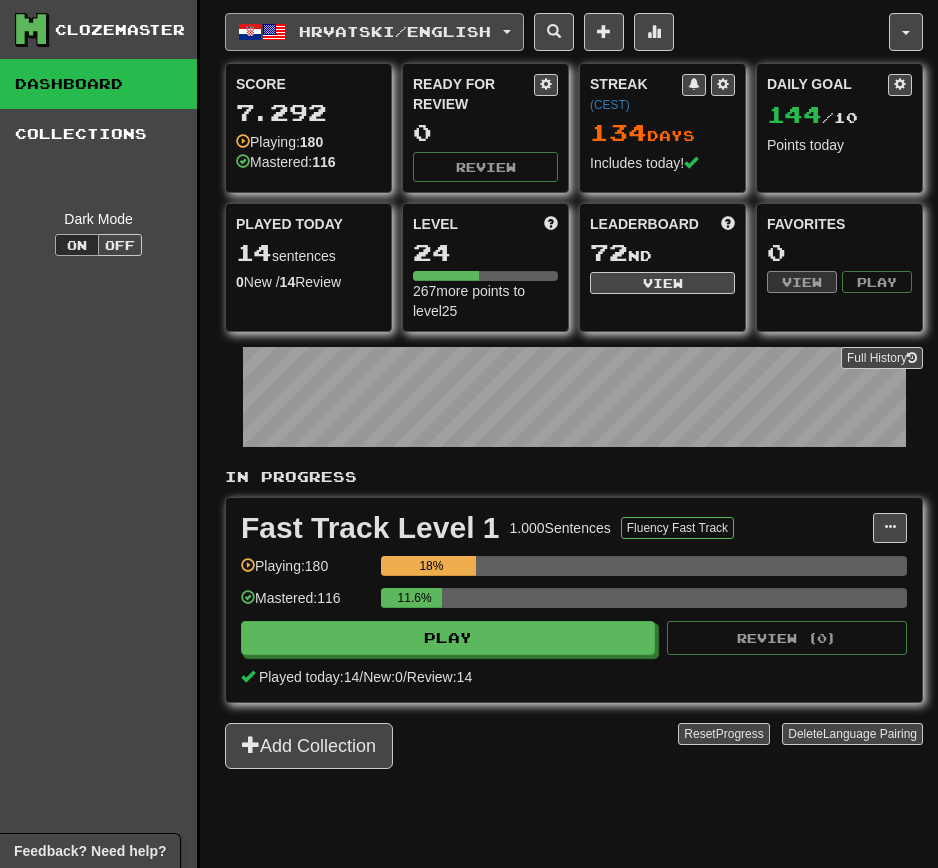 click on "Hrvatski  /  English" 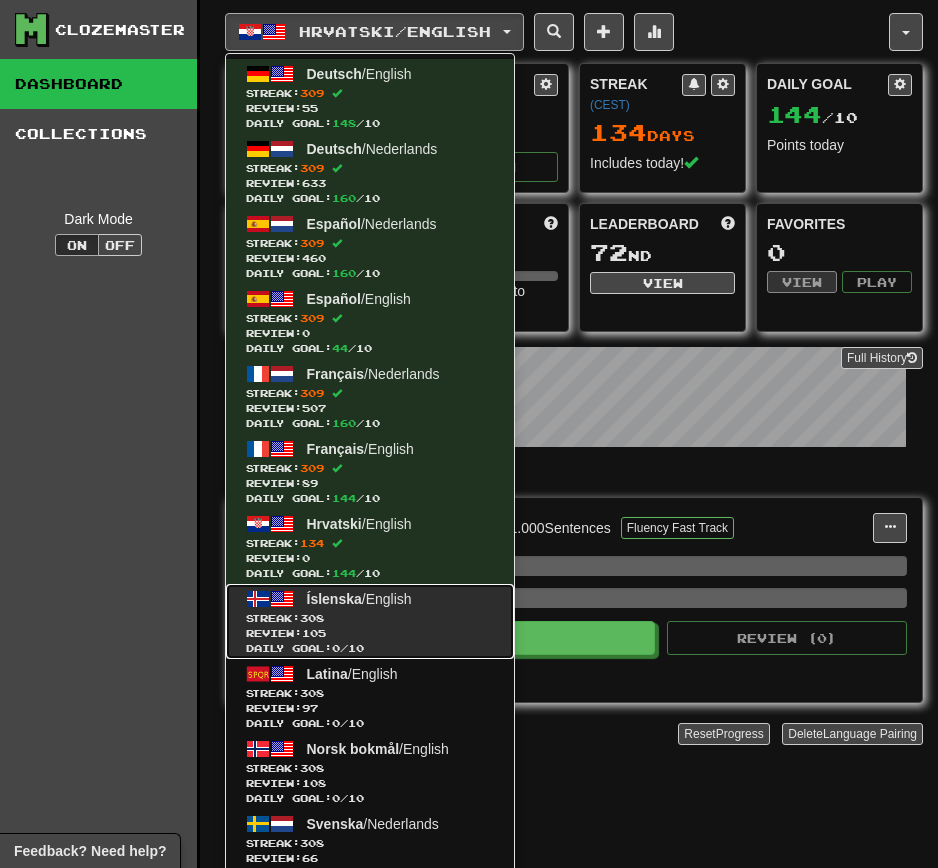 click on "Streak:  308" 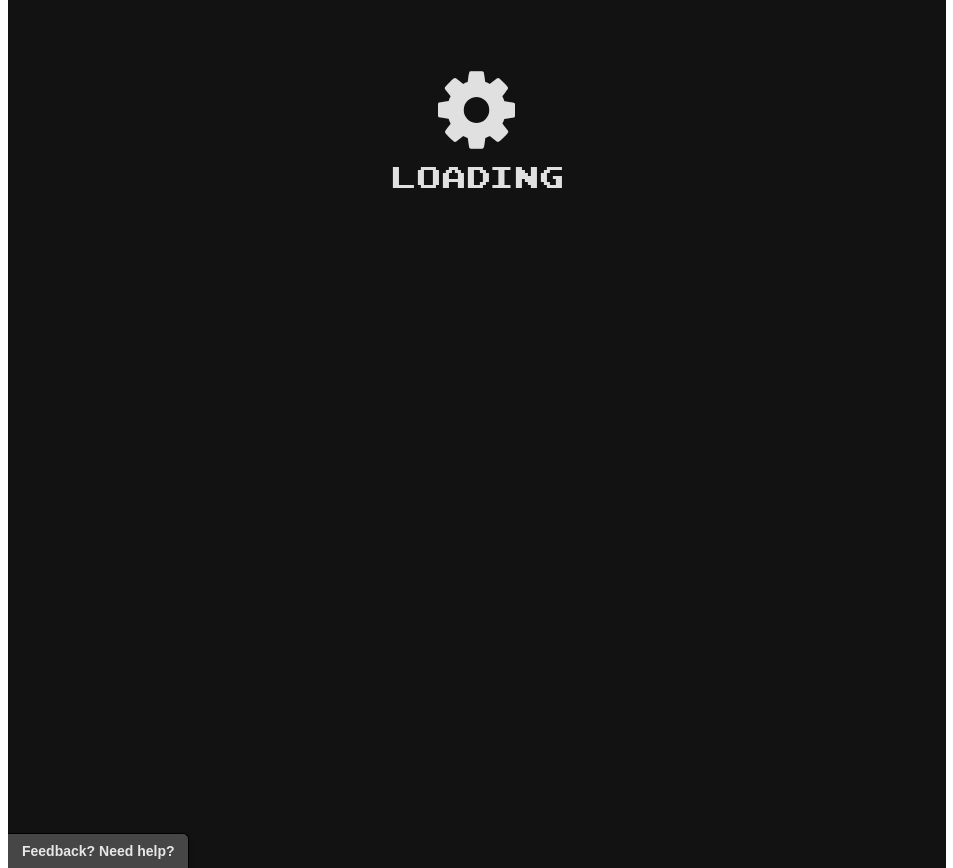 scroll, scrollTop: 0, scrollLeft: 0, axis: both 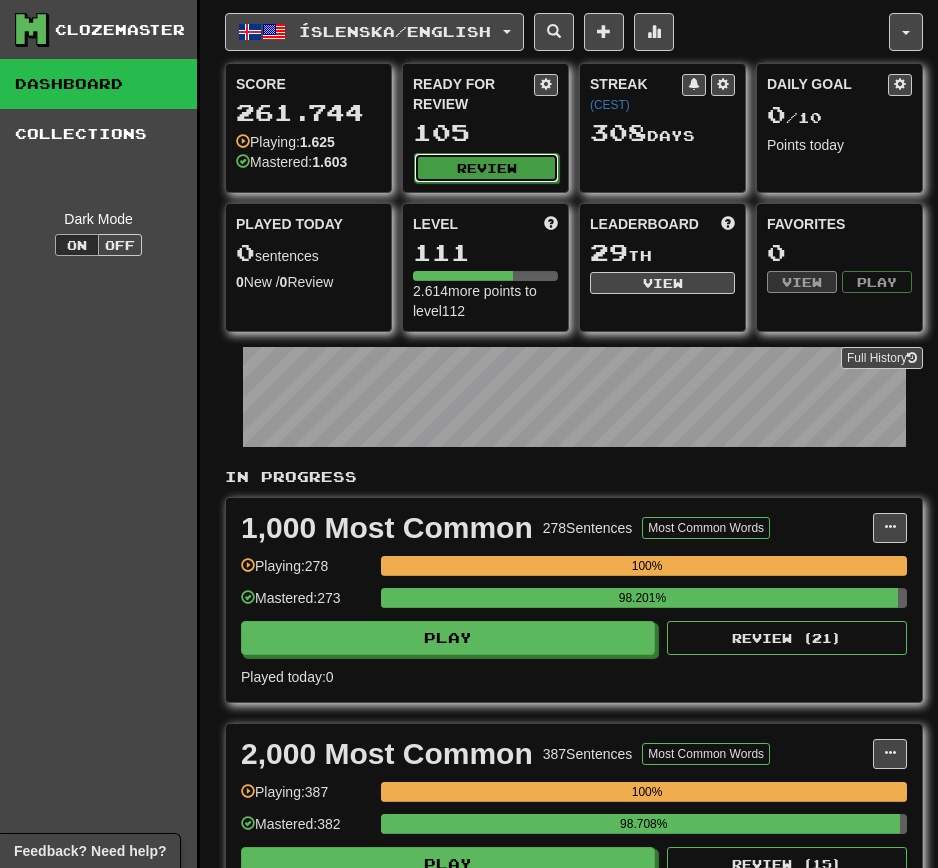 click on "Review" 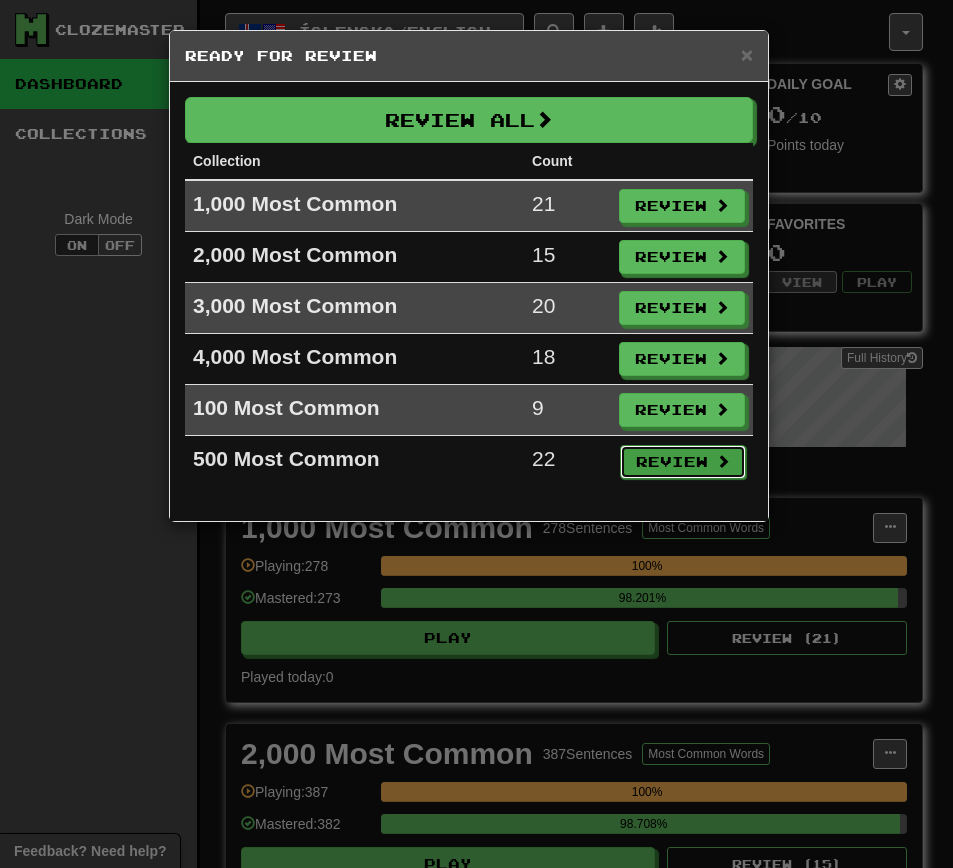 click on "Review" at bounding box center [683, 462] 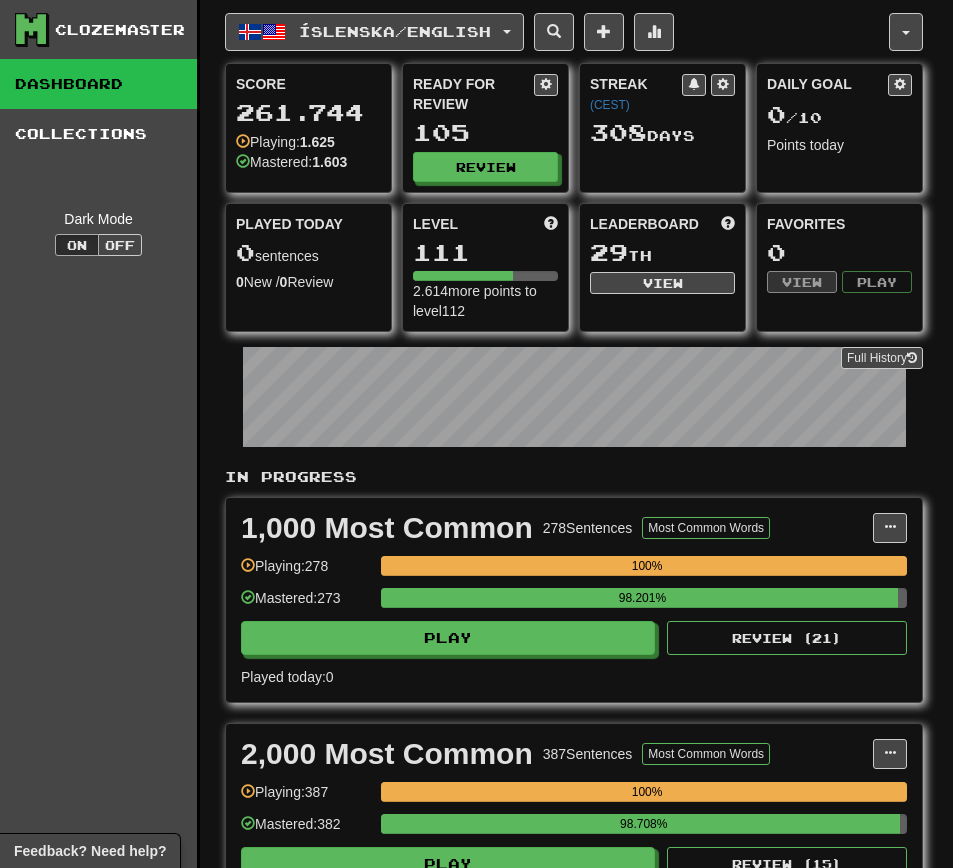 select on "**" 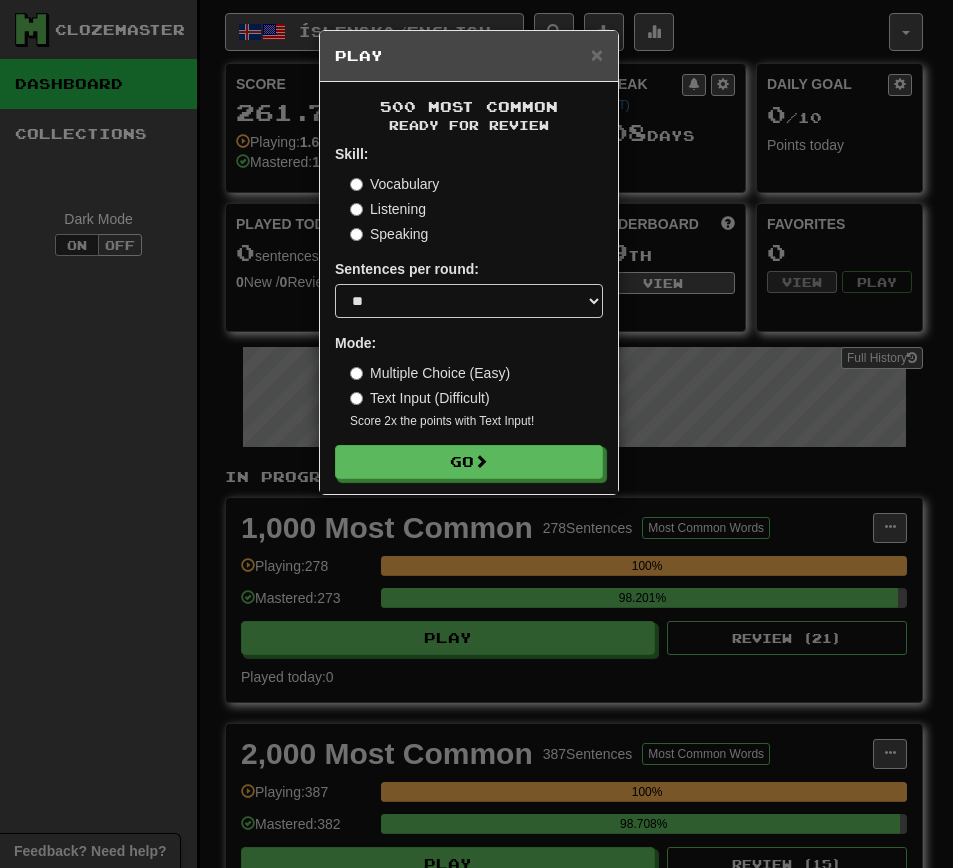 click on "Skill: Vocabulary Listening Speaking Sentences per round: * ** ** ** ** ** *** ******** Mode: Multiple Choice (Easy) Text Input (Difficult) Score 2x the points with Text Input ! Go" at bounding box center (469, 311) 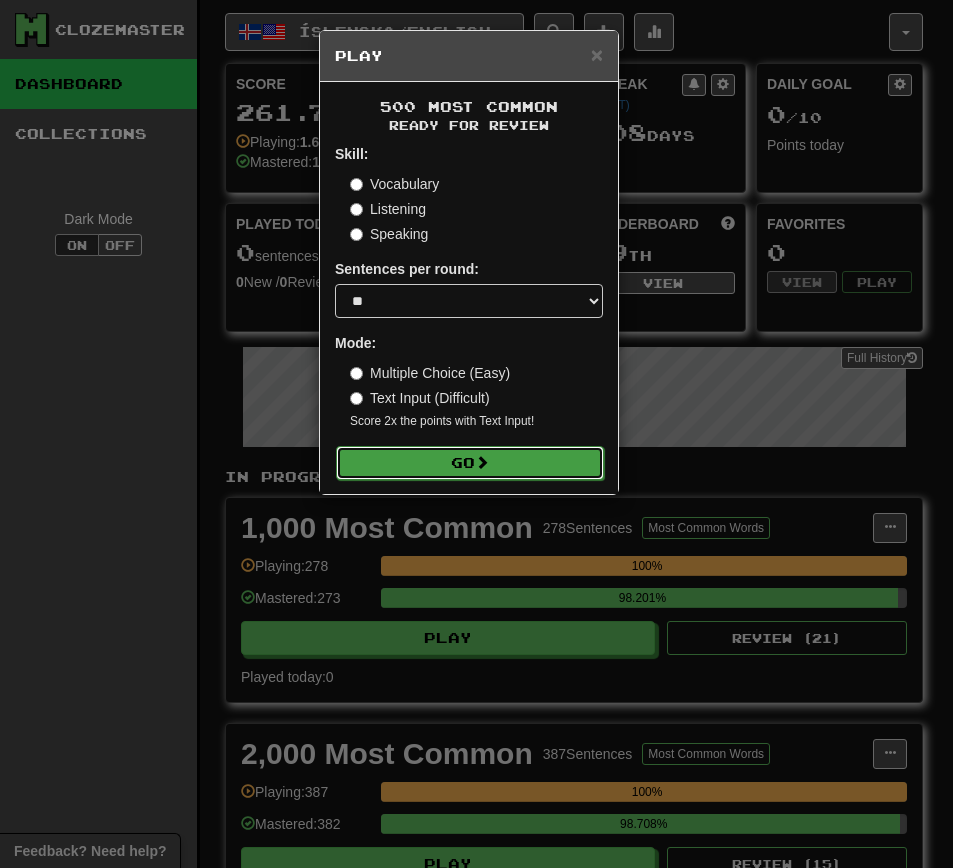 click on "Go" at bounding box center (470, 463) 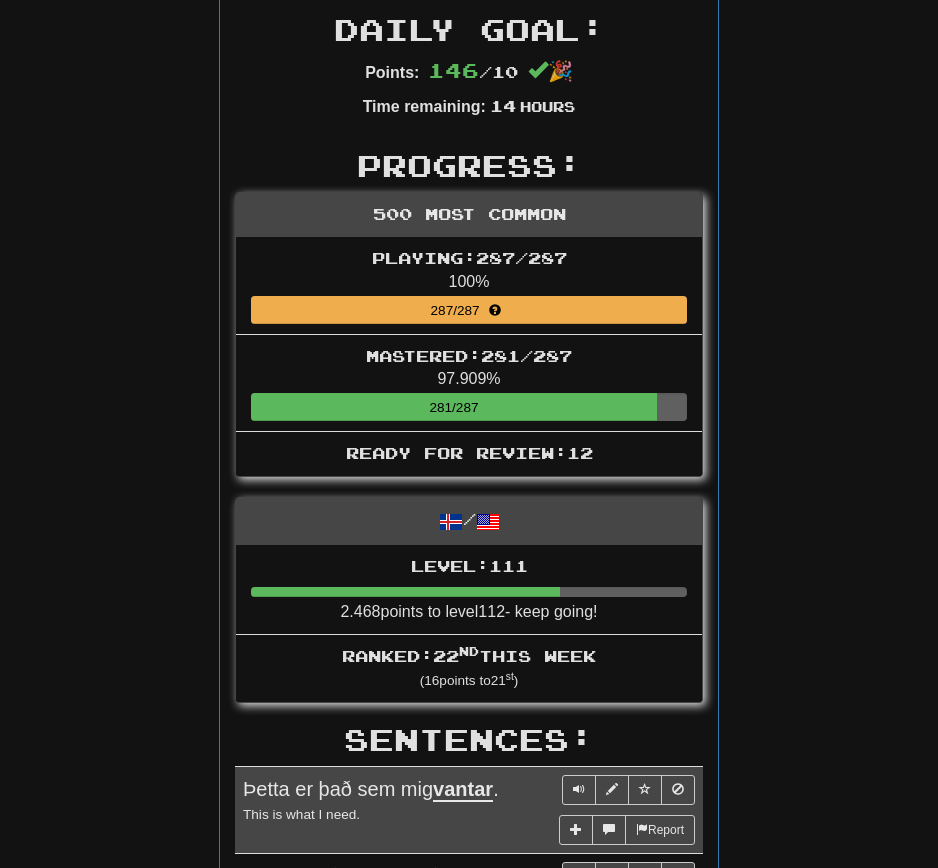 scroll, scrollTop: 0, scrollLeft: 0, axis: both 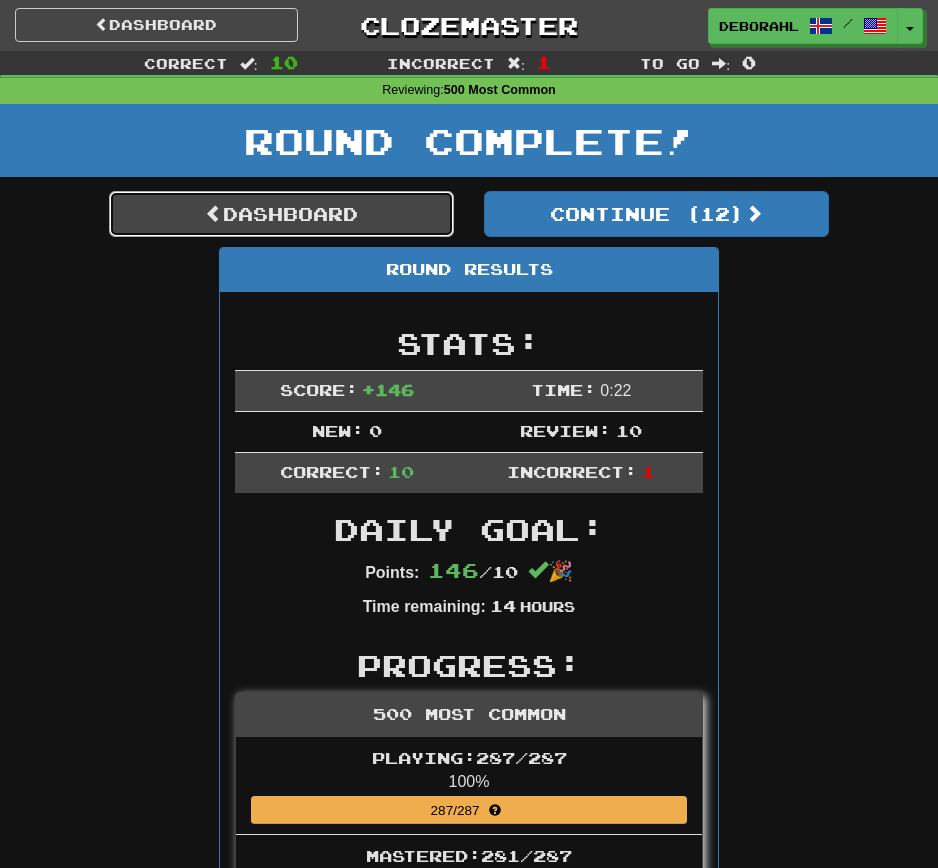 click on "Dashboard" at bounding box center (281, 214) 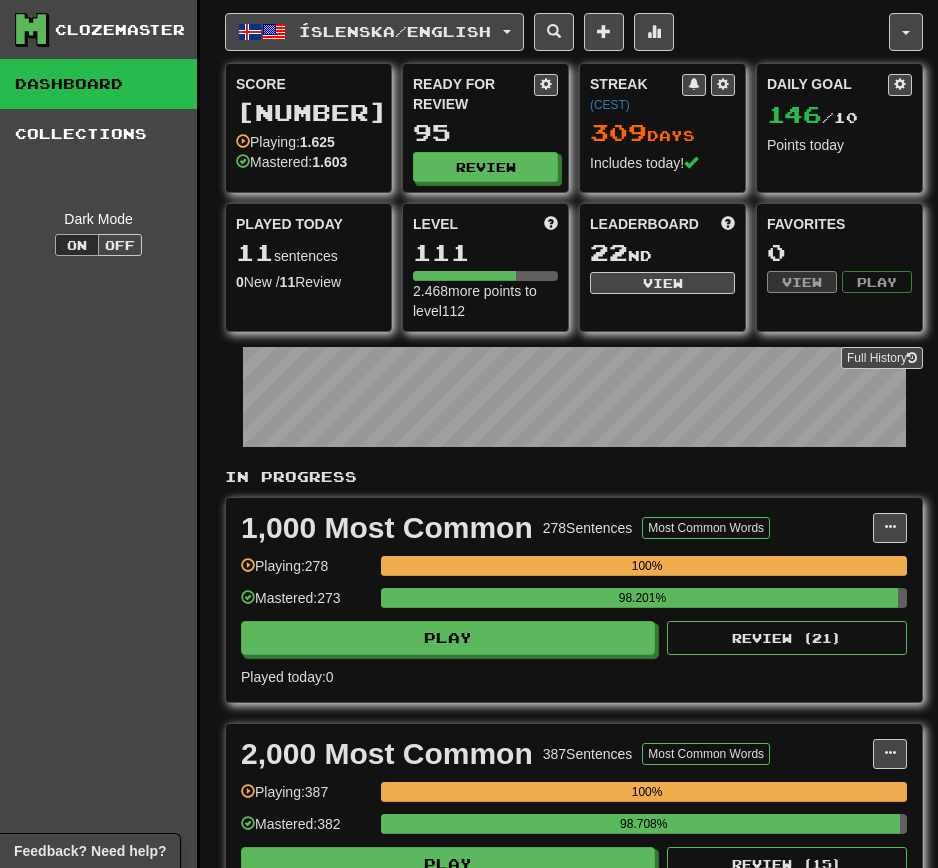 scroll, scrollTop: 0, scrollLeft: 0, axis: both 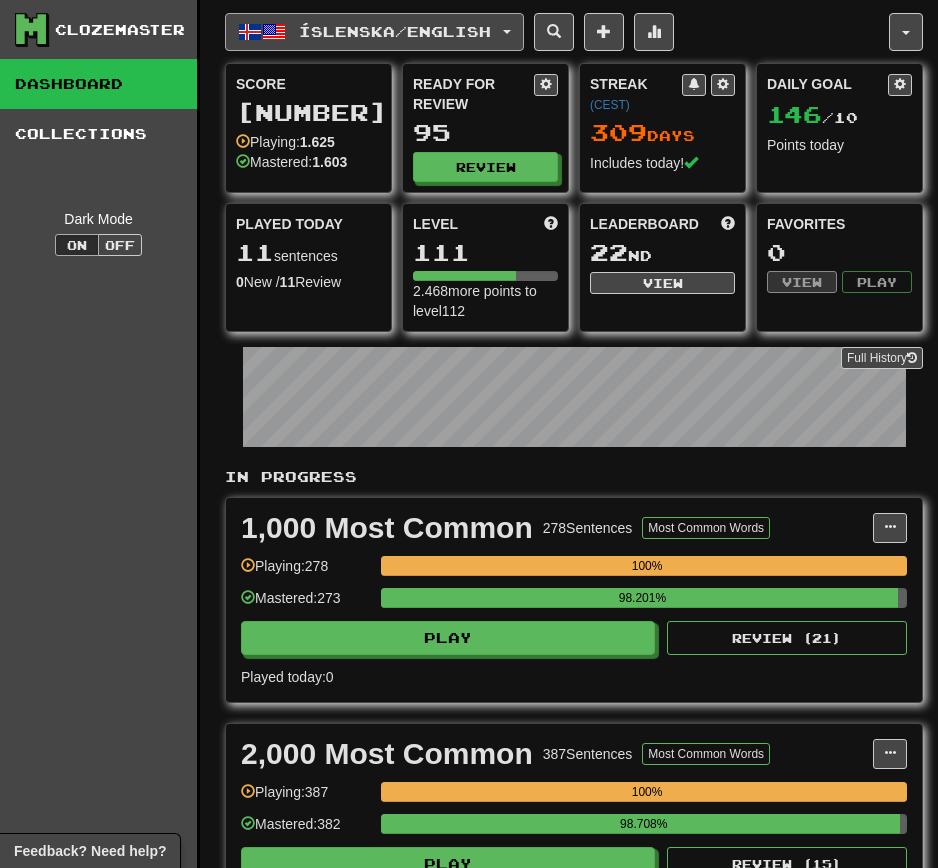 click on "Íslenska  /  English" 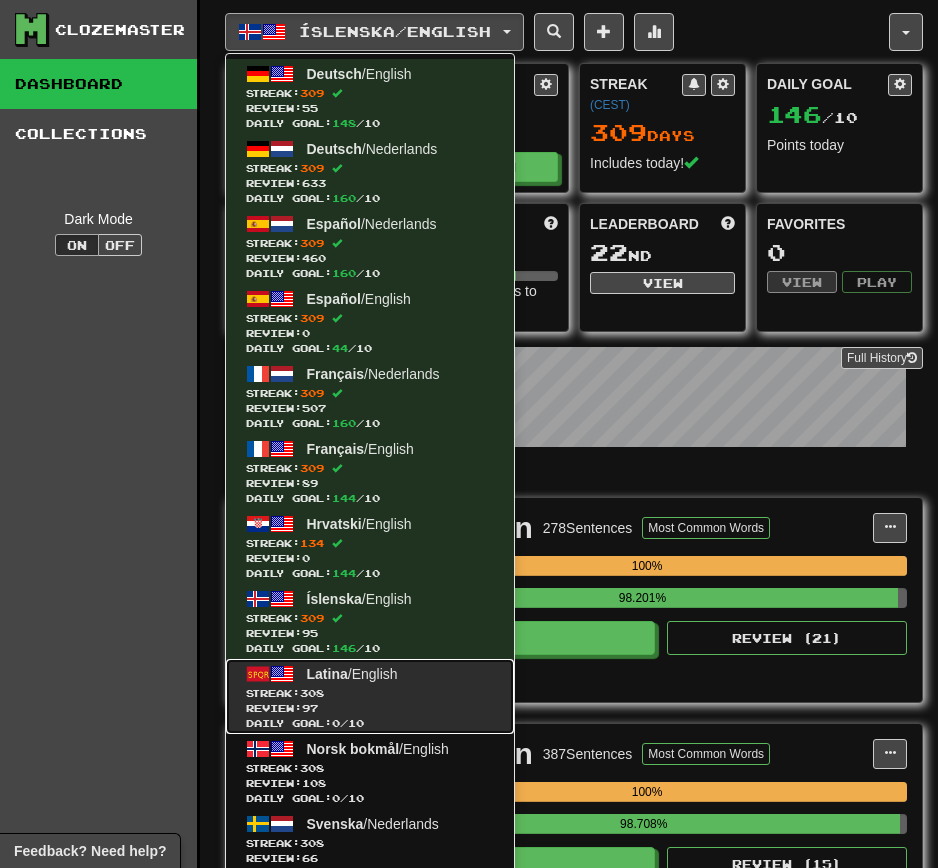 click on "Review:  97" 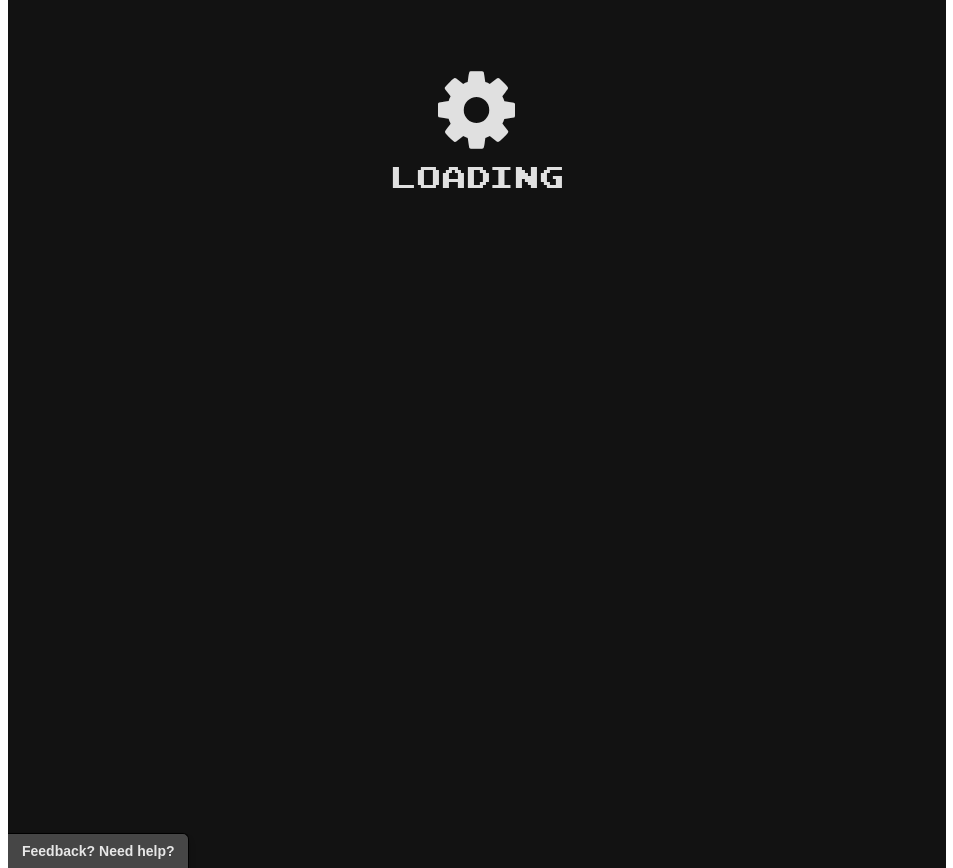 scroll, scrollTop: 0, scrollLeft: 0, axis: both 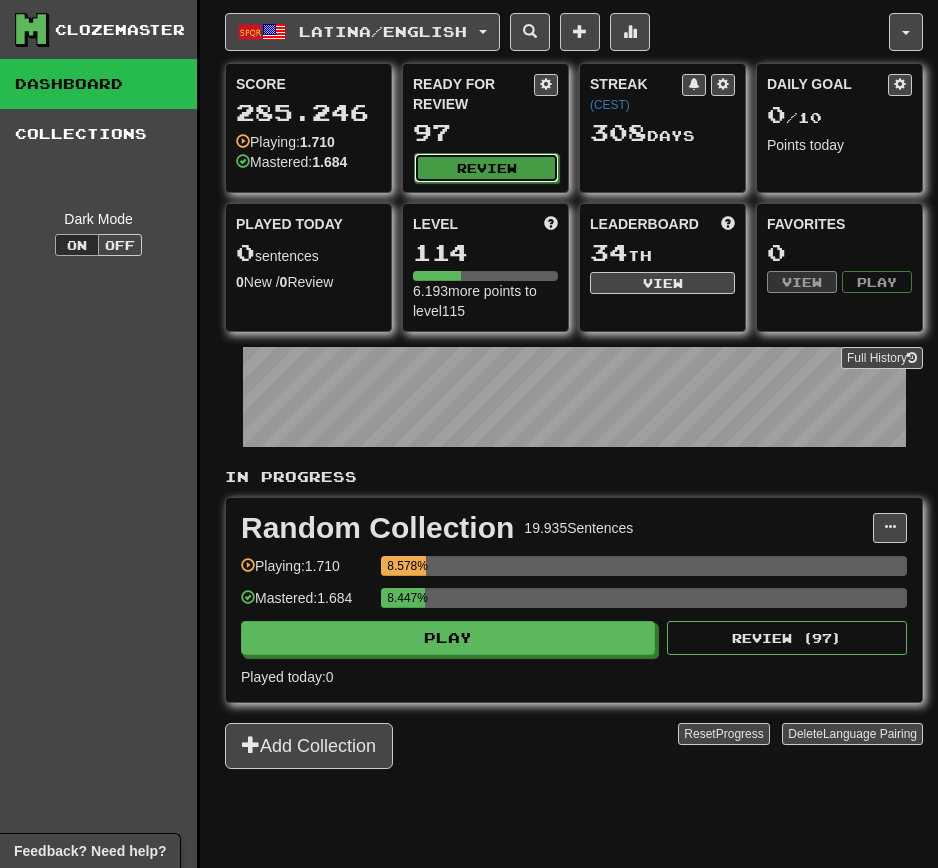 click on "Review" 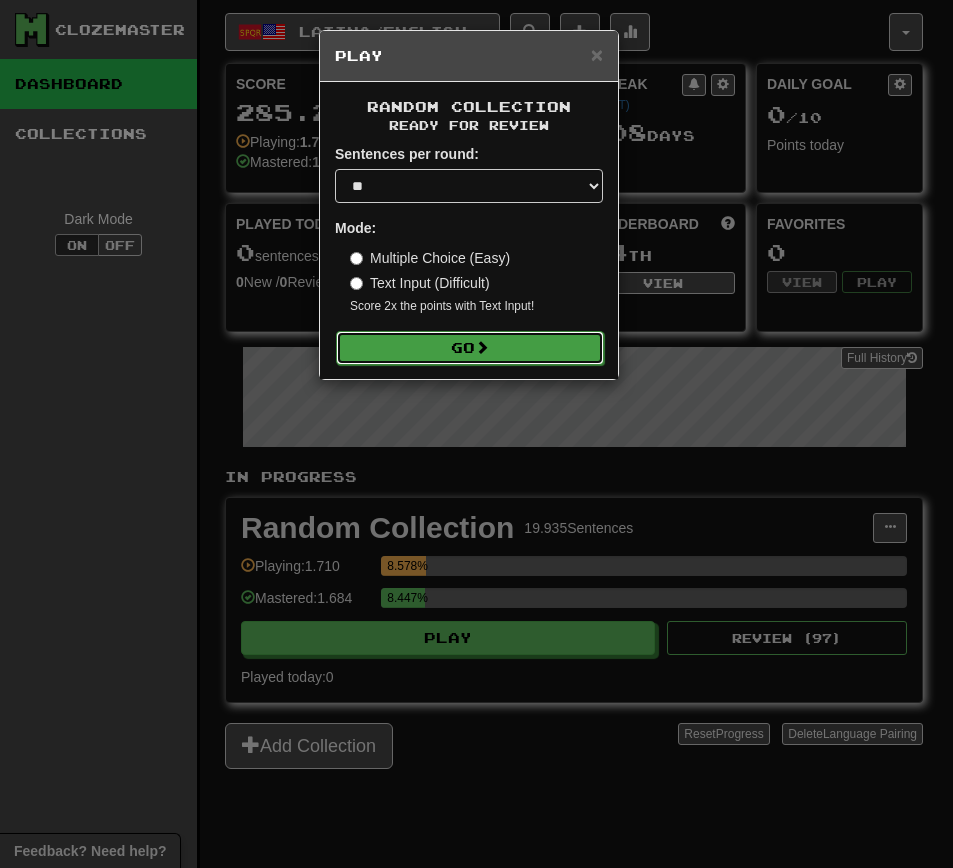 click on "Go" at bounding box center [470, 348] 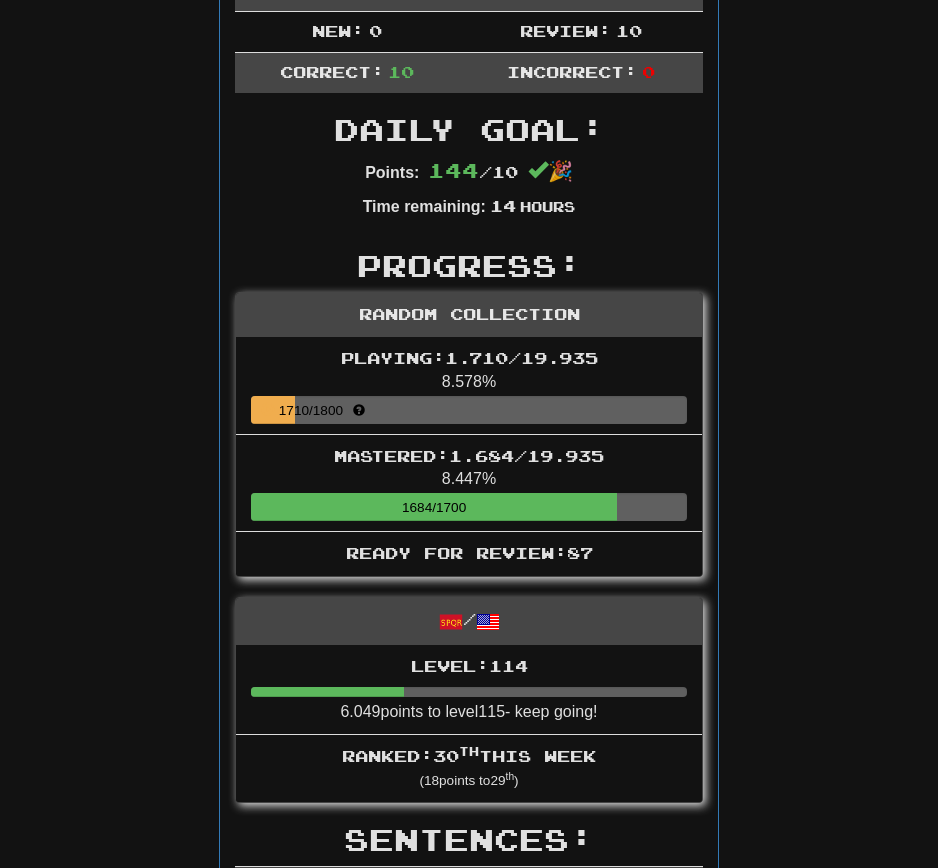 scroll, scrollTop: 0, scrollLeft: 0, axis: both 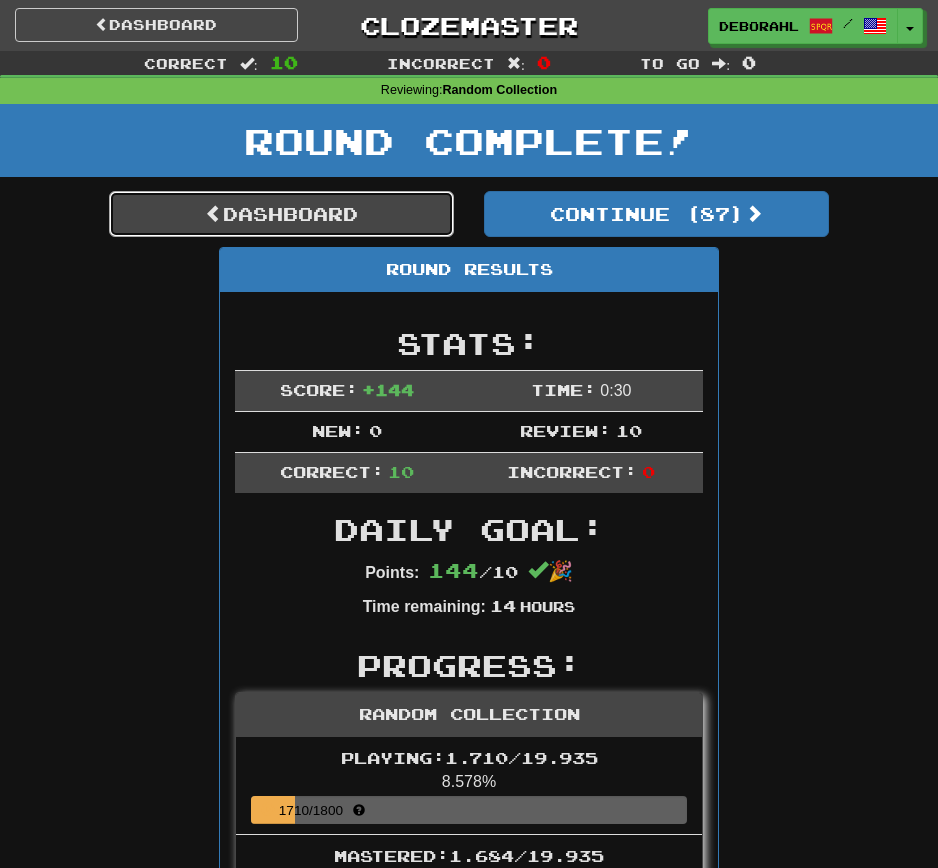 click on "Dashboard" at bounding box center [281, 214] 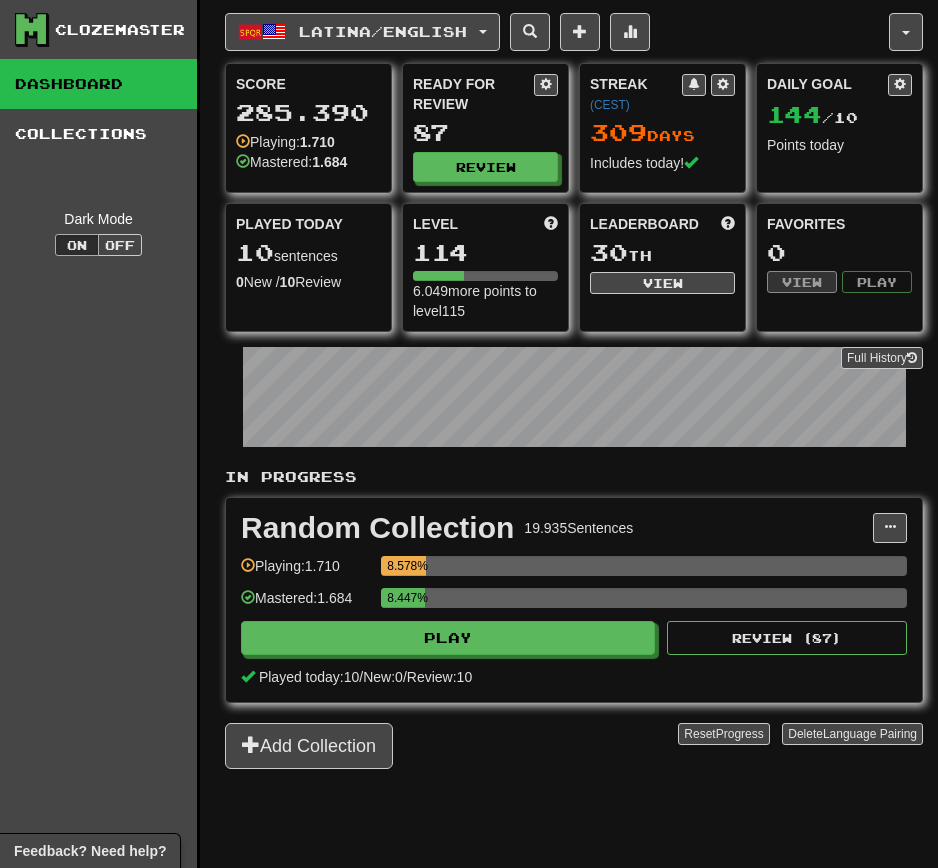 scroll, scrollTop: 0, scrollLeft: 0, axis: both 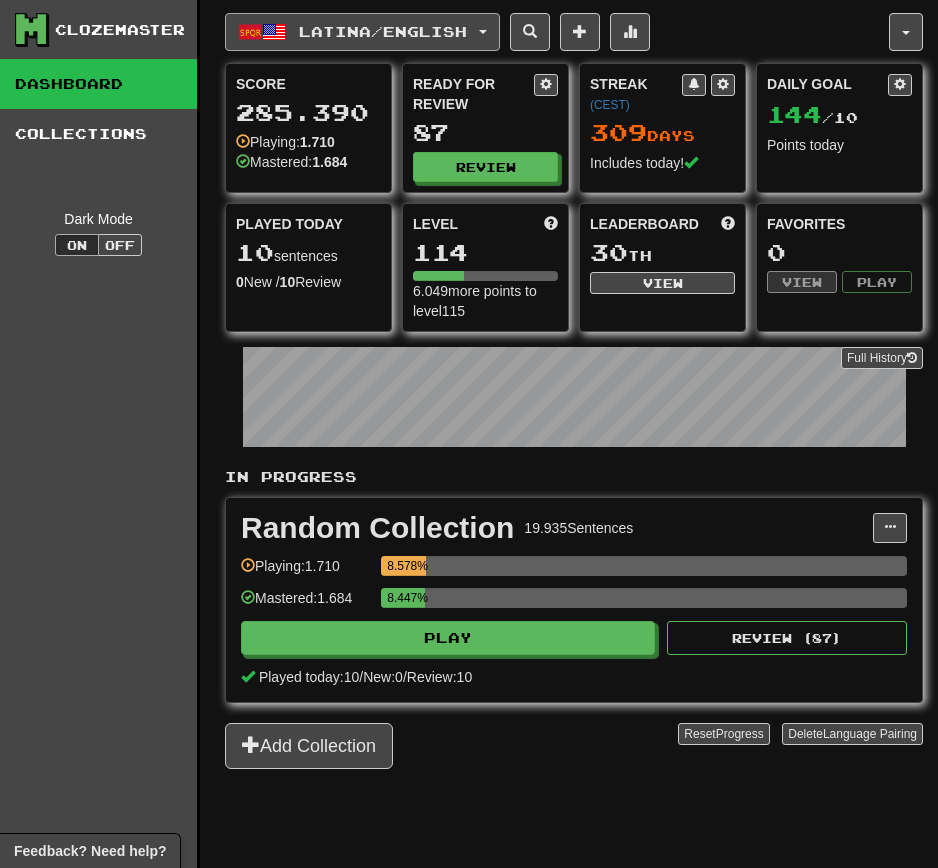 click on "Latina  /  English" 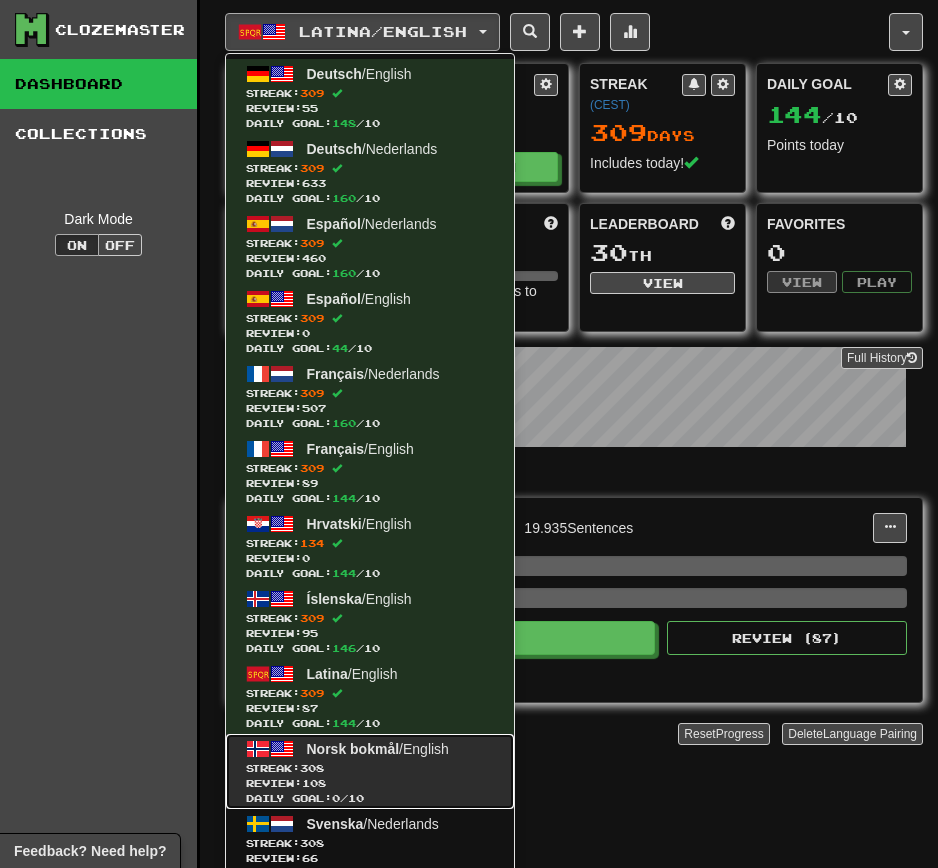 click on "Daily Goal:  0  /  10" 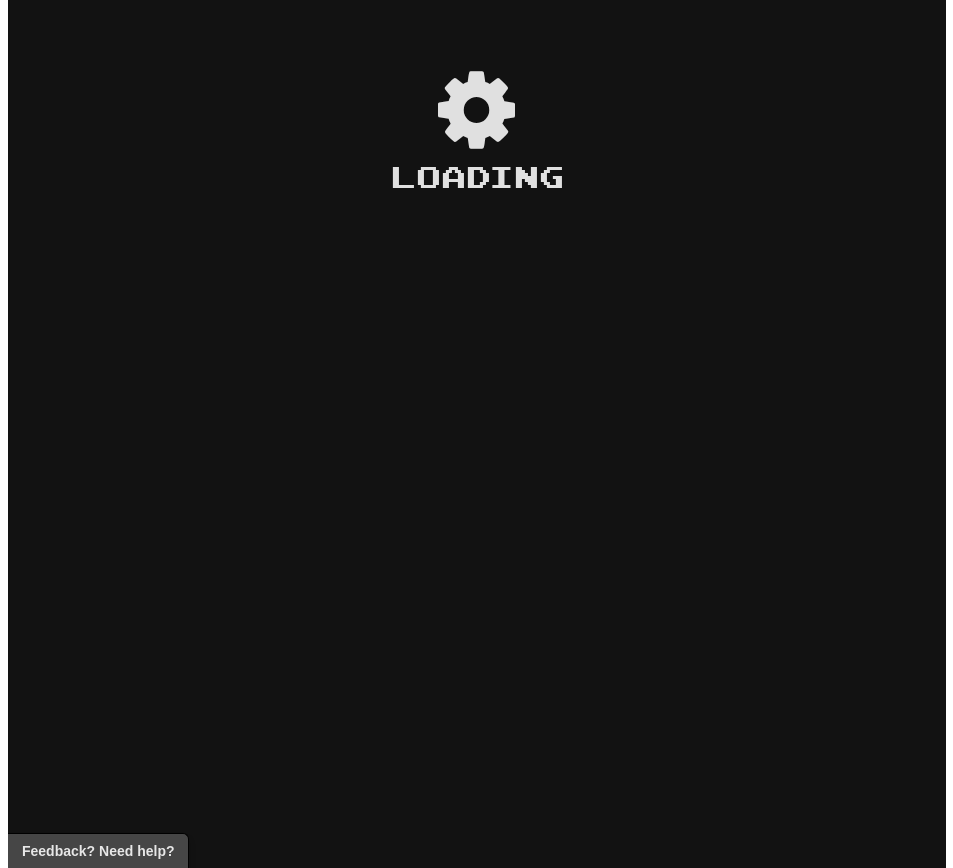 scroll, scrollTop: 0, scrollLeft: 0, axis: both 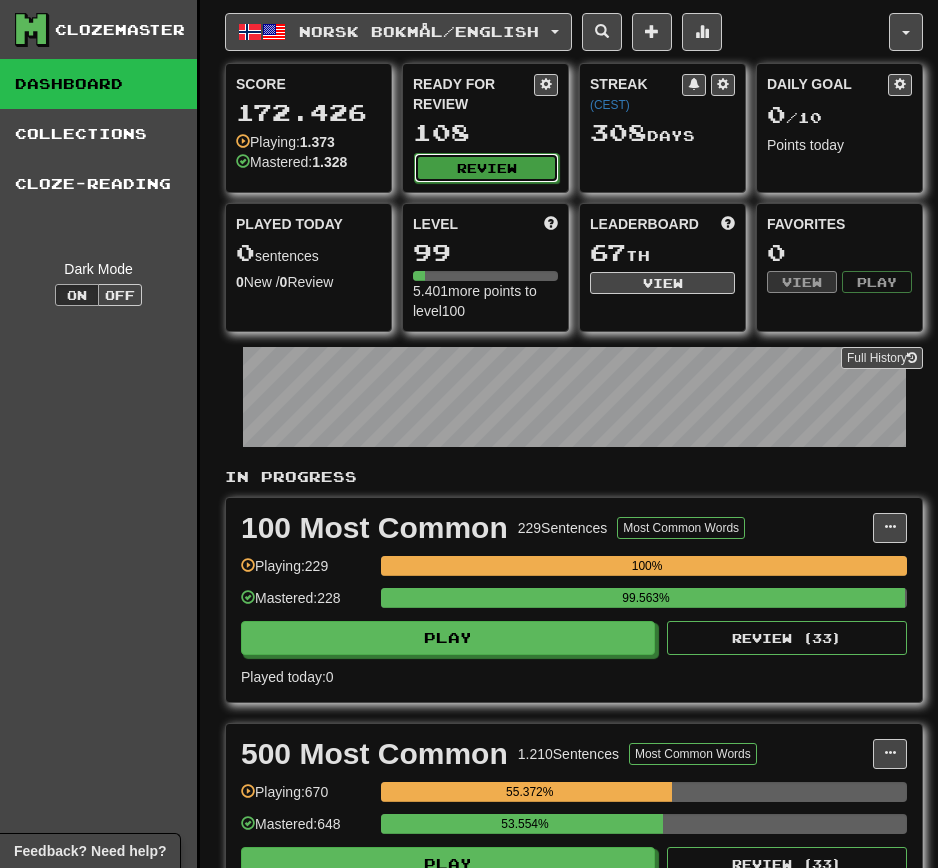 click on "Review" at bounding box center (486, 168) 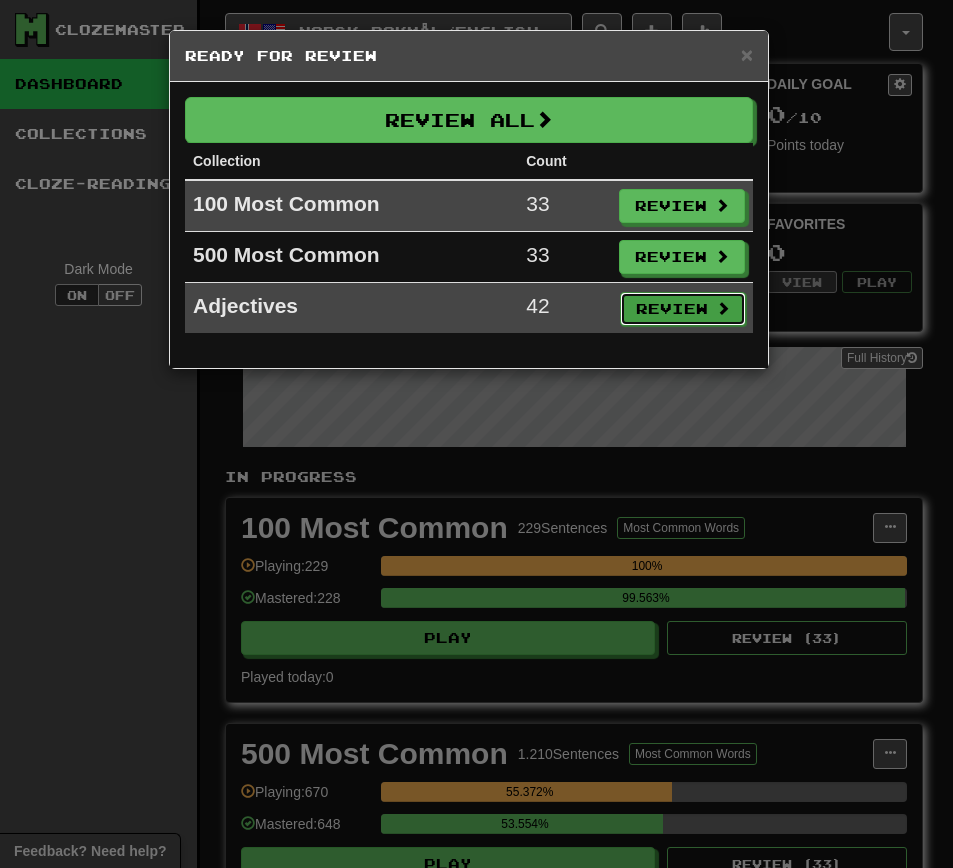 click on "Review" at bounding box center [683, 309] 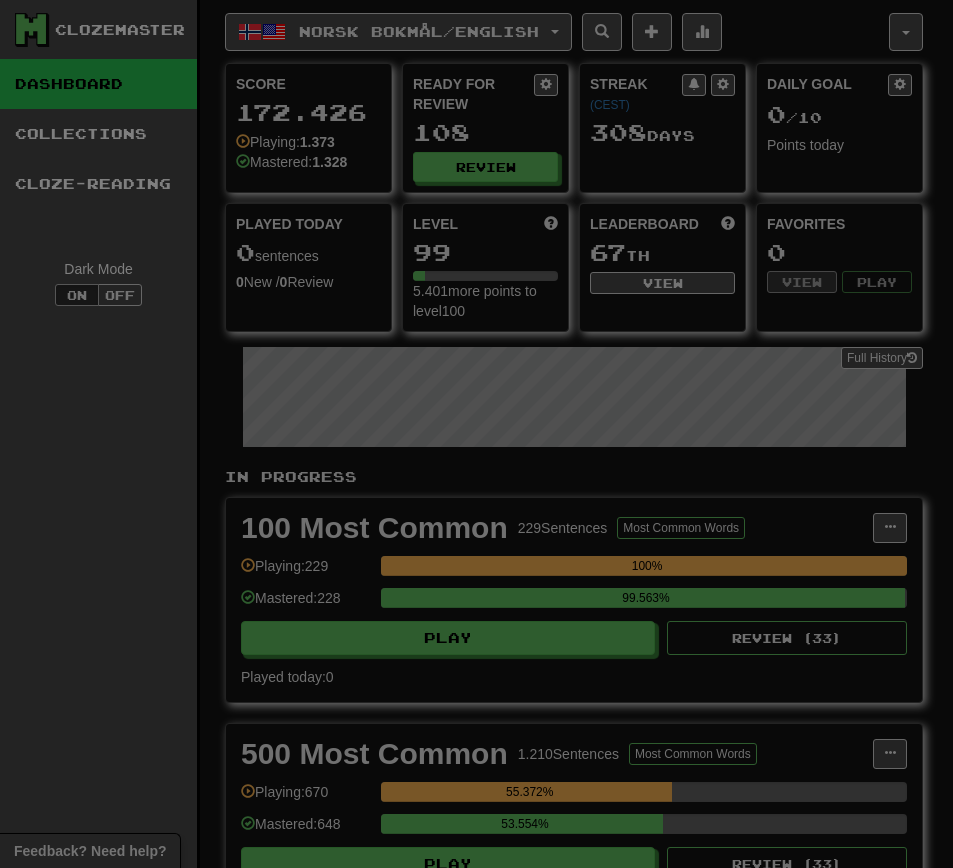 select on "**" 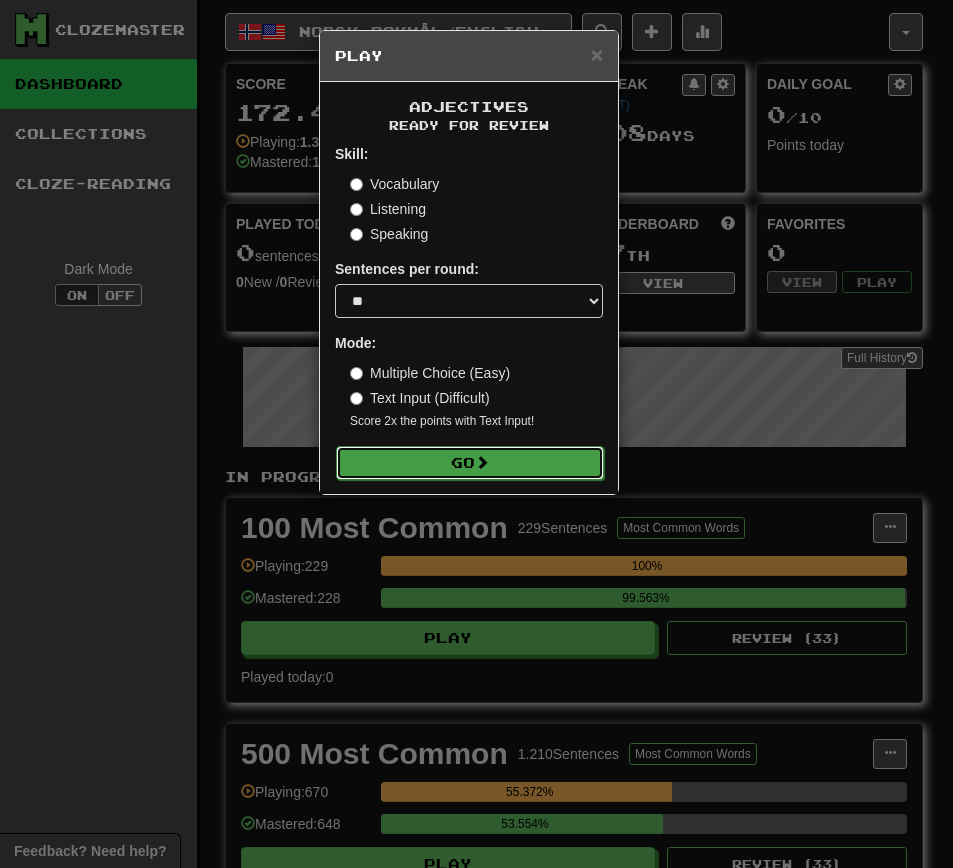 click on "Go" at bounding box center [470, 463] 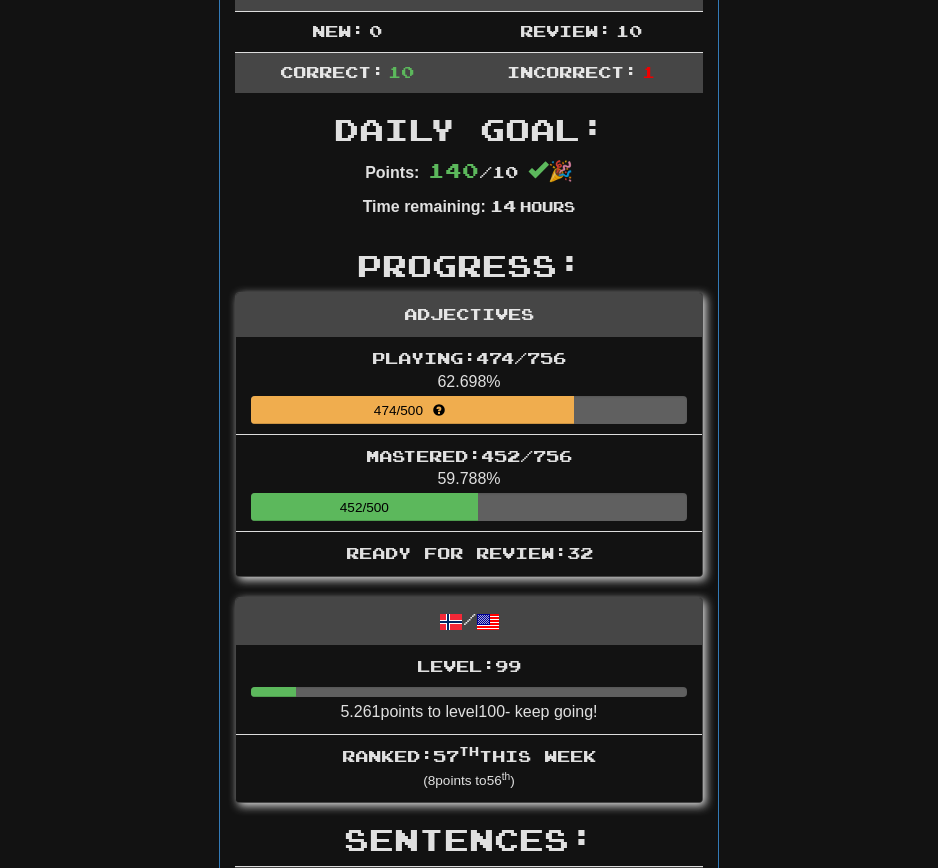 scroll, scrollTop: 0, scrollLeft: 0, axis: both 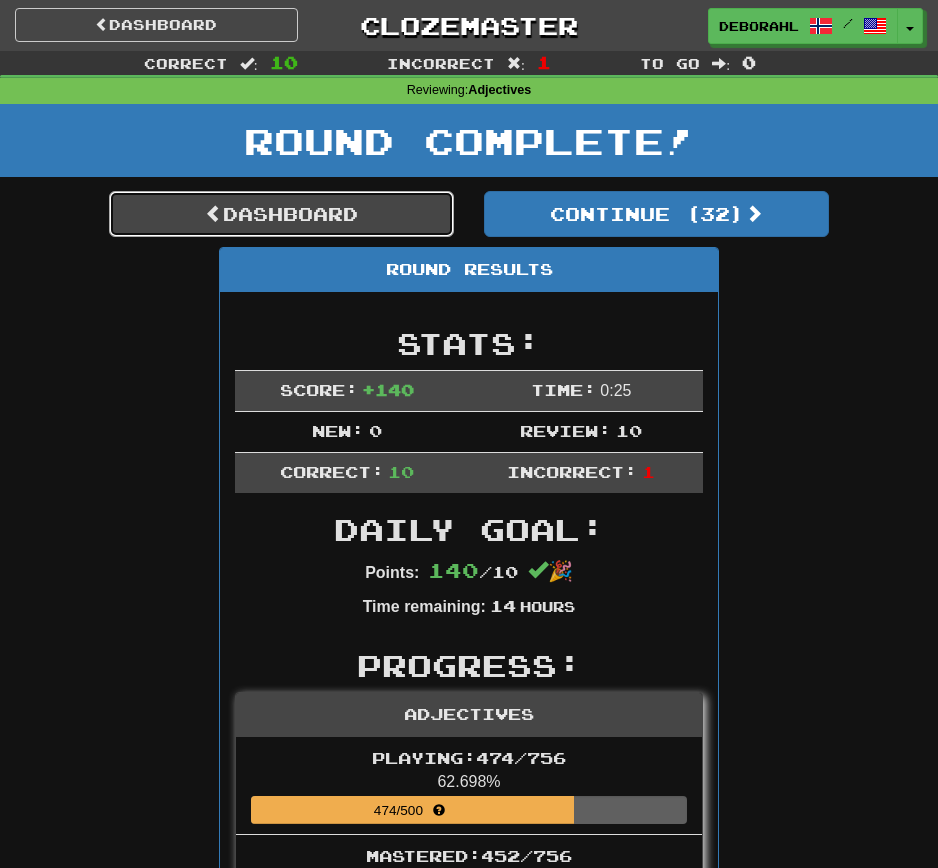 click on "Dashboard" at bounding box center [281, 214] 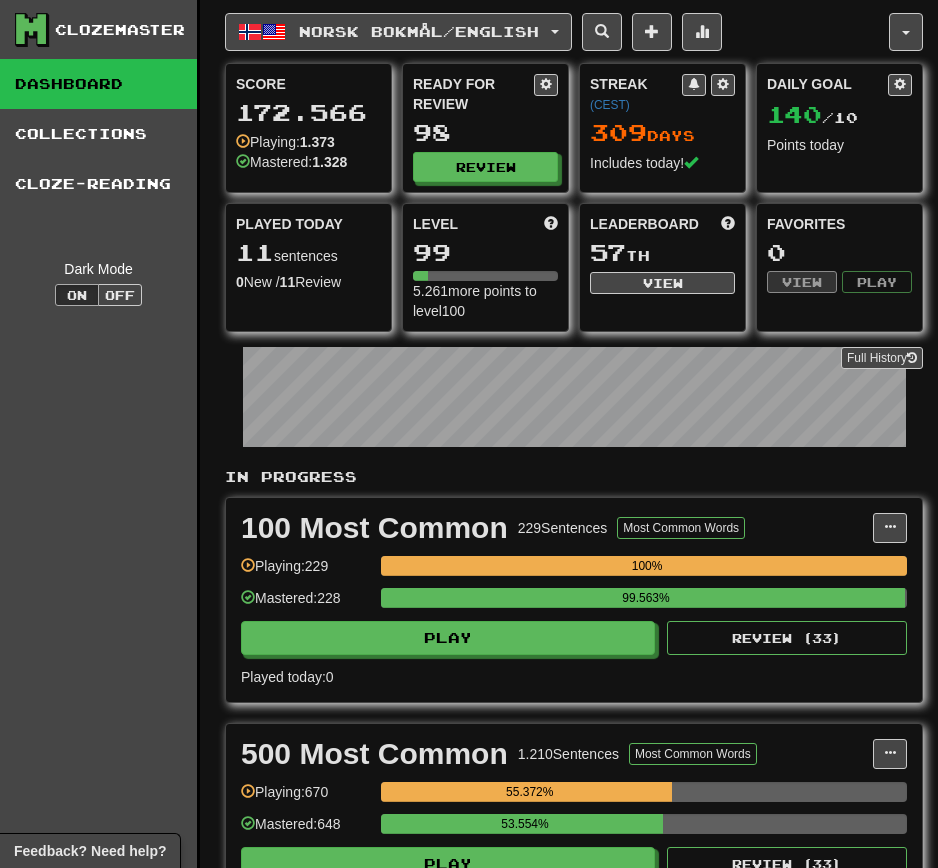 scroll, scrollTop: 0, scrollLeft: 0, axis: both 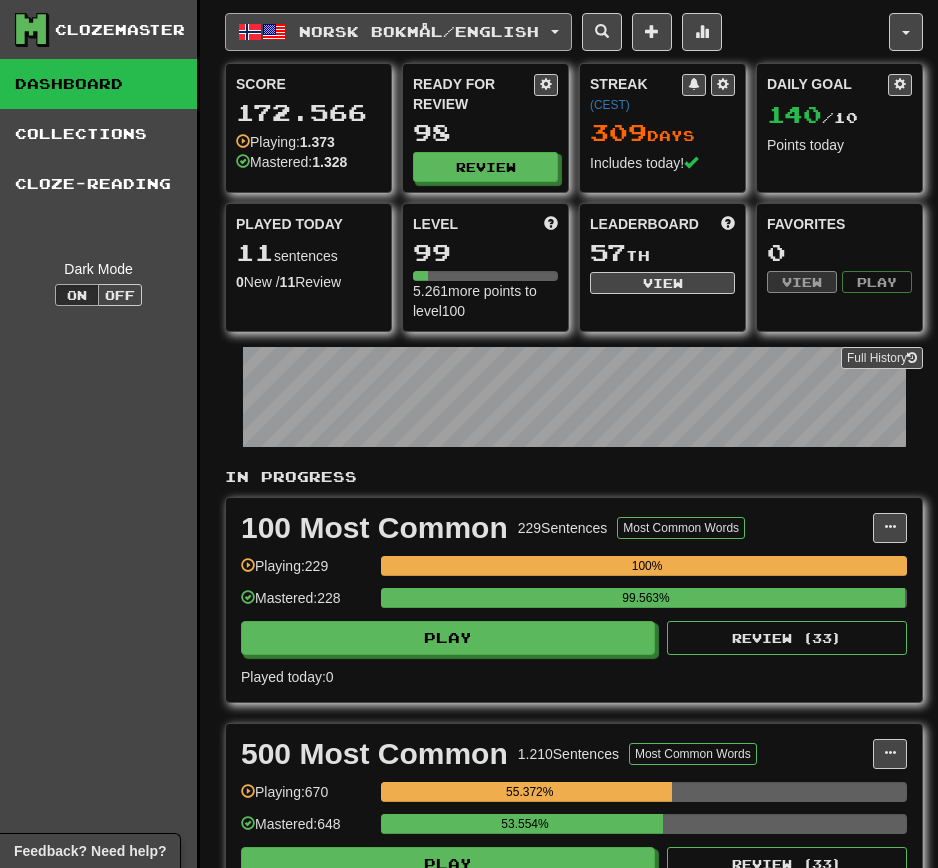 click on "Norsk bokmål  /  English" at bounding box center (419, 31) 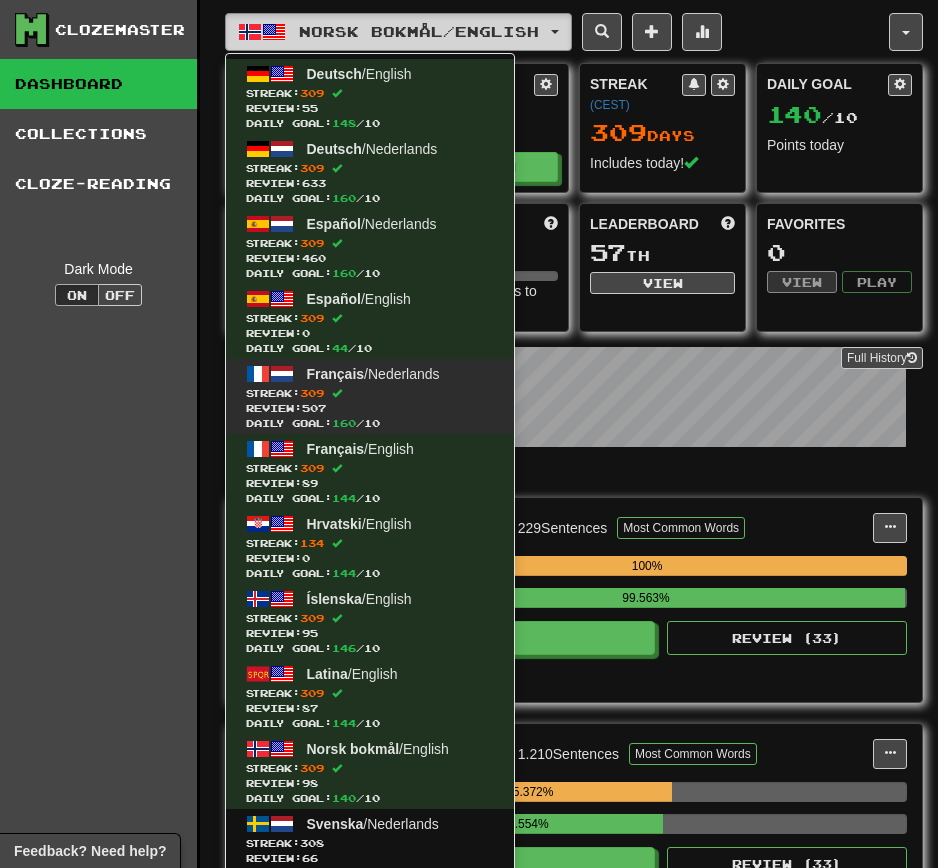 scroll, scrollTop: 100, scrollLeft: 0, axis: vertical 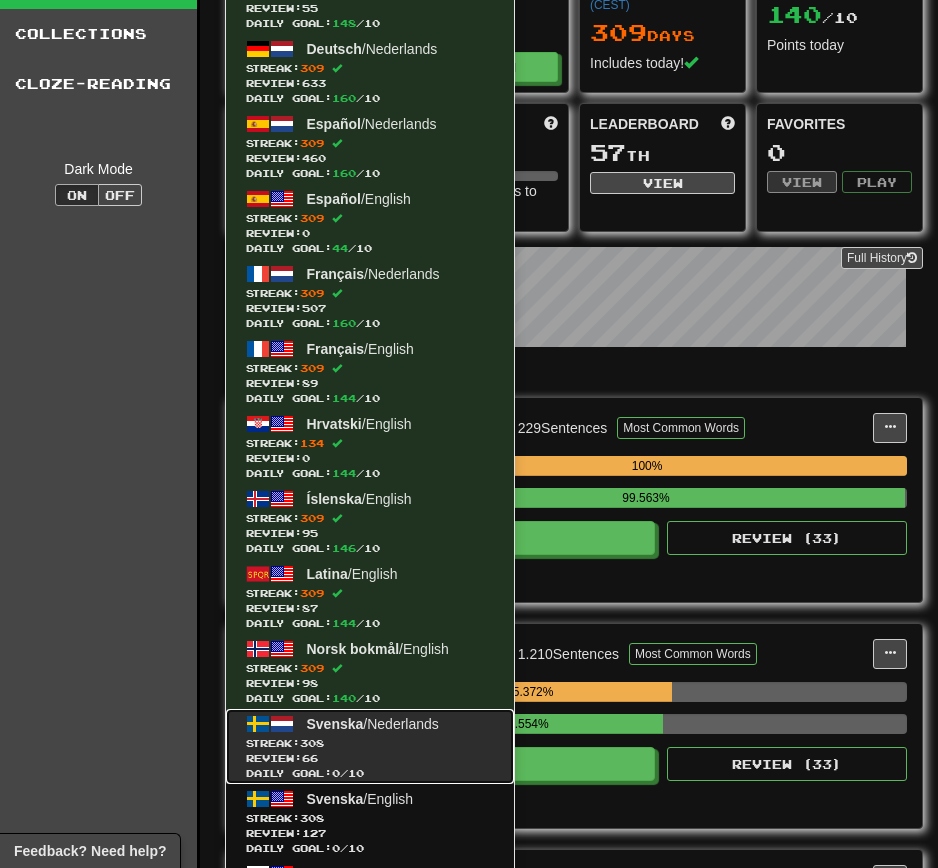 click on "Daily Goal:  0  /  10" at bounding box center [370, 773] 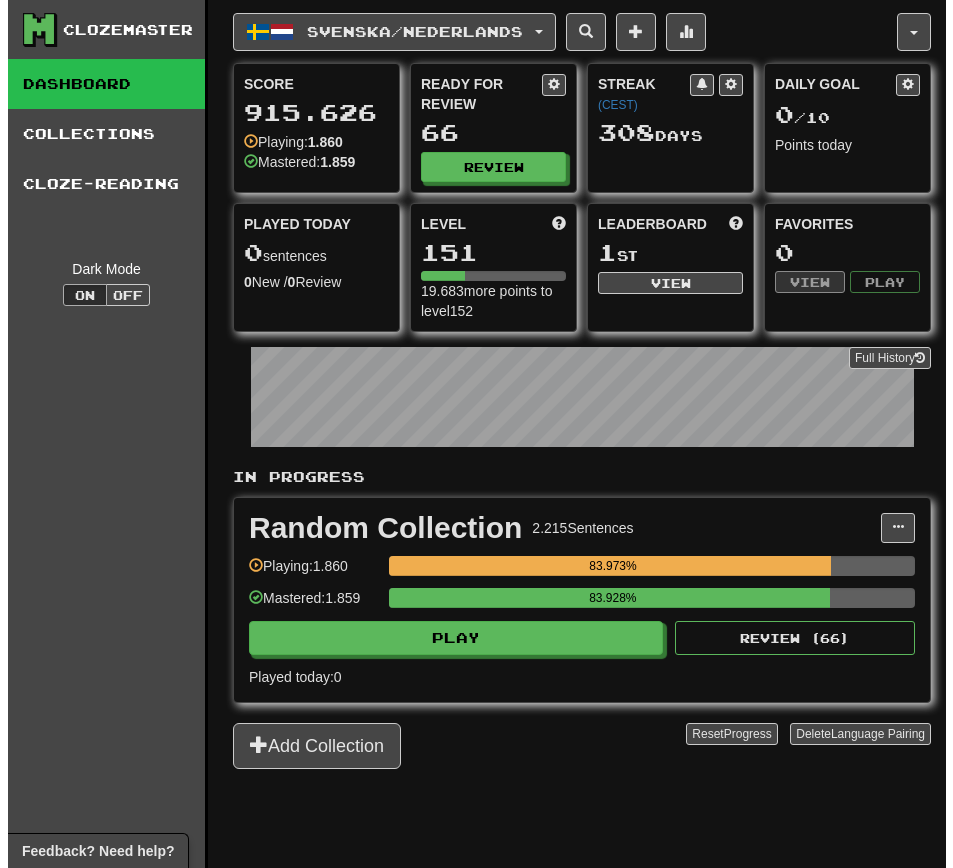 scroll, scrollTop: 0, scrollLeft: 0, axis: both 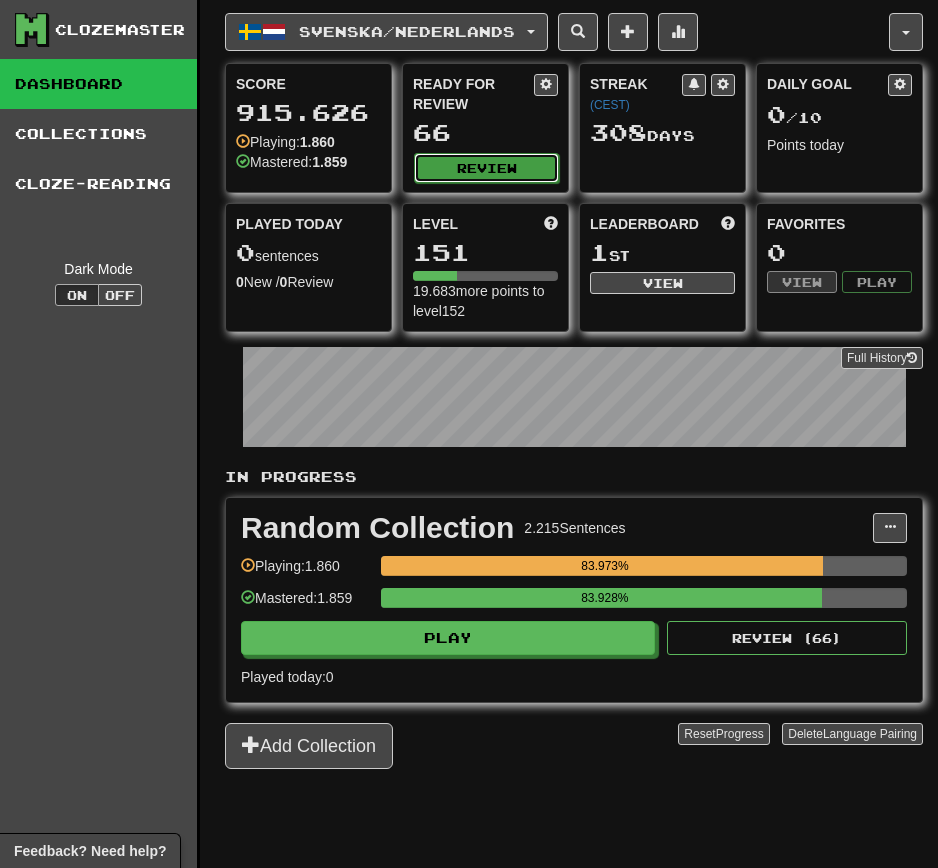 click on "Review" at bounding box center (486, 168) 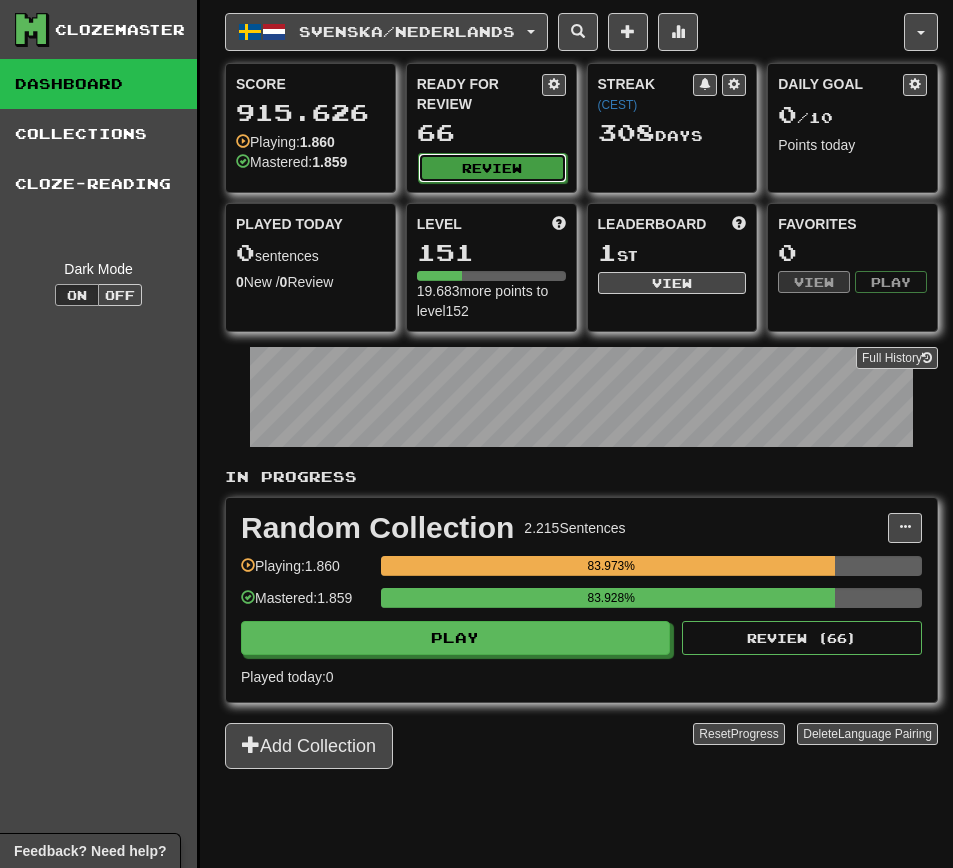 select on "**" 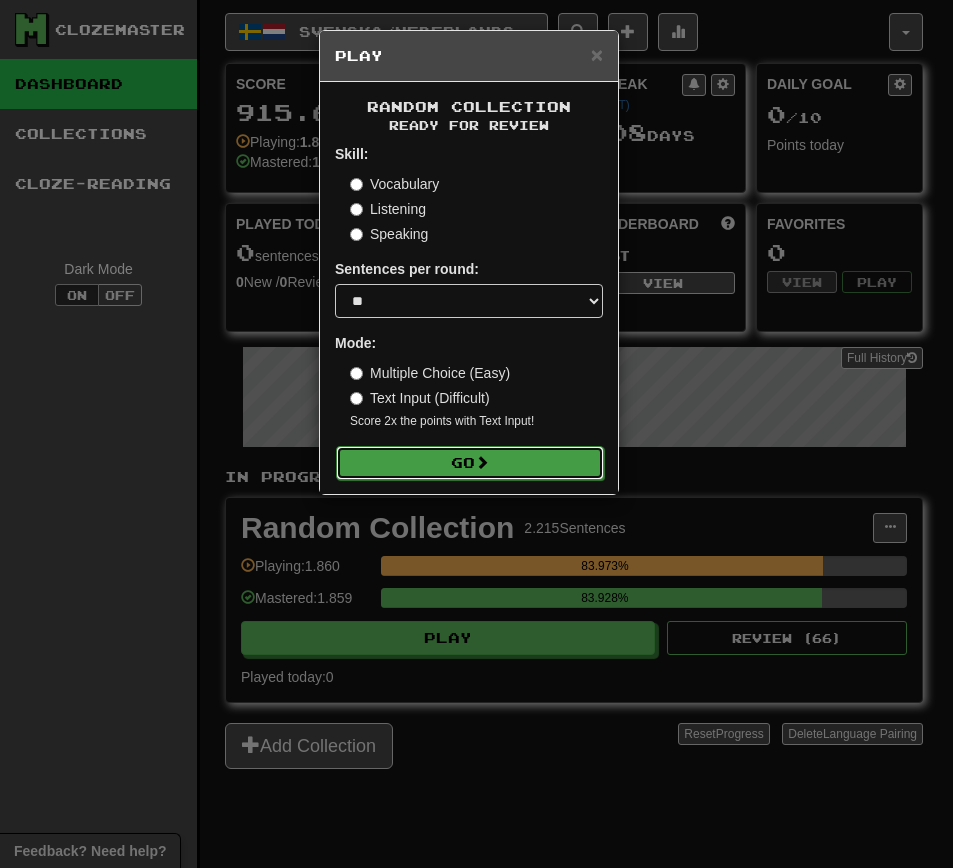 click on "Go" at bounding box center (470, 463) 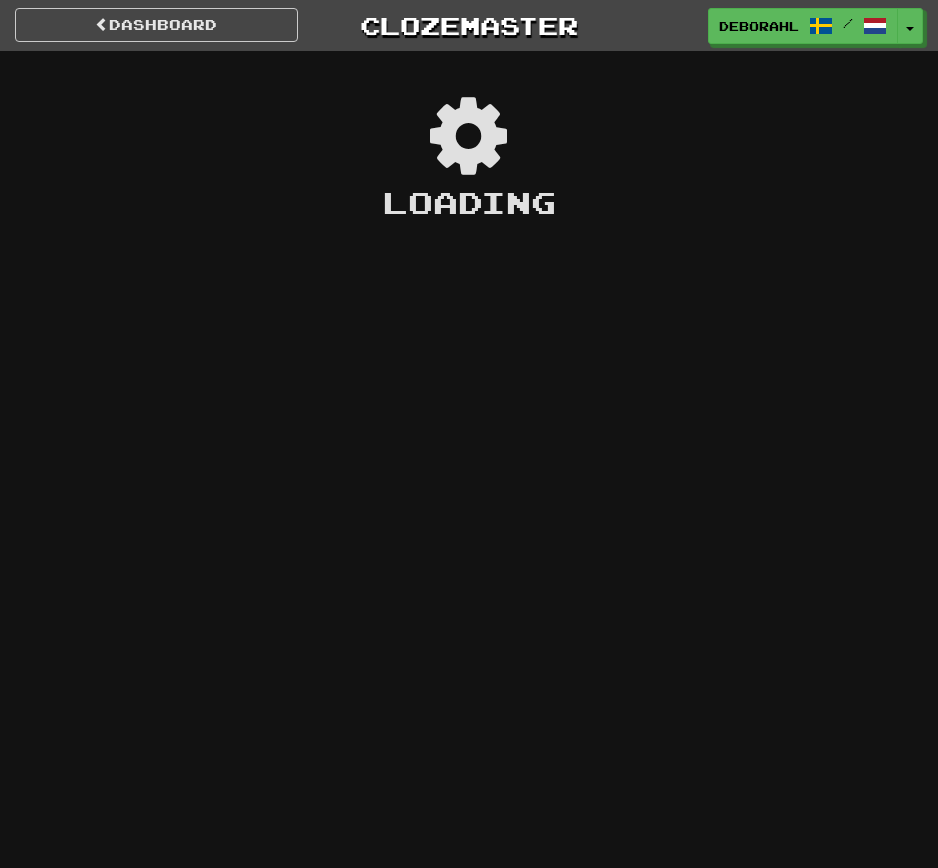 scroll, scrollTop: 0, scrollLeft: 0, axis: both 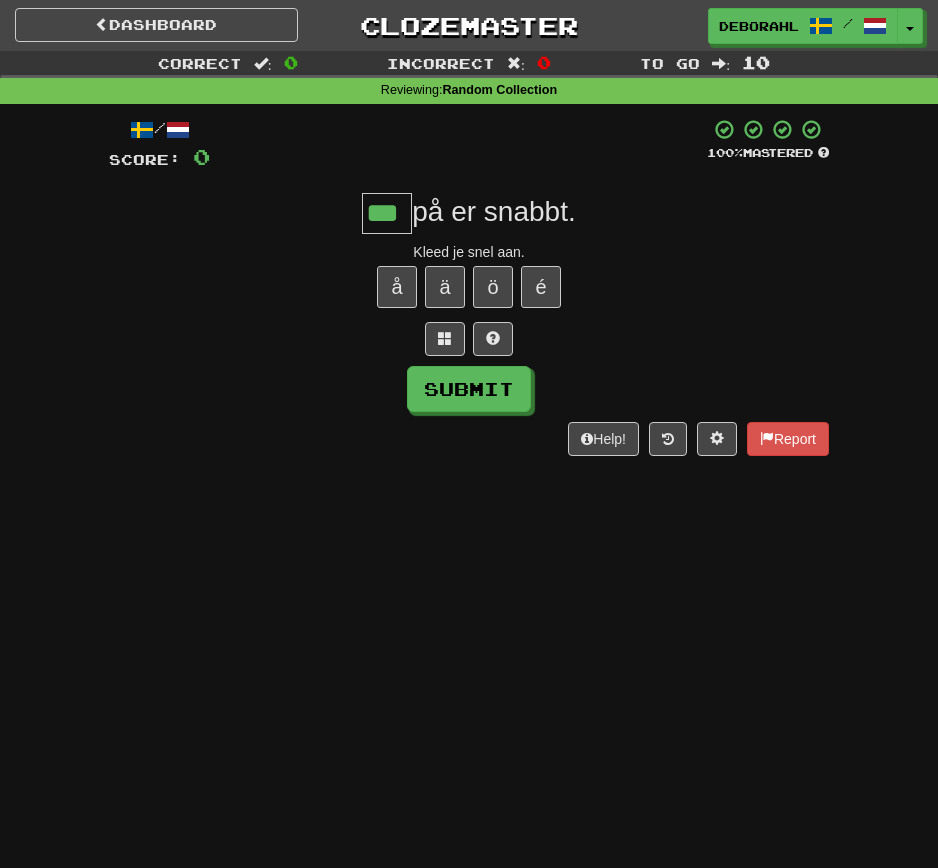 type on "***" 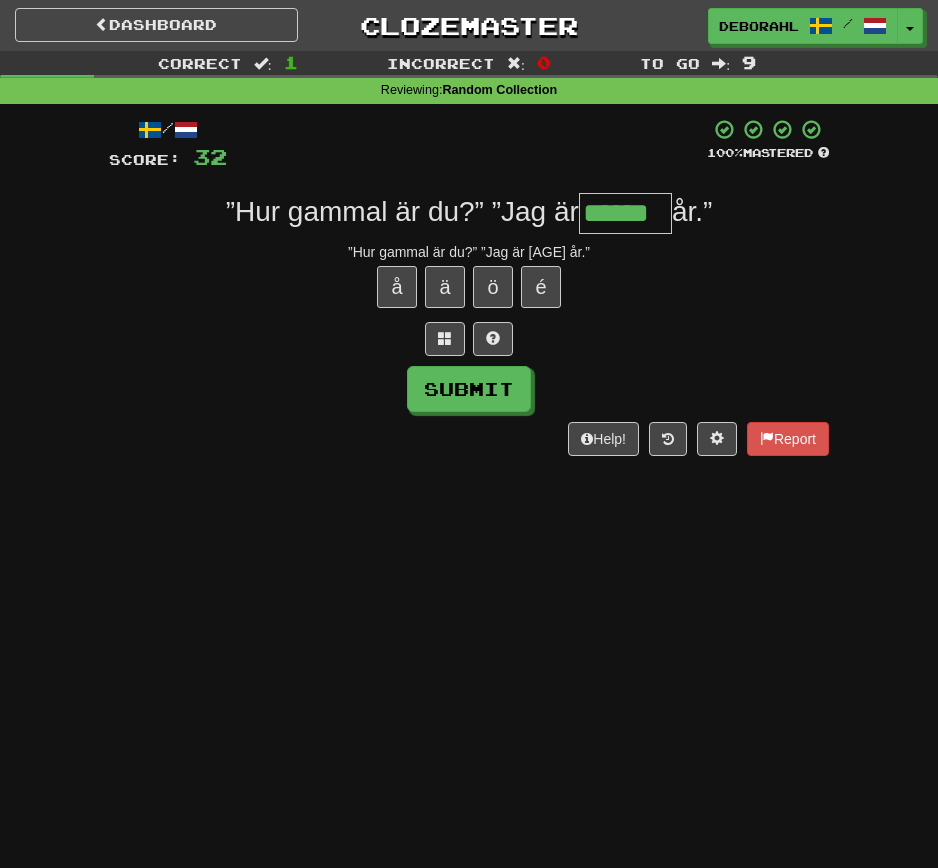type on "******" 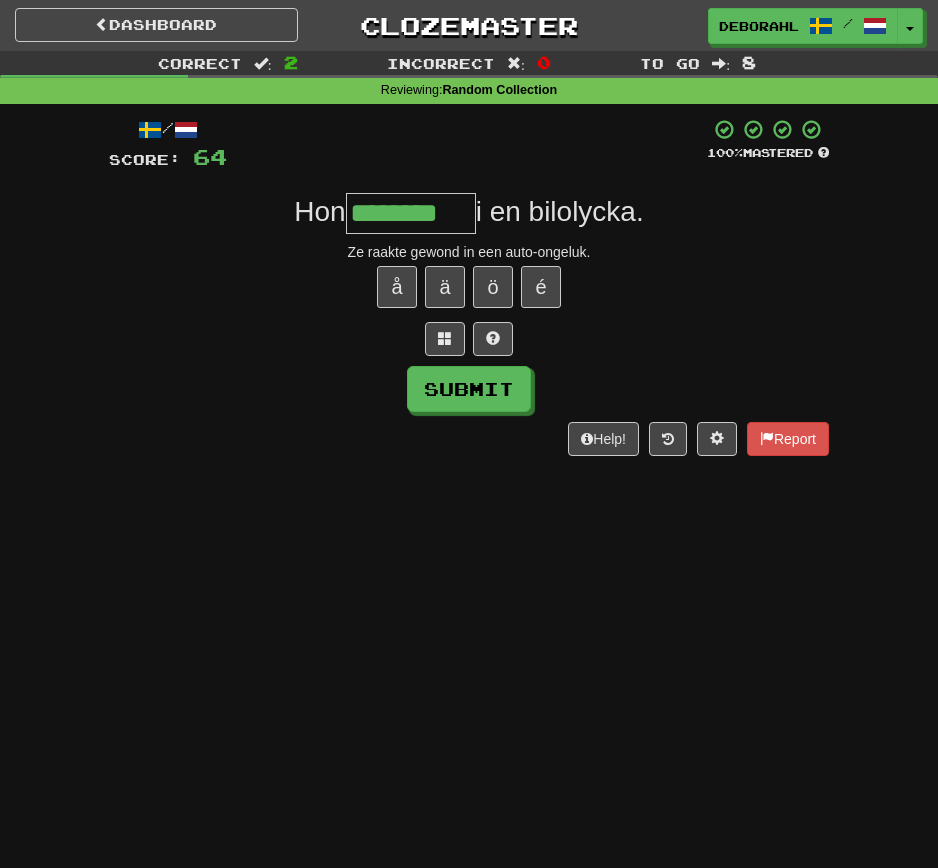 type on "********" 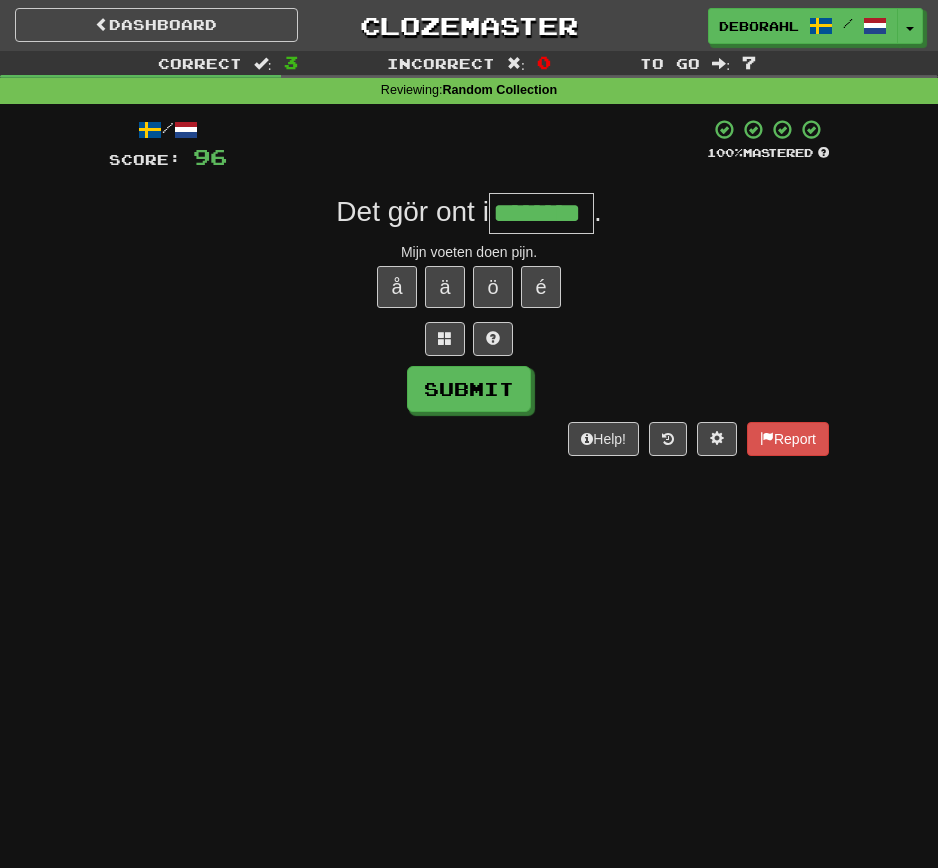 type on "********" 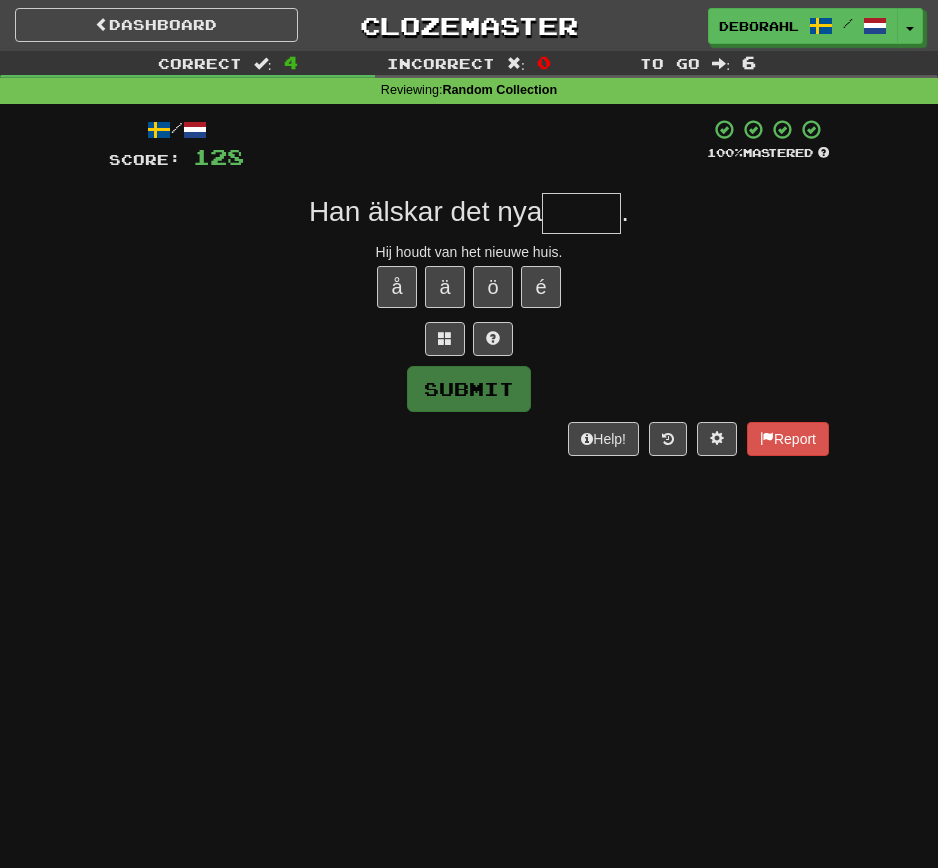 type on "*" 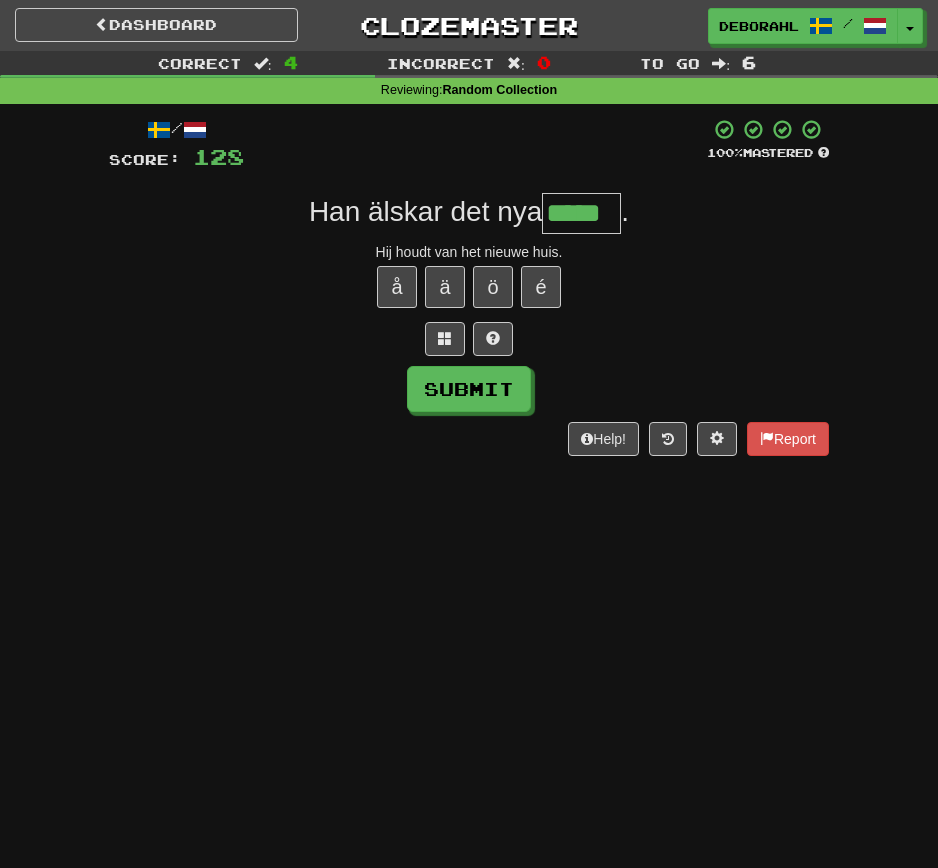 type on "*****" 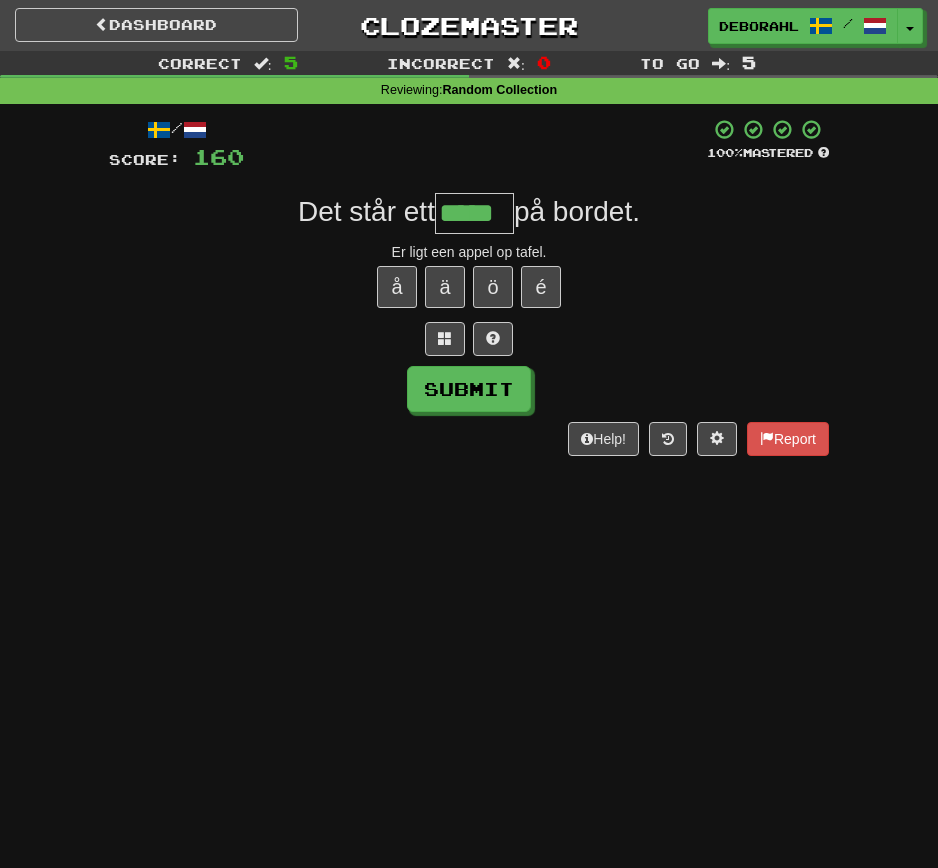 type on "*****" 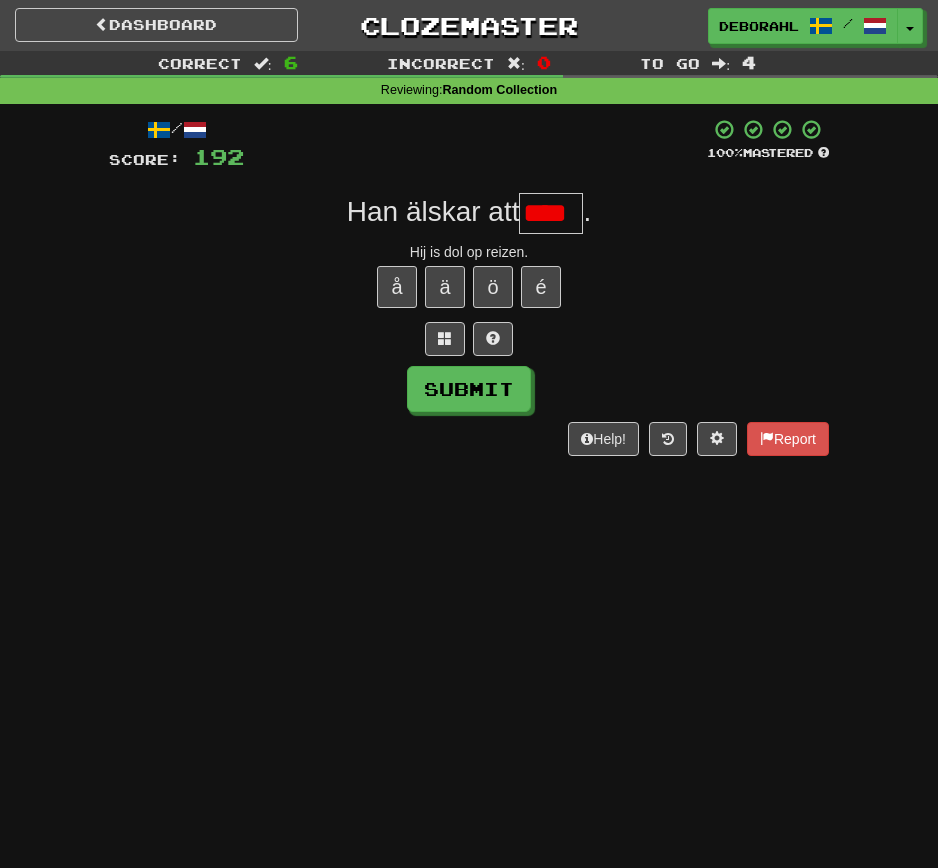 scroll, scrollTop: 0, scrollLeft: 0, axis: both 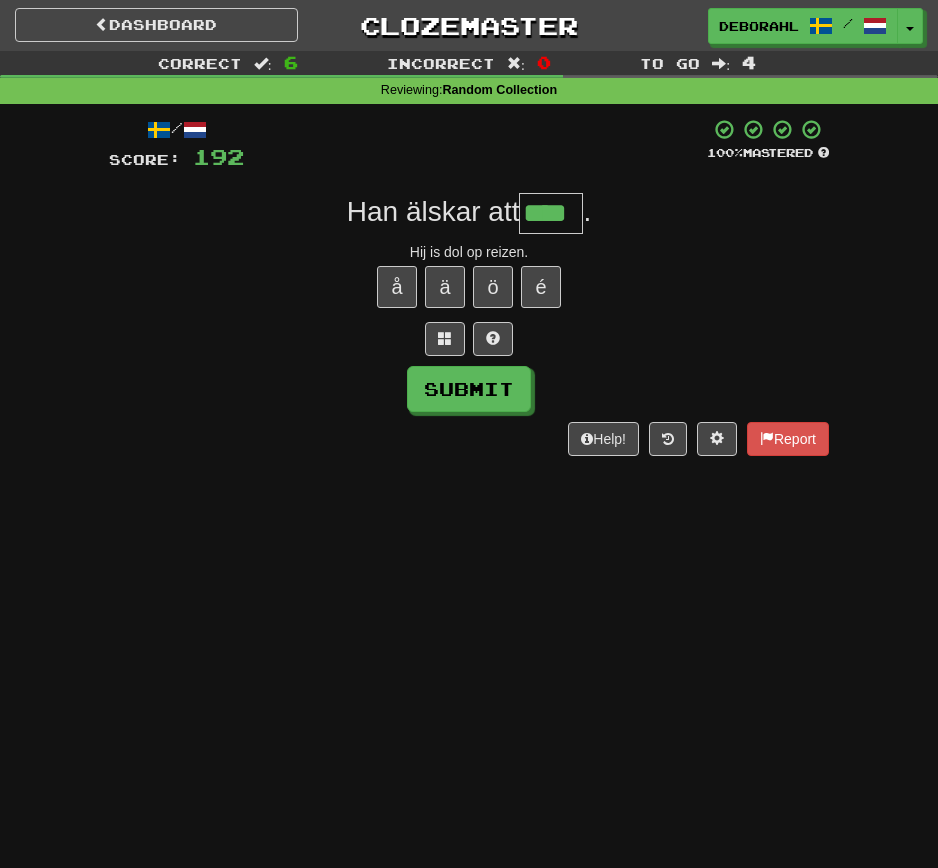 type on "****" 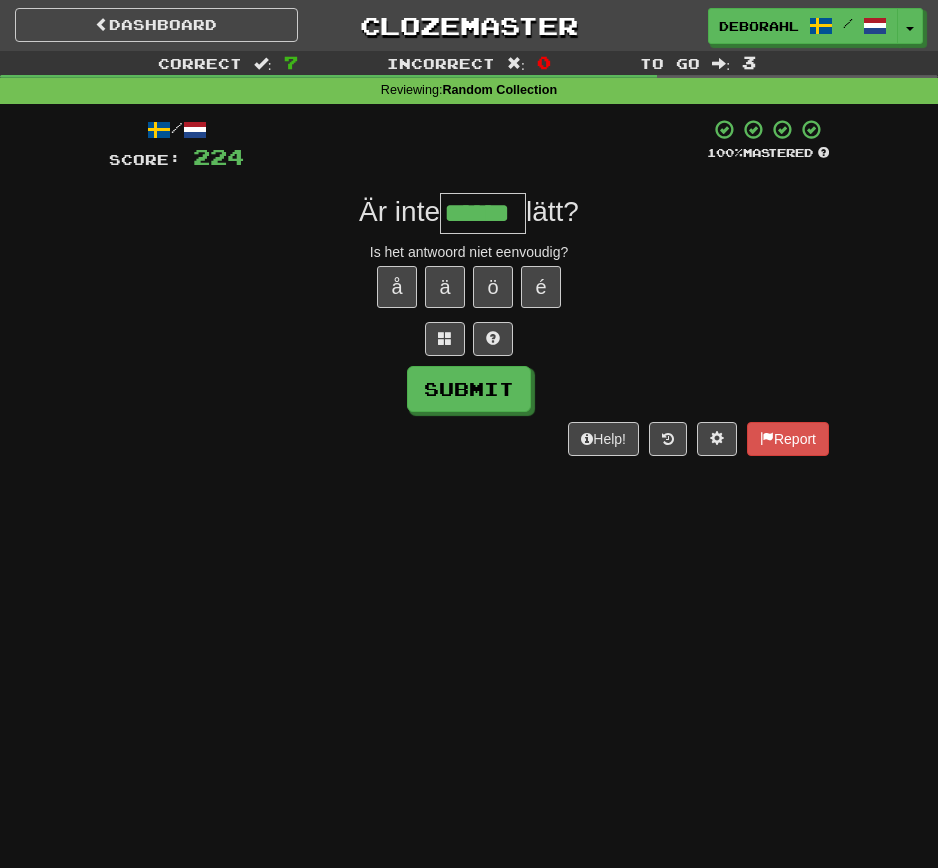 type on "******" 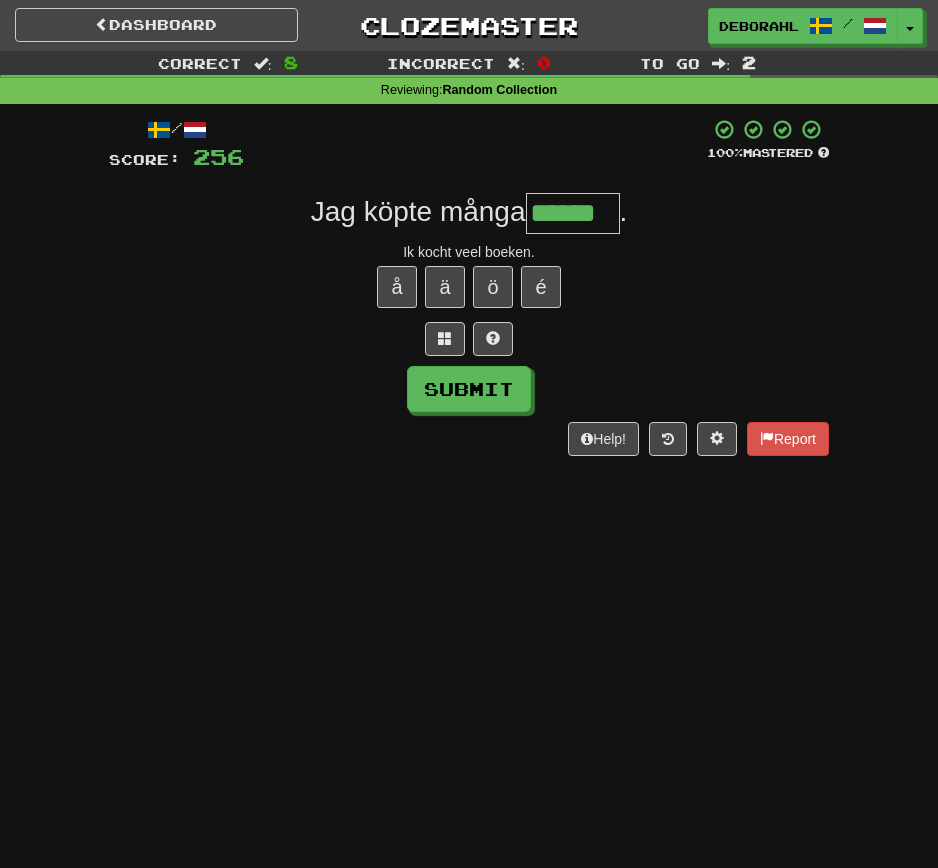 type on "******" 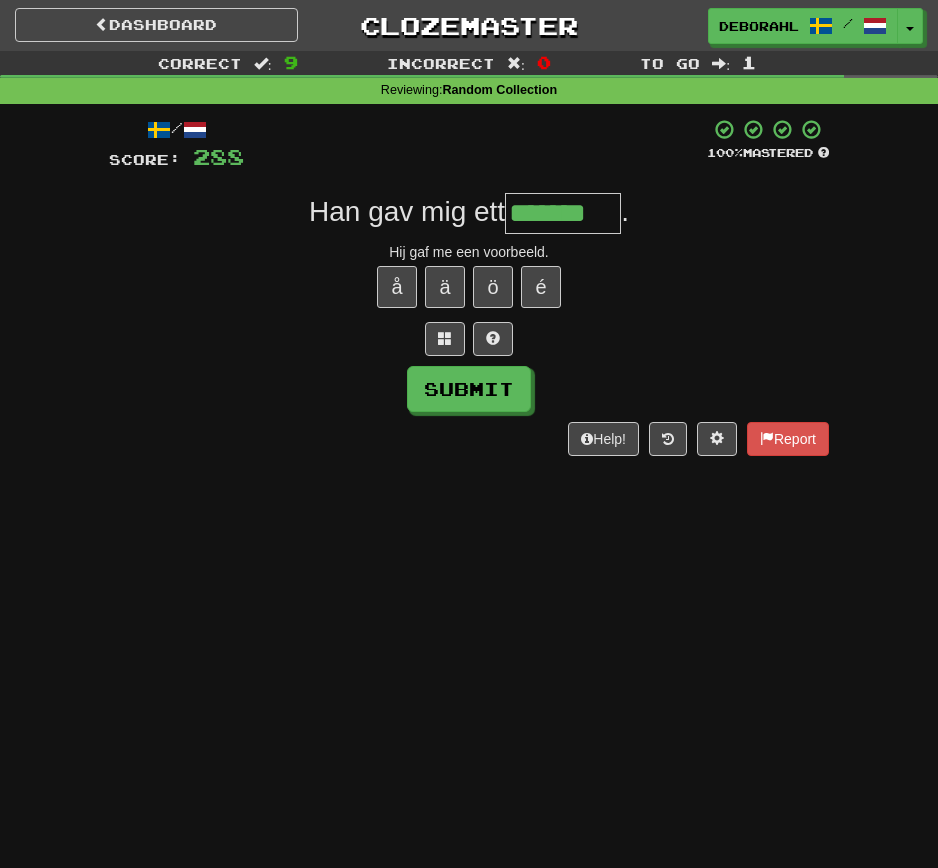 type on "*******" 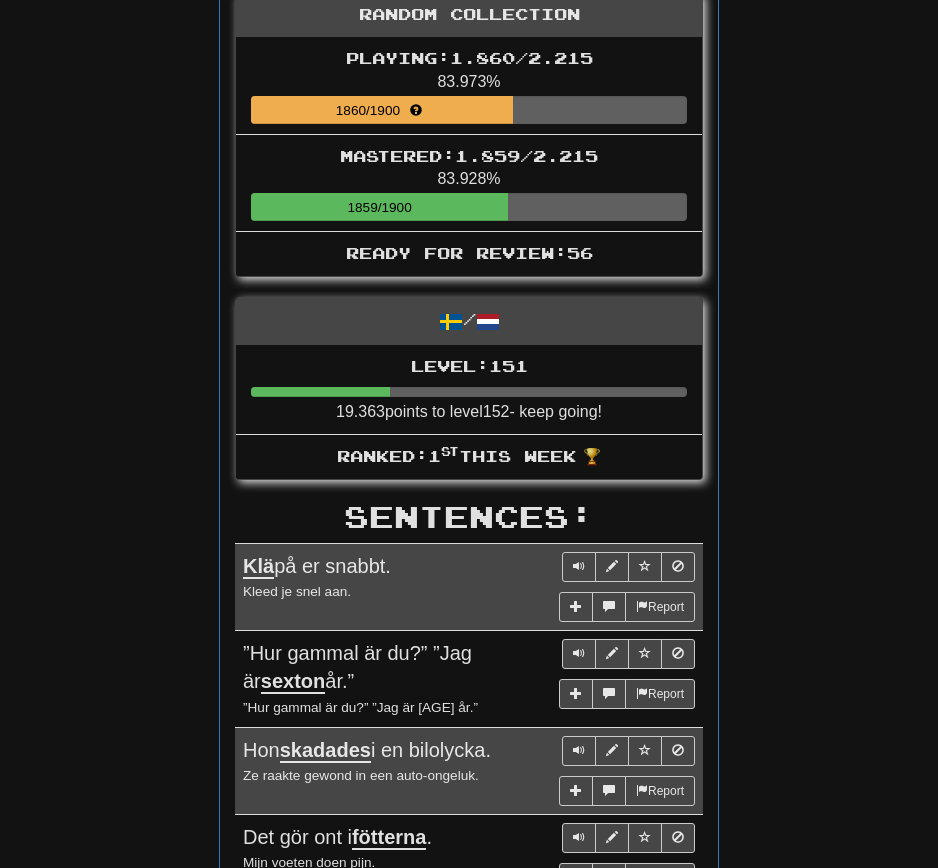 scroll, scrollTop: 0, scrollLeft: 0, axis: both 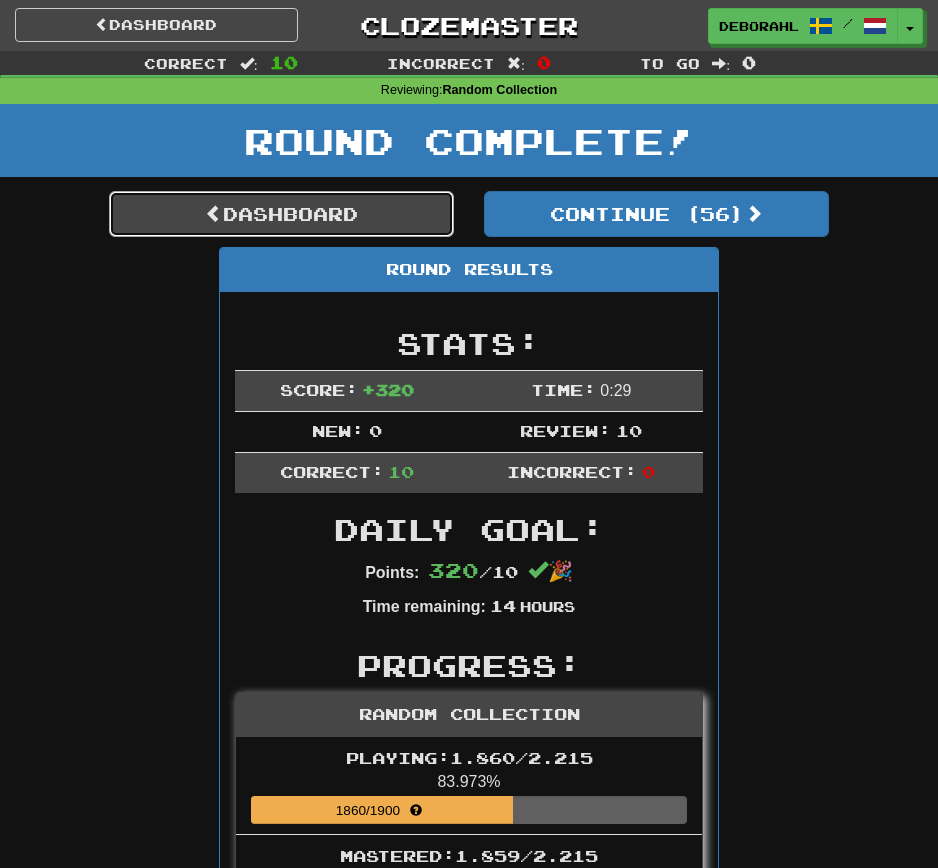 drag, startPoint x: 306, startPoint y: 225, endPoint x: 316, endPoint y: 214, distance: 14.866069 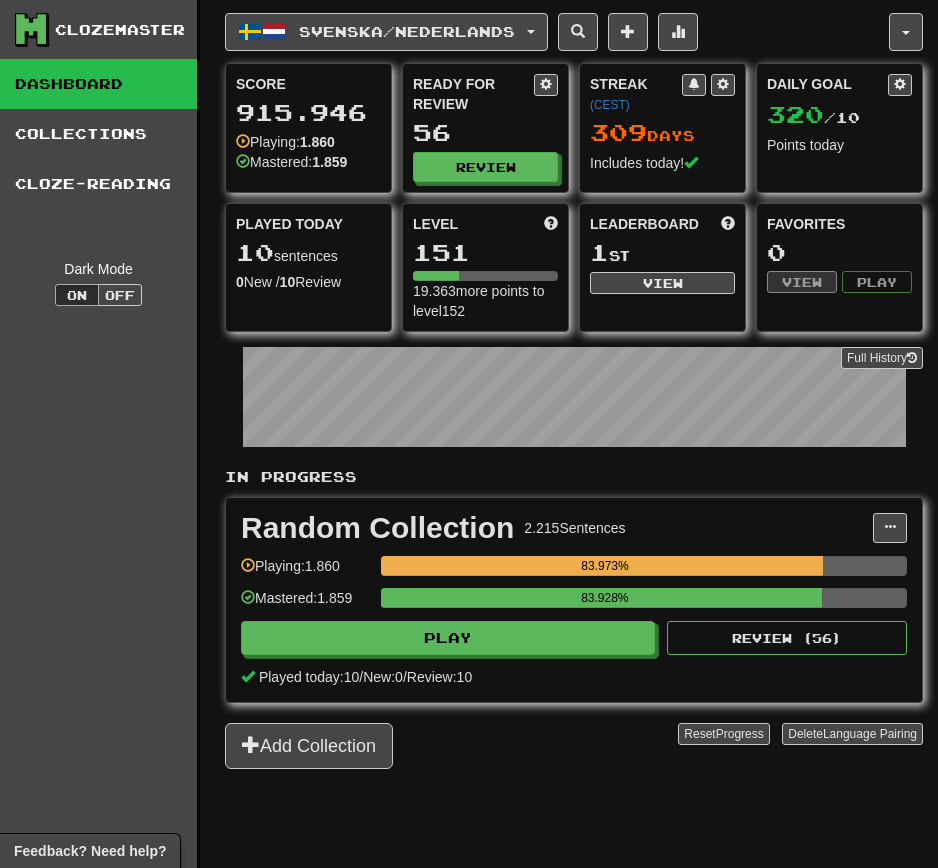 scroll, scrollTop: 0, scrollLeft: 0, axis: both 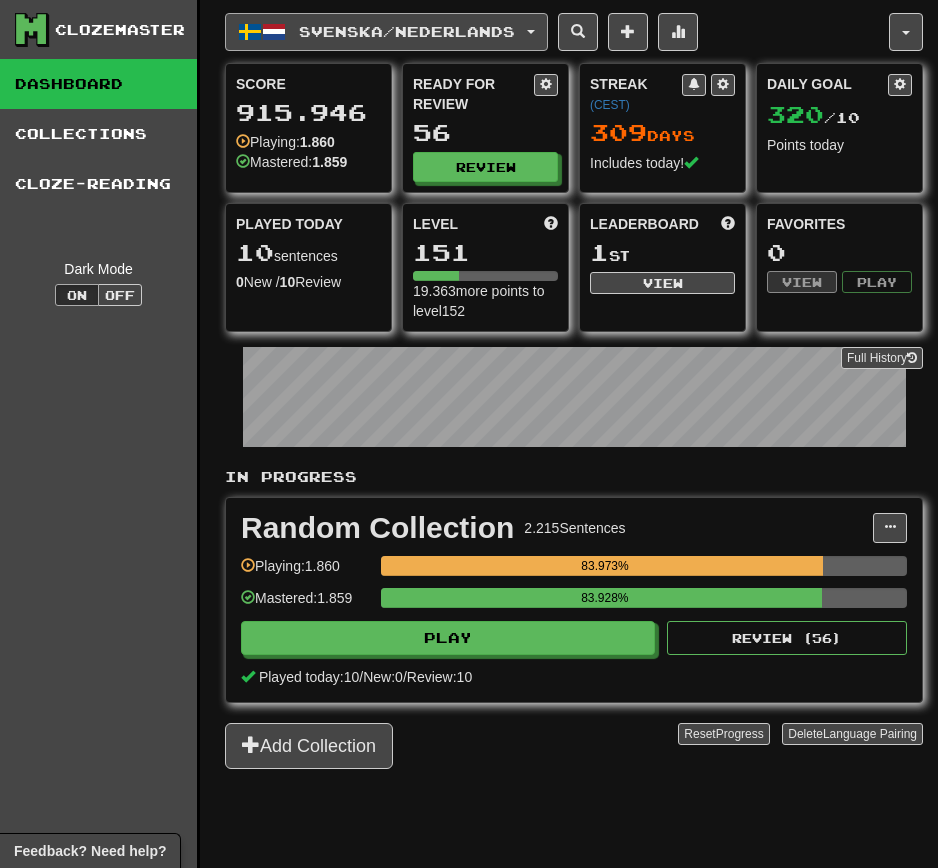 click on "Svenska  /  Nederlands" at bounding box center [386, 32] 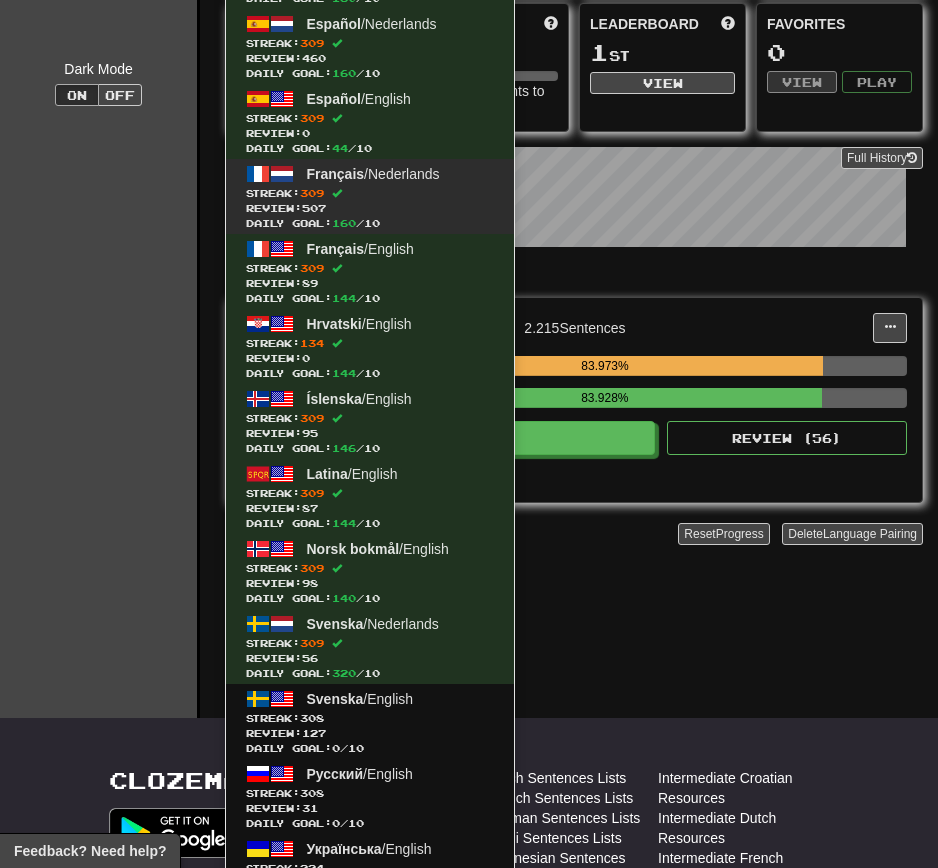 scroll, scrollTop: 500, scrollLeft: 0, axis: vertical 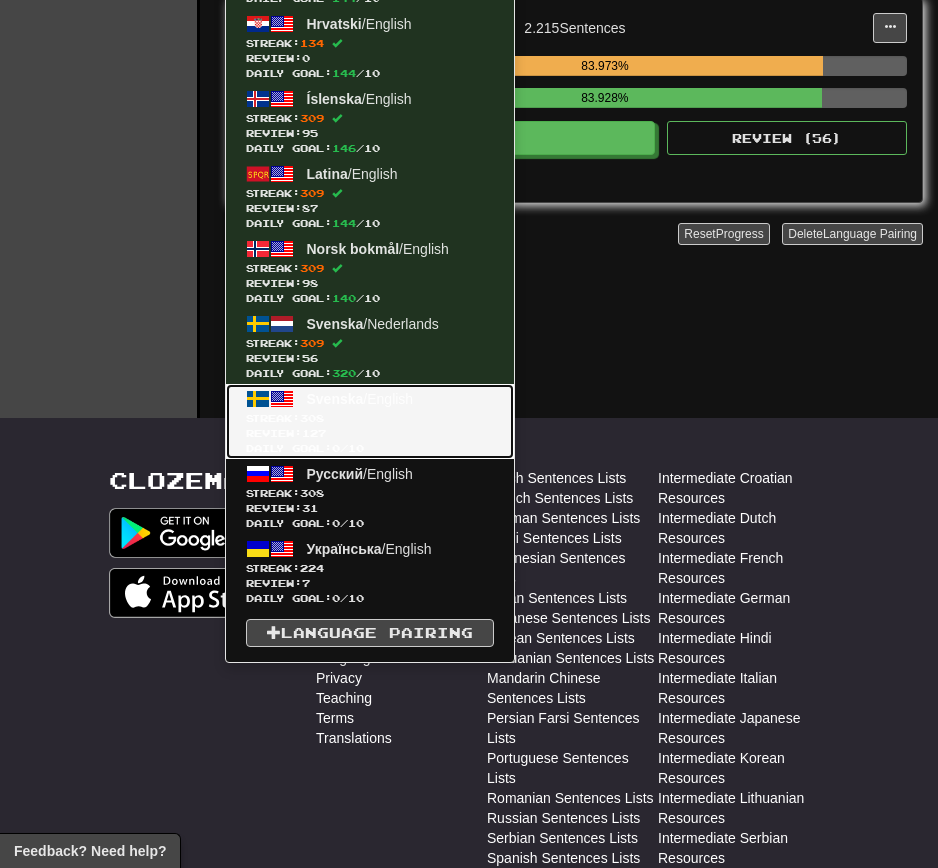 click on "Svenska  /  English Streak:  308   Review:  127 Daily Goal:  0  /  10" at bounding box center (370, 421) 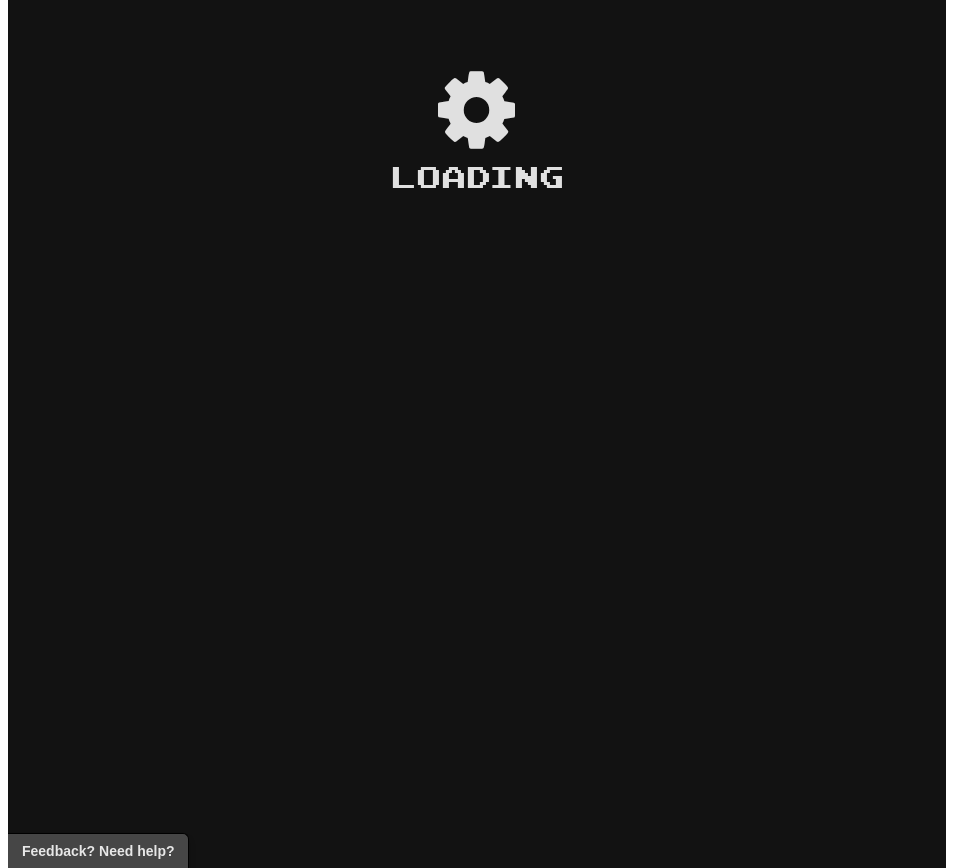 scroll, scrollTop: 0, scrollLeft: 0, axis: both 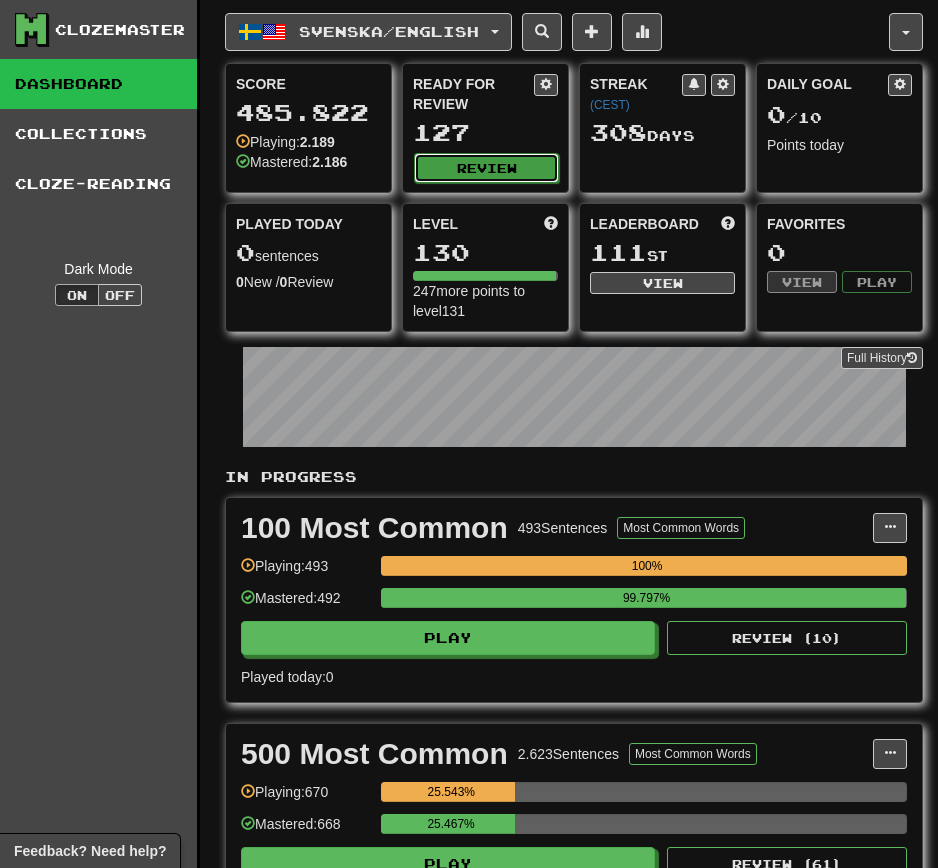 click on "Review" at bounding box center [486, 168] 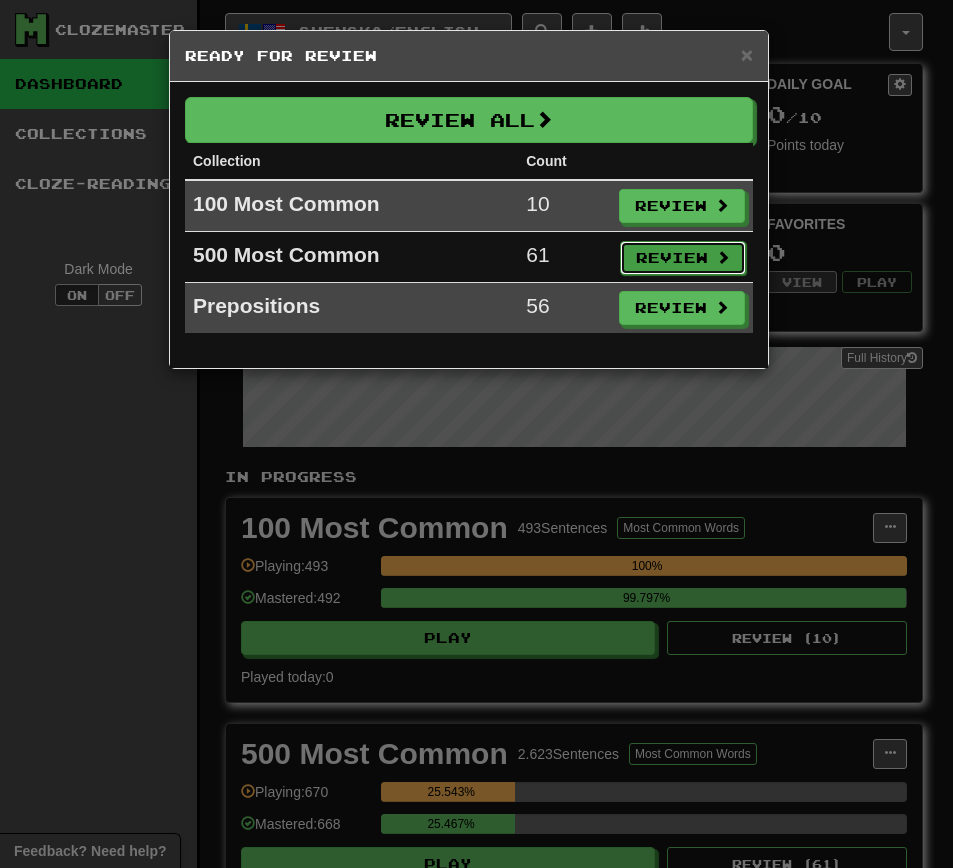 click on "Review" at bounding box center (683, 258) 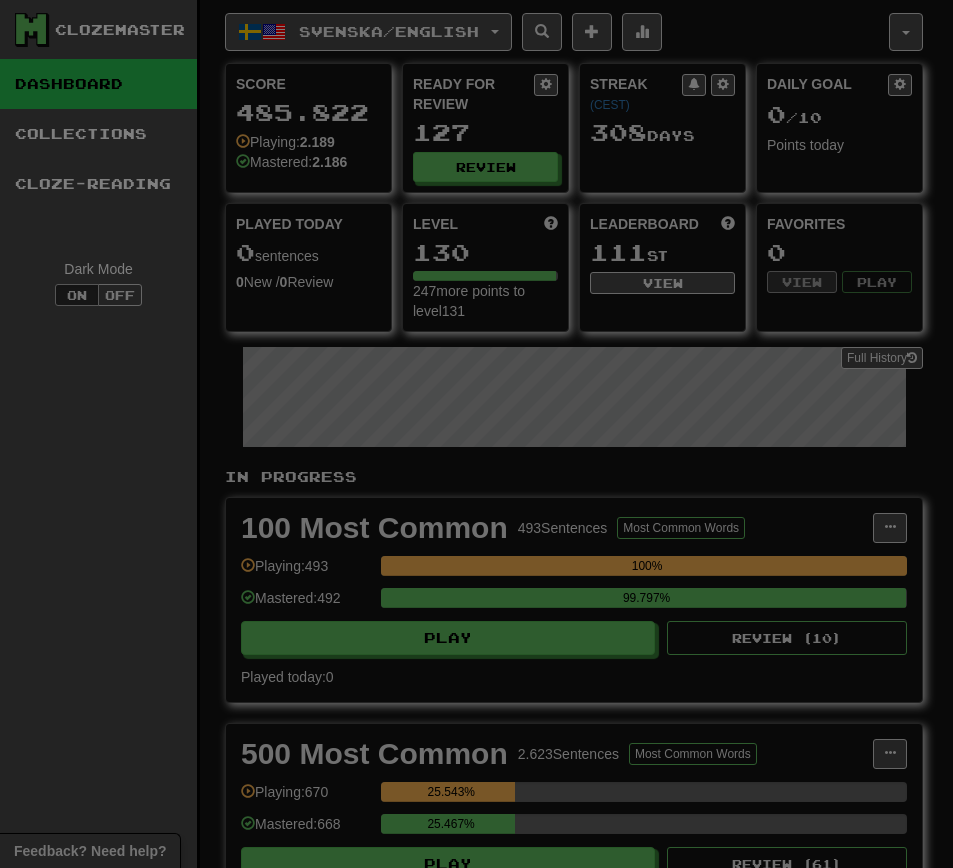 select on "**" 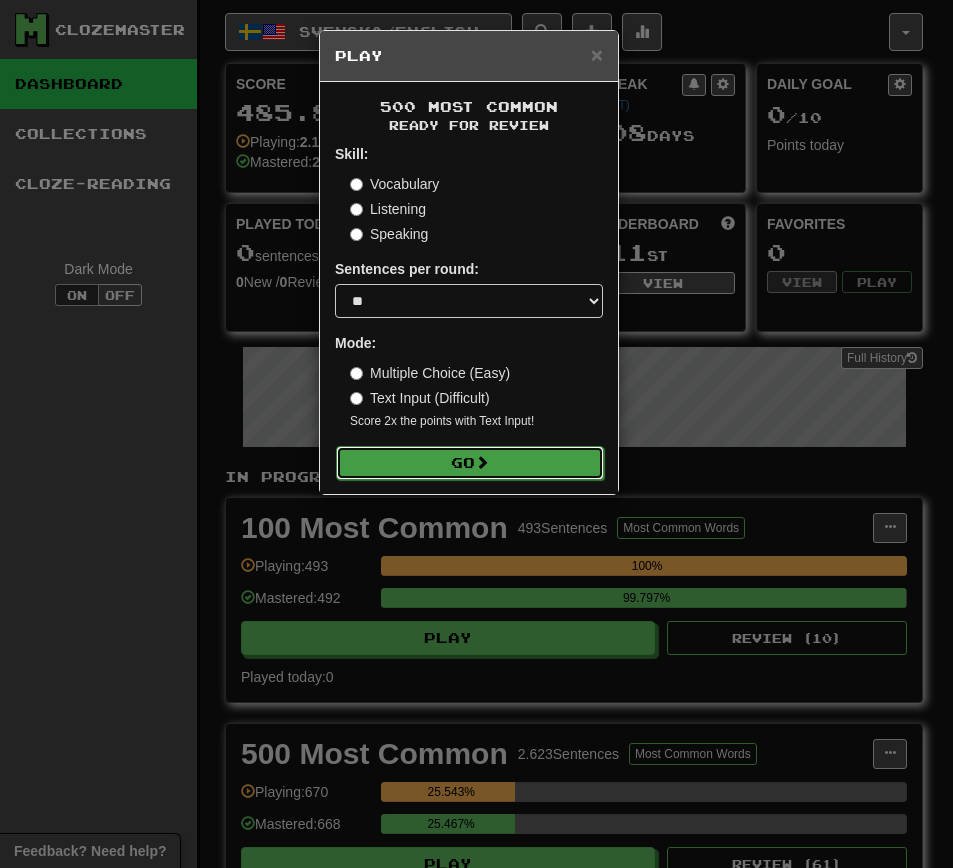 click on "Go" at bounding box center (470, 463) 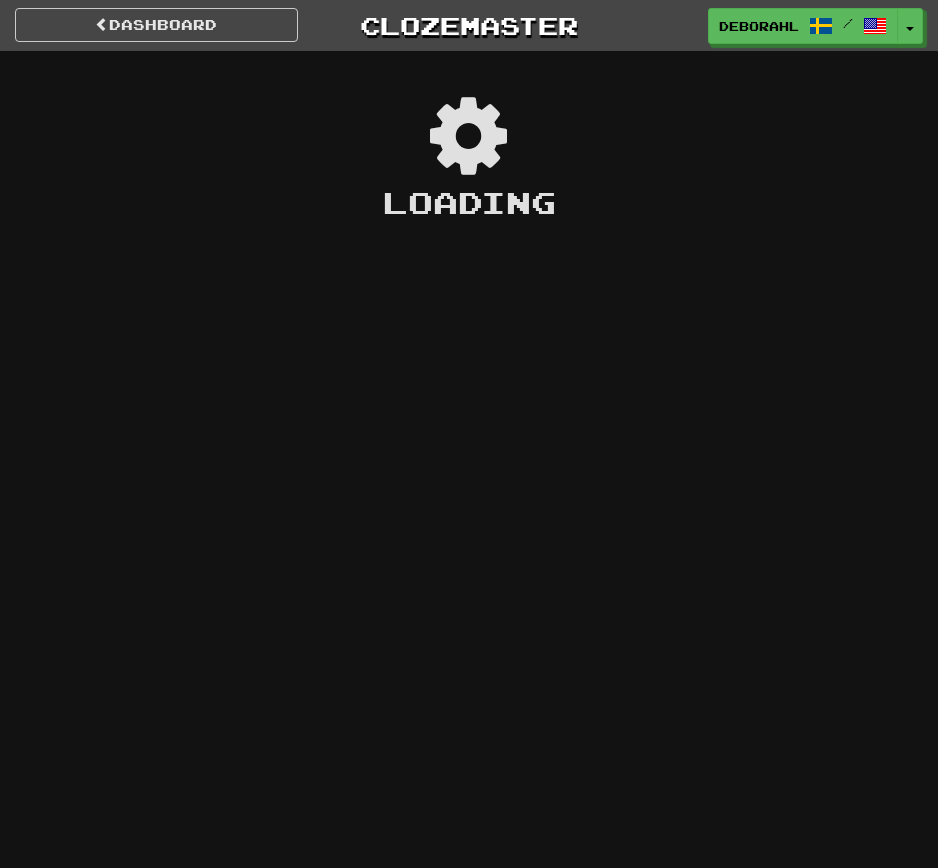 scroll, scrollTop: 0, scrollLeft: 0, axis: both 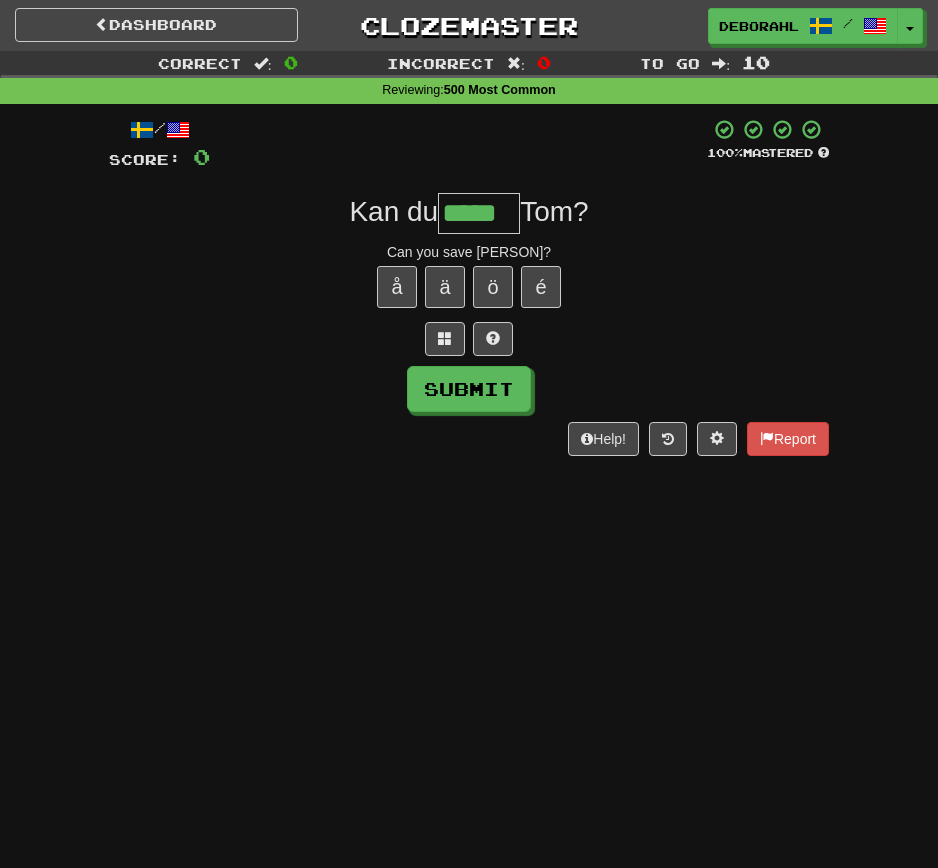 type on "*****" 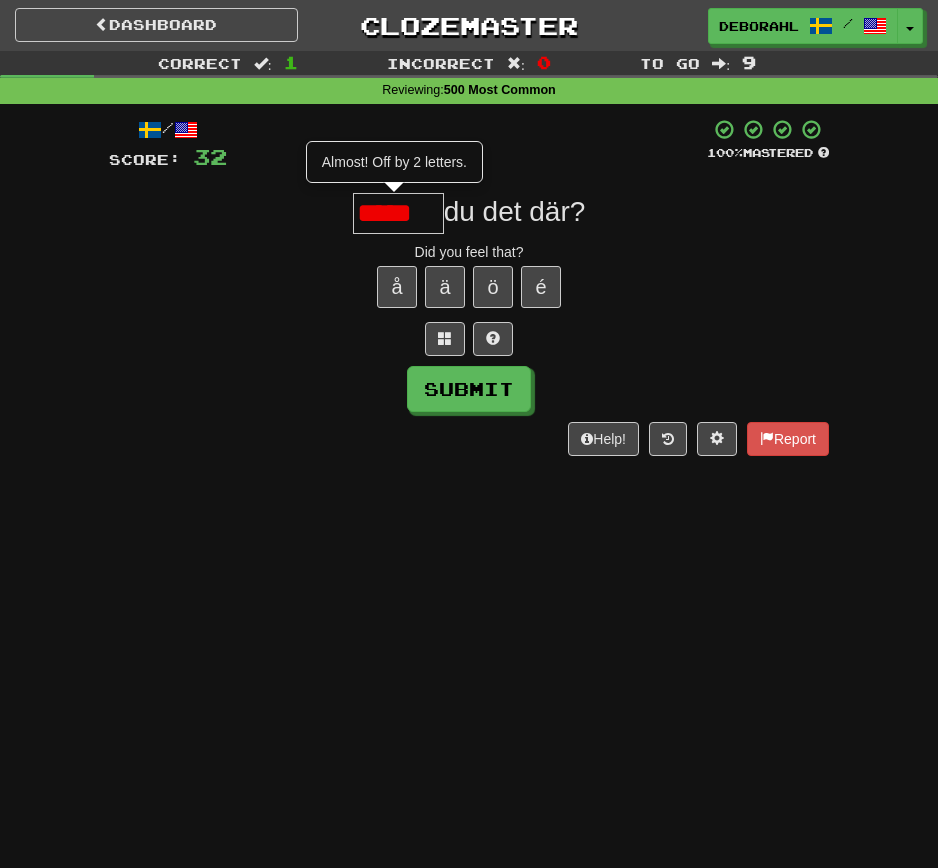 scroll, scrollTop: 0, scrollLeft: 0, axis: both 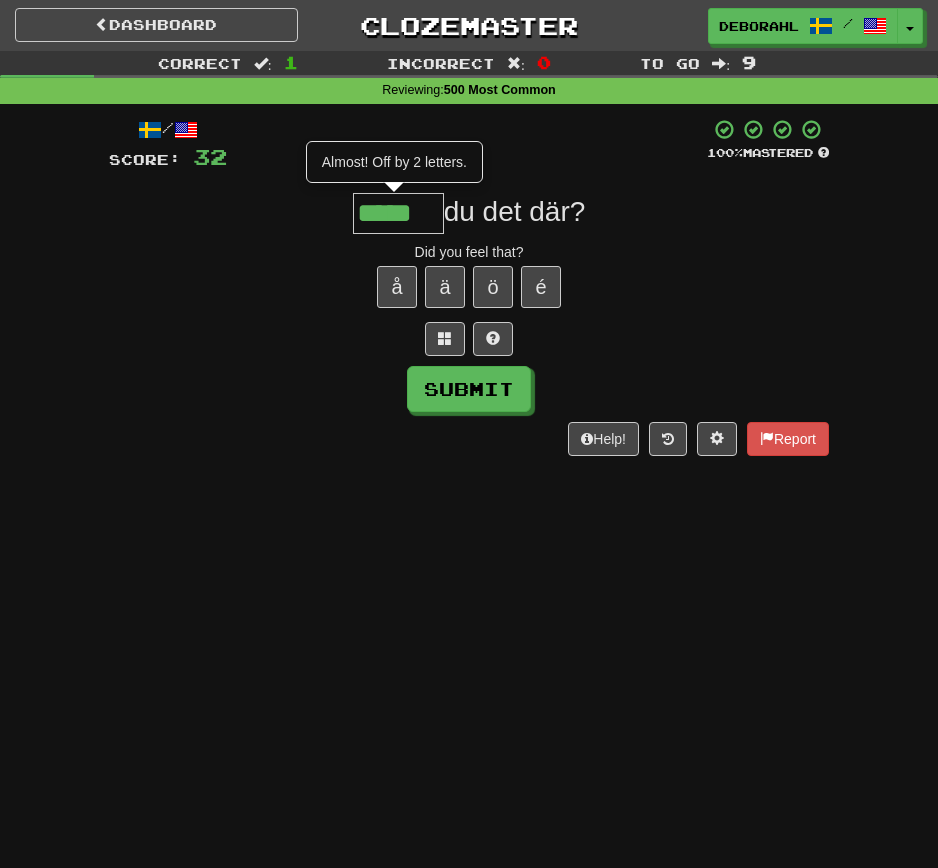 type on "*****" 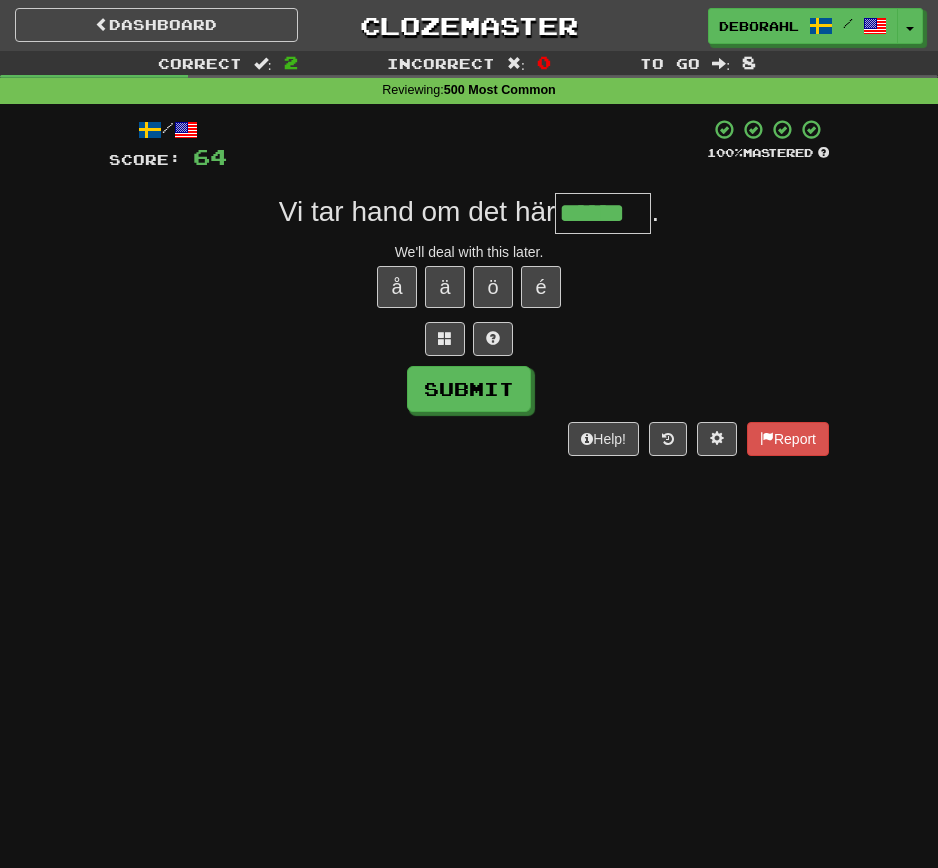 type on "******" 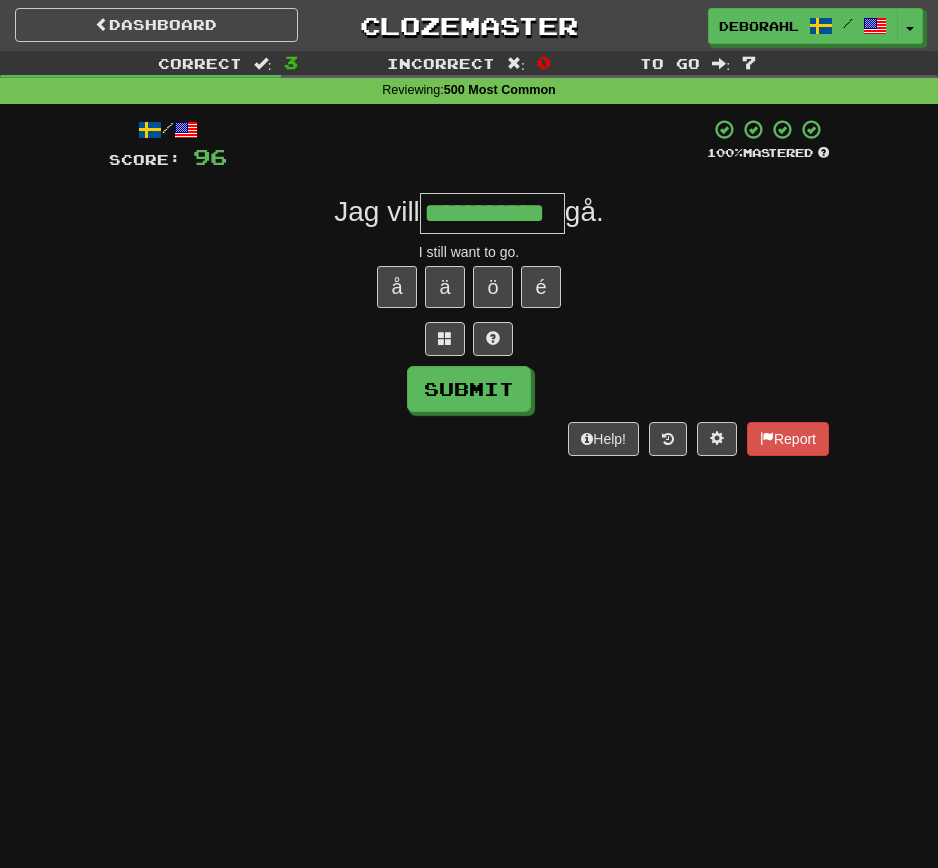 type on "**********" 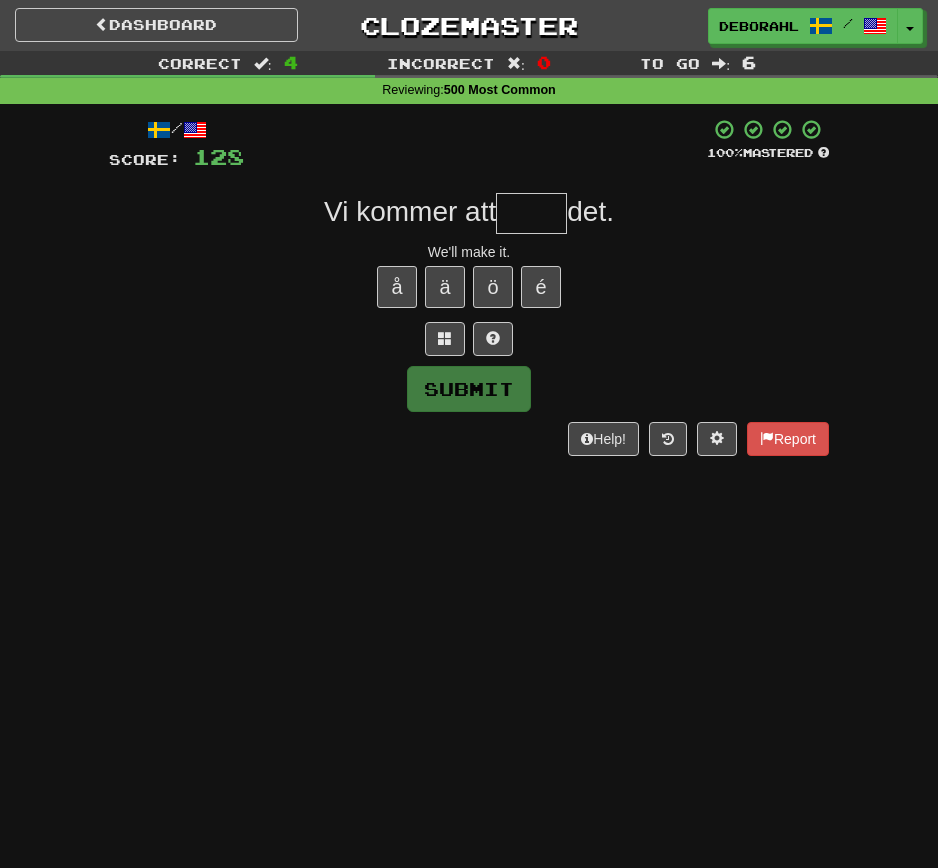 type on "*" 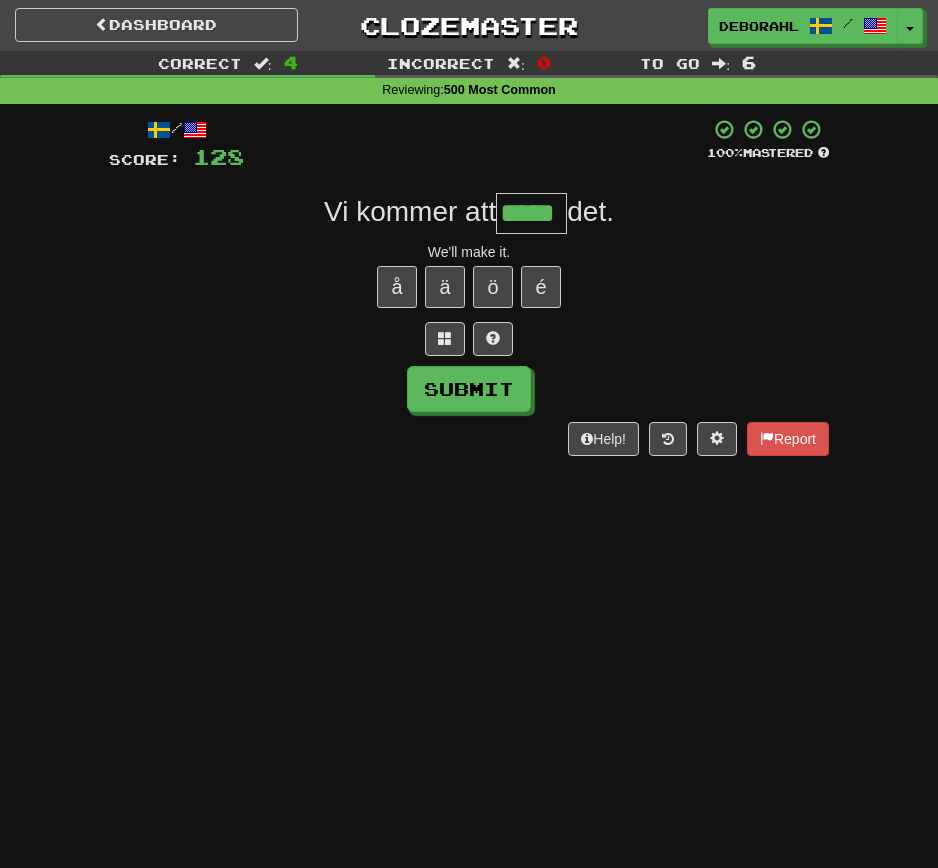 type on "*****" 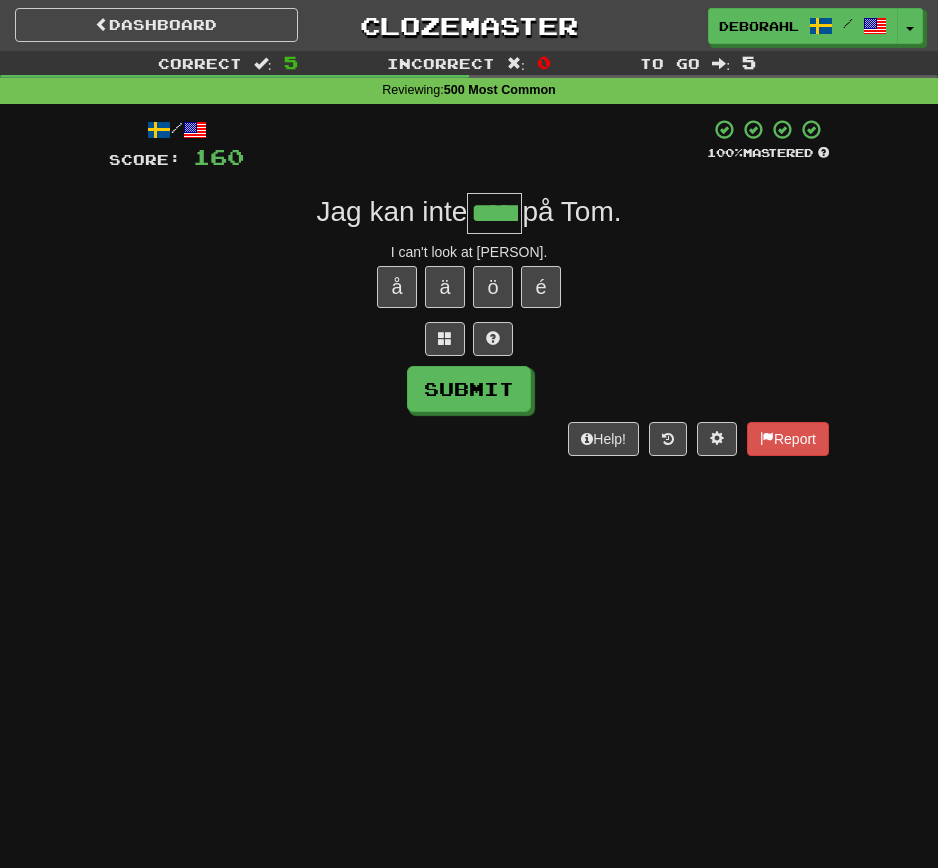 type on "*****" 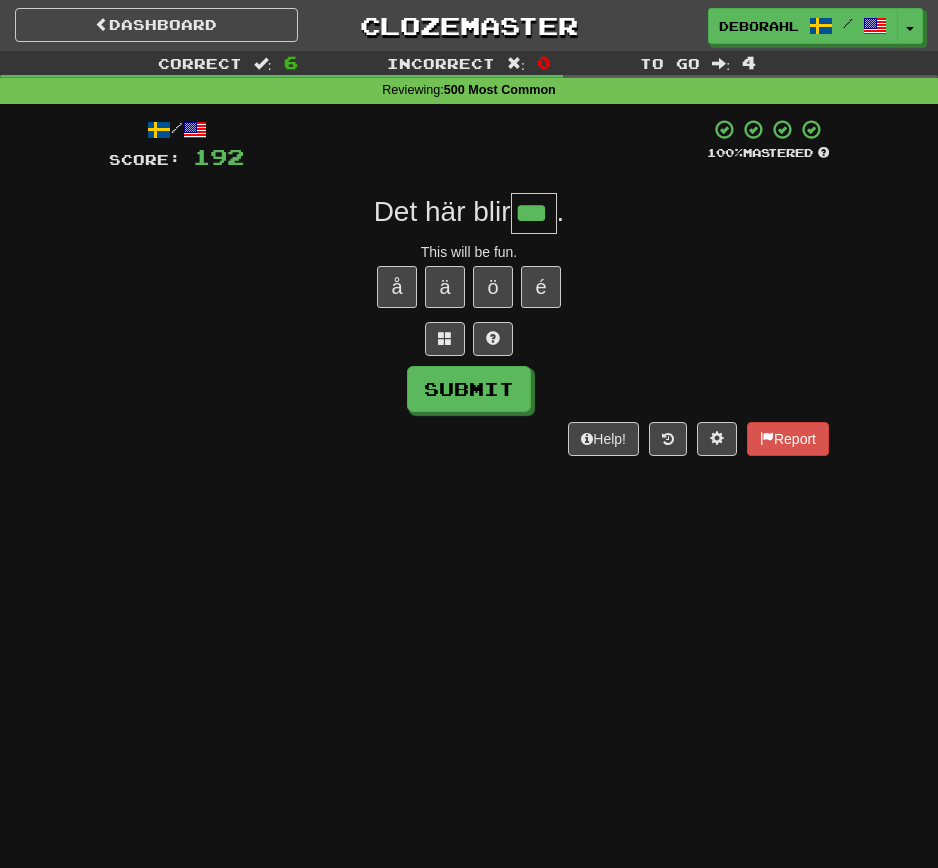 type on "***" 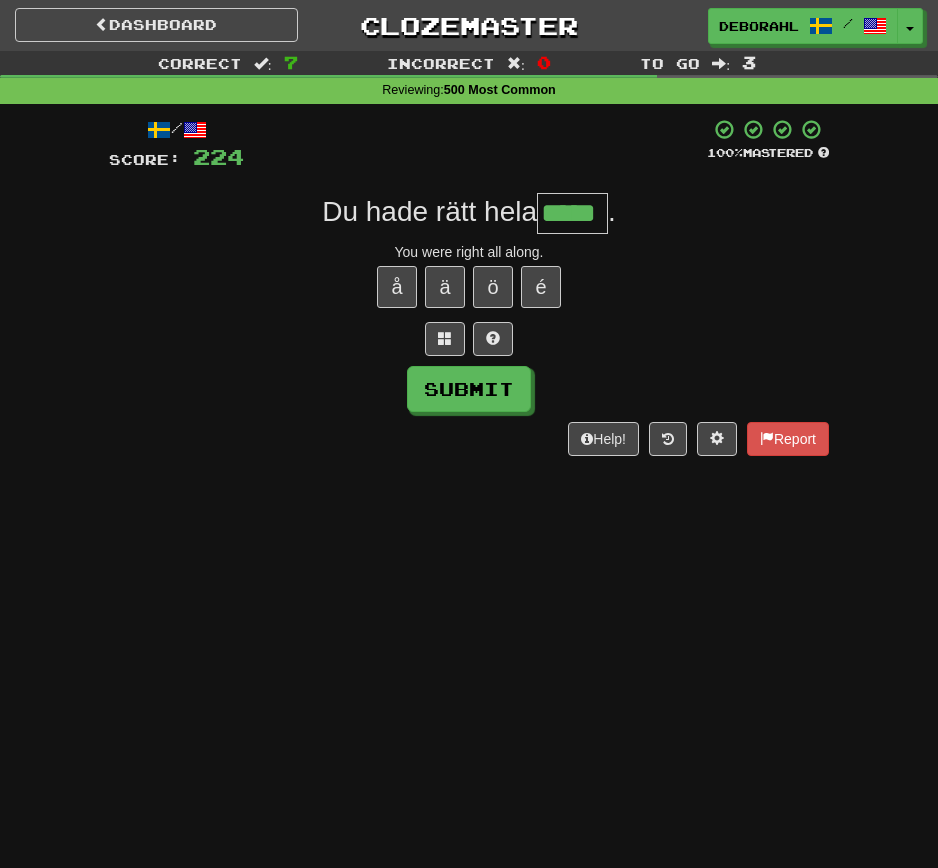 type on "*****" 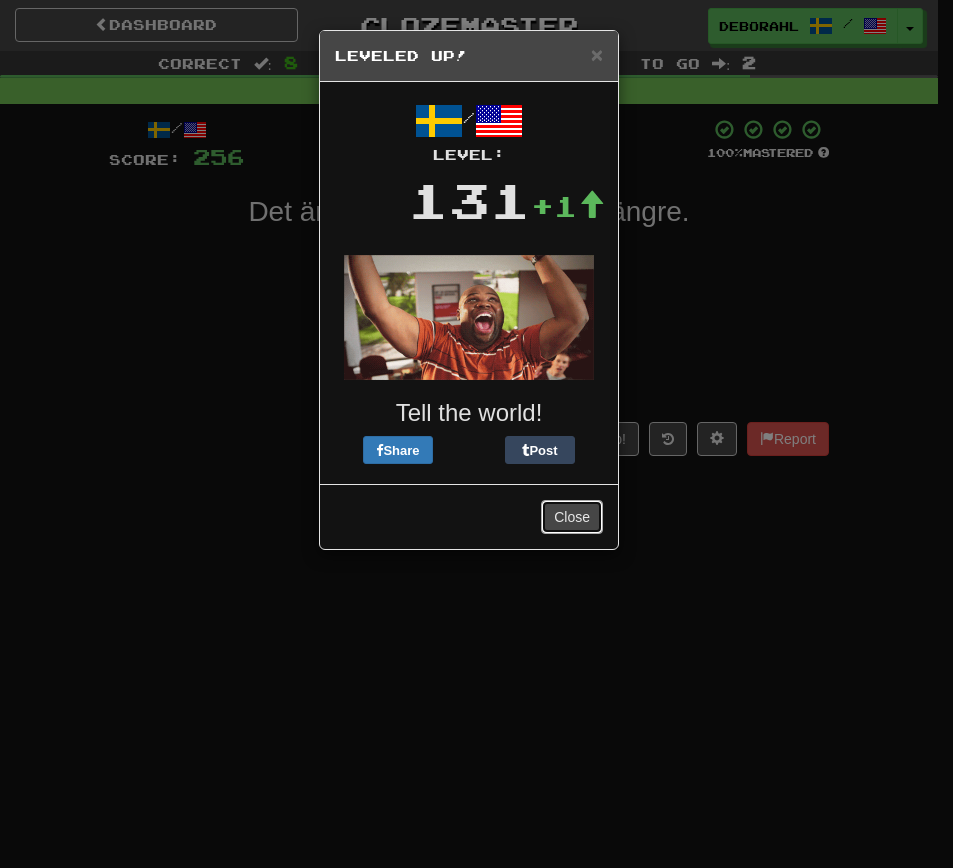 click on "Close" at bounding box center [572, 517] 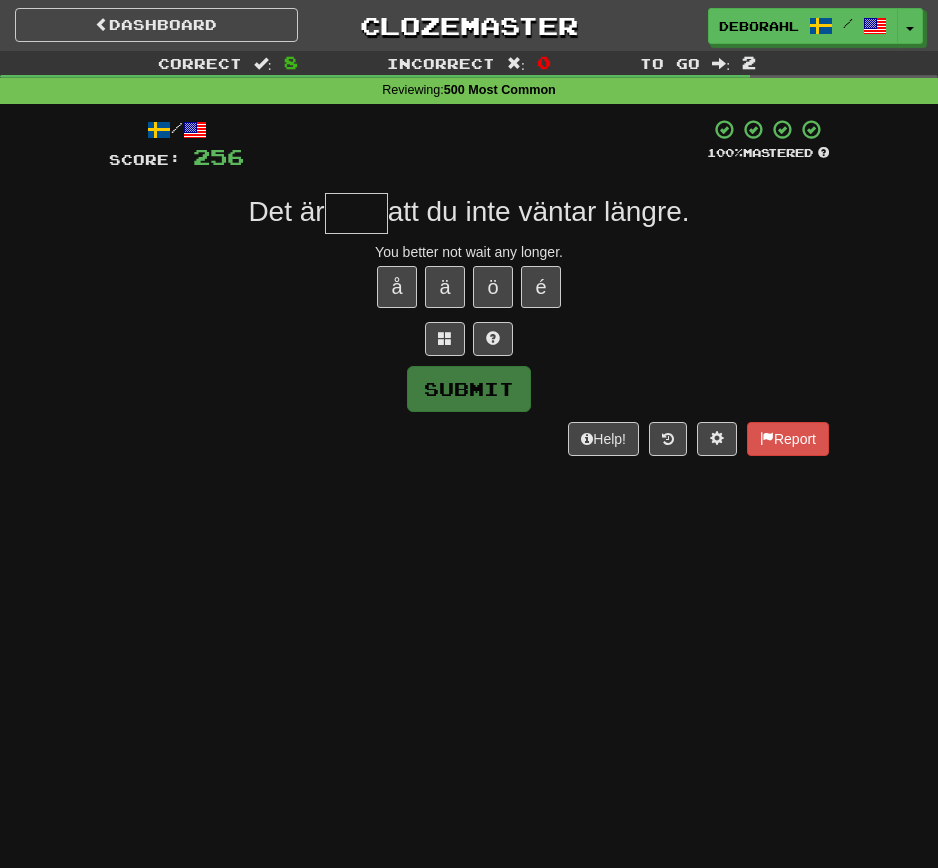 click at bounding box center [356, 213] 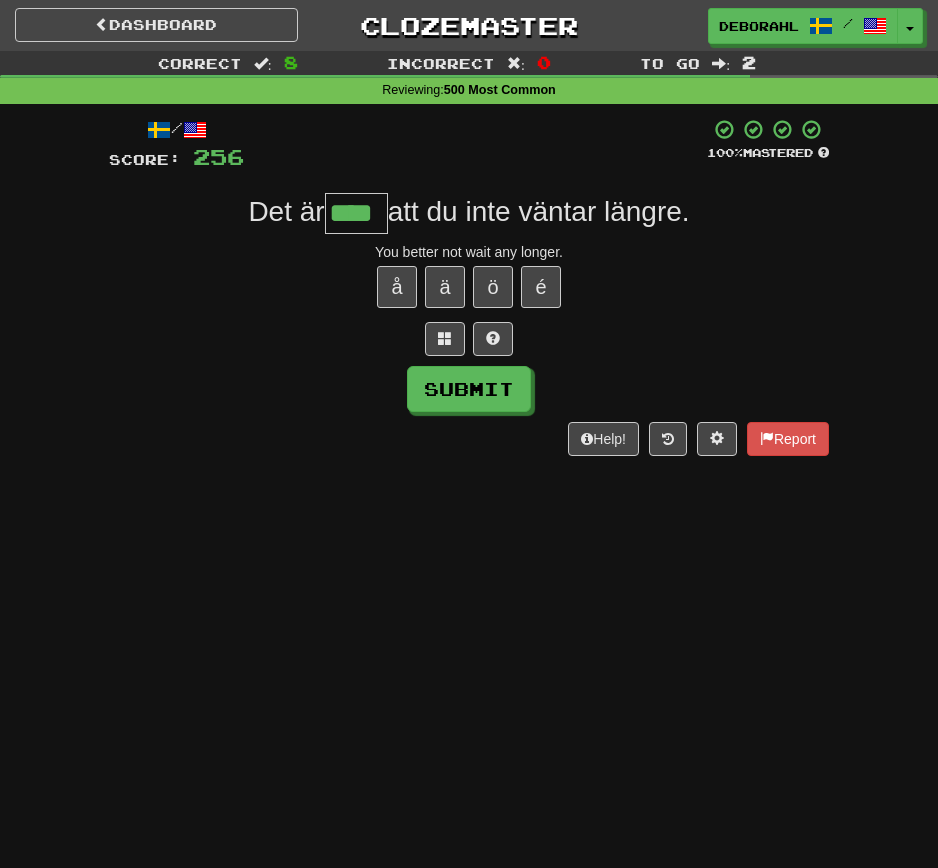 type on "****" 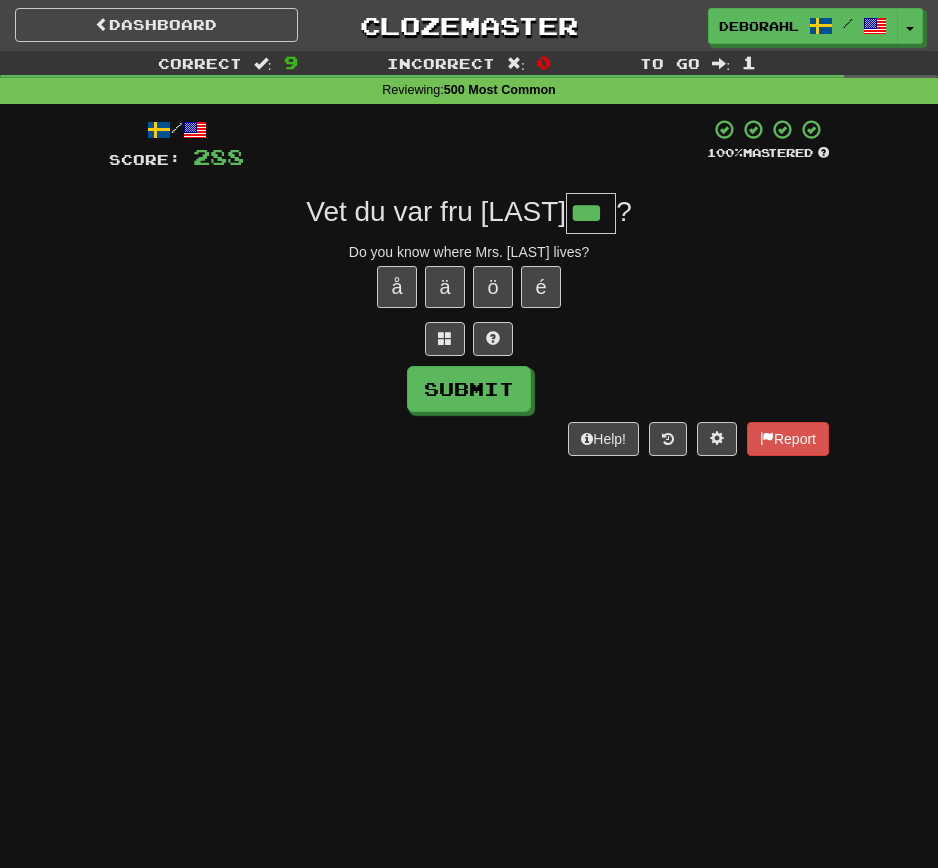 type on "***" 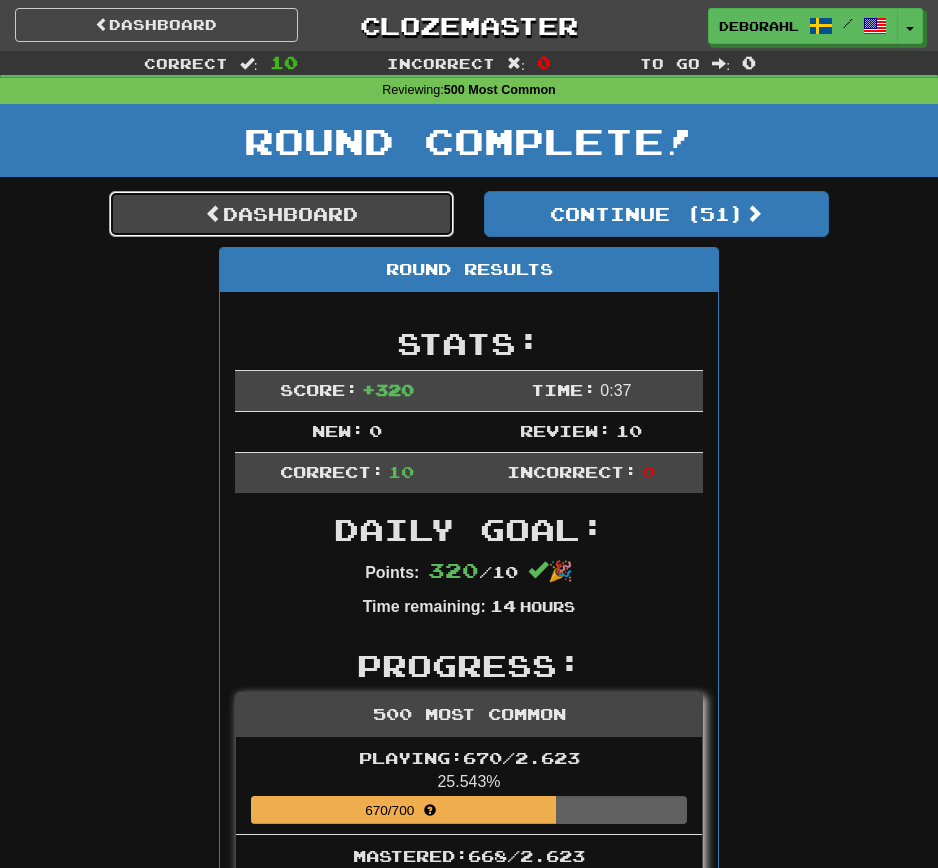 click on "Dashboard" at bounding box center [281, 214] 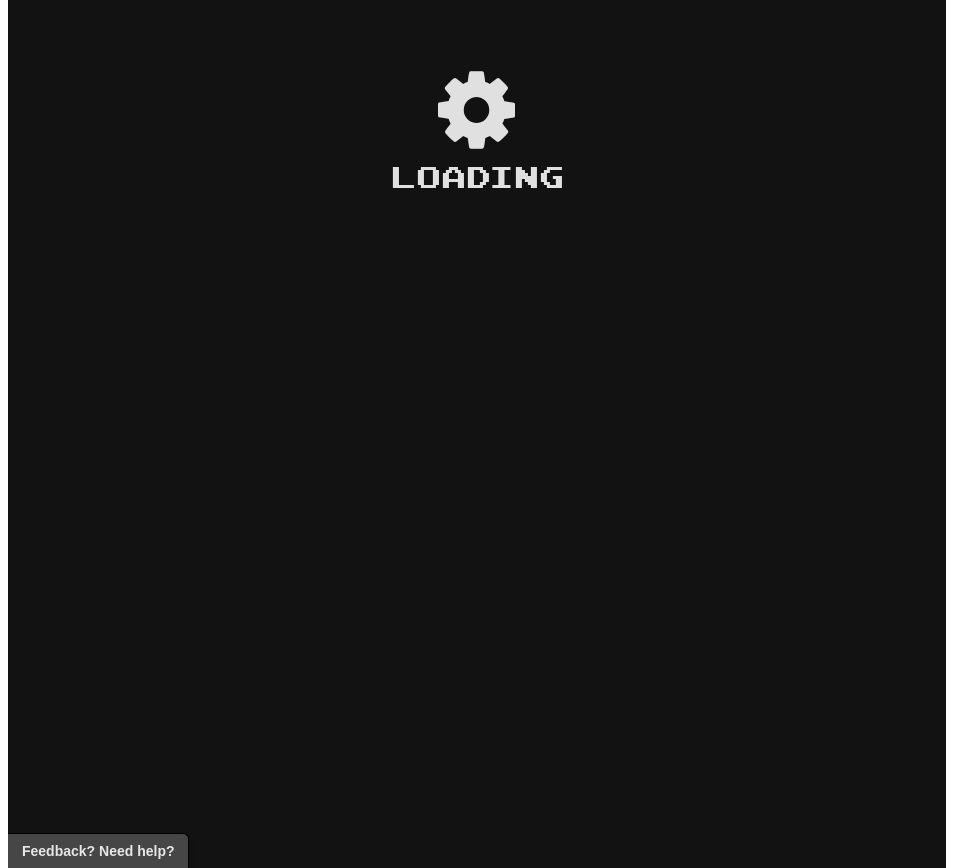scroll, scrollTop: 0, scrollLeft: 0, axis: both 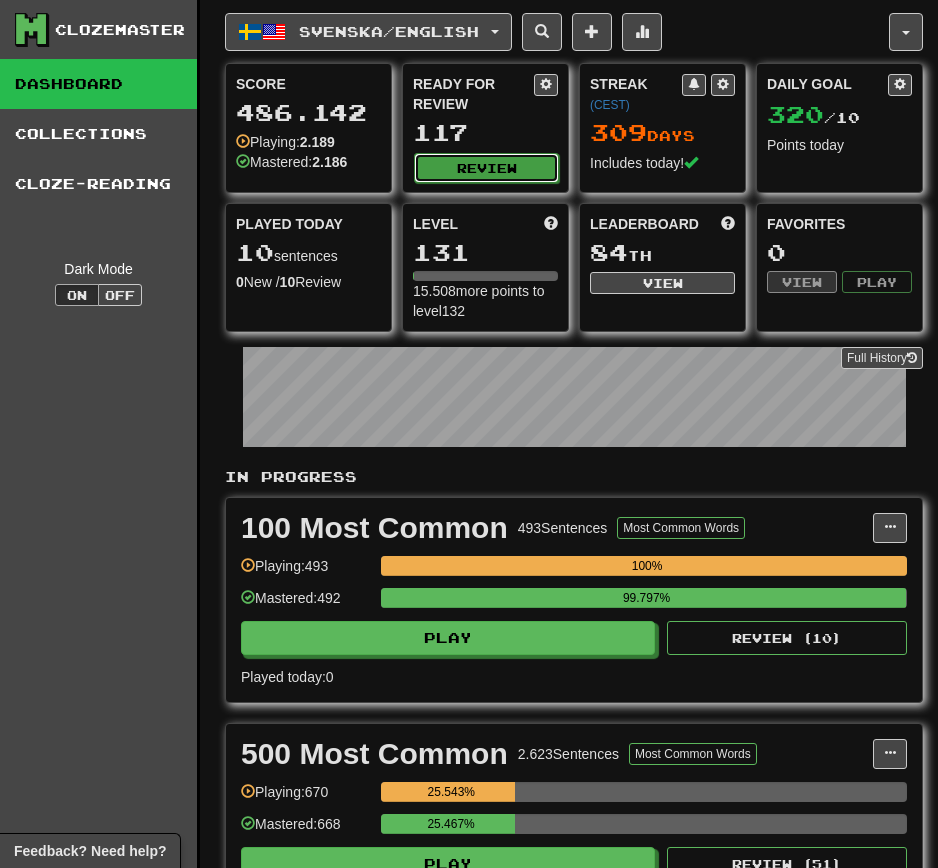 click on "Review" at bounding box center (486, 168) 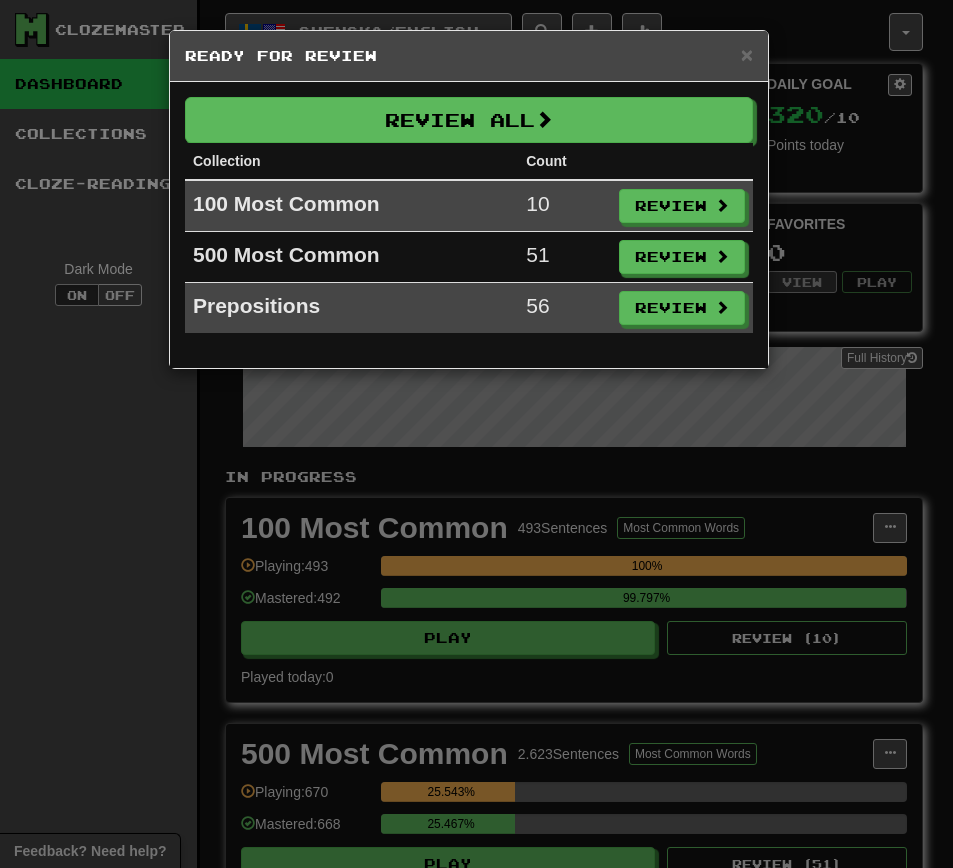 click on "Review" at bounding box center [682, 257] 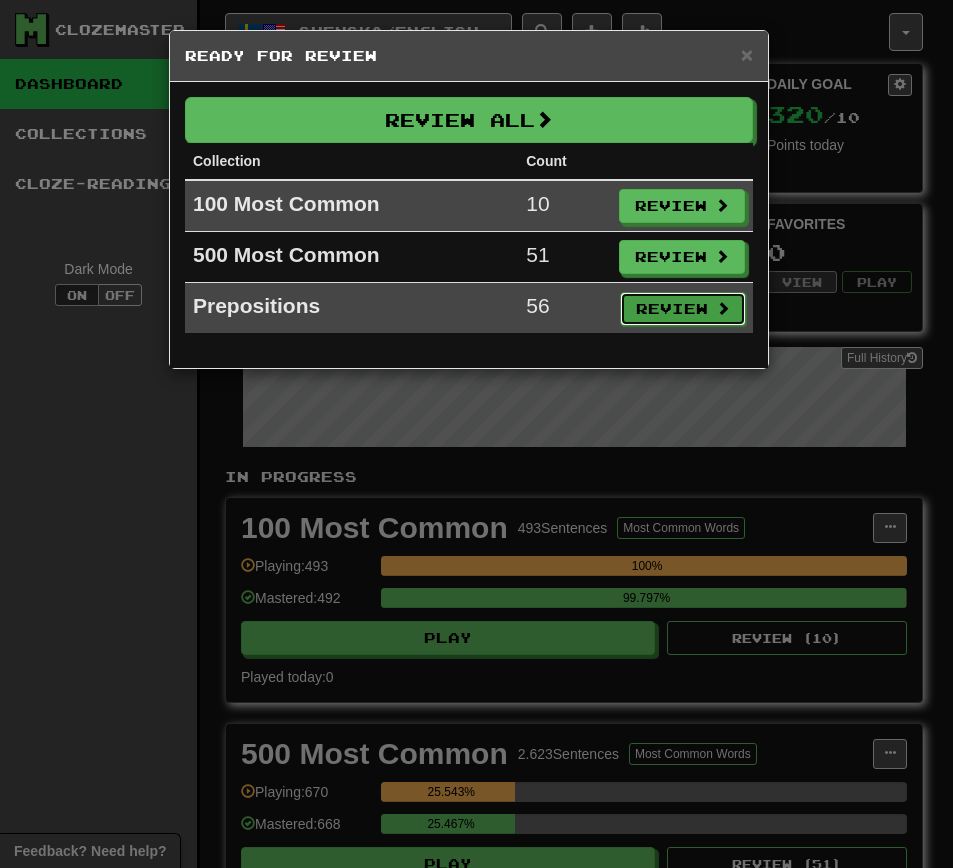 click on "Review" at bounding box center (683, 309) 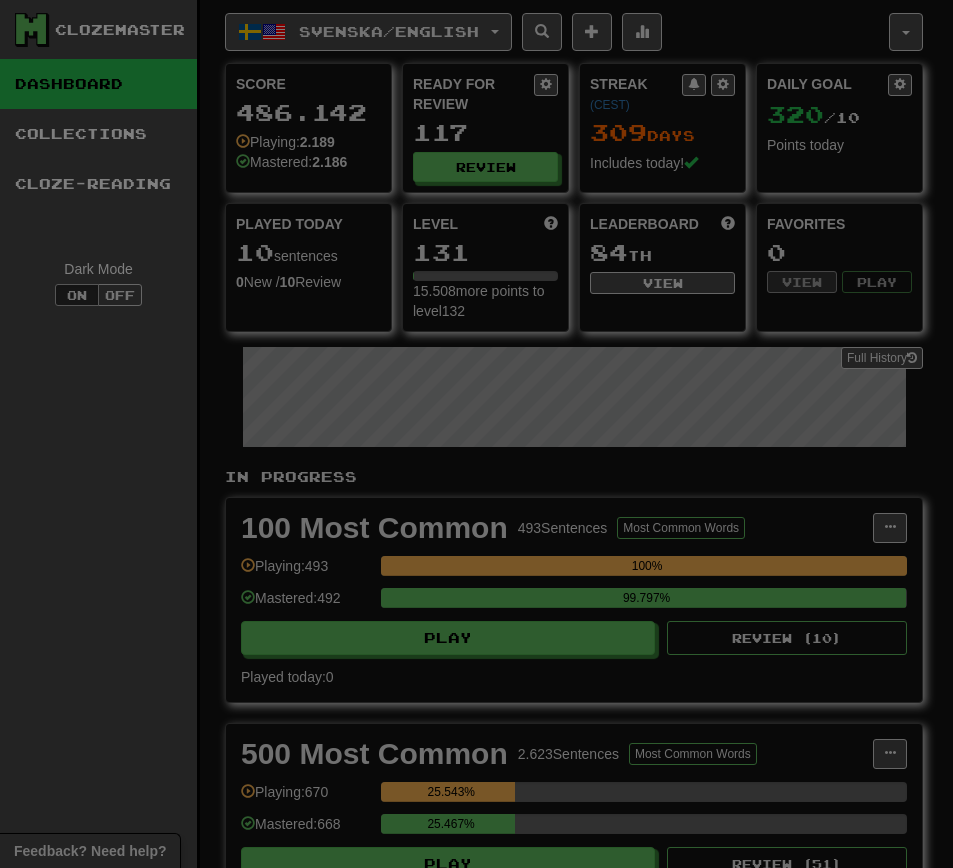 select on "**" 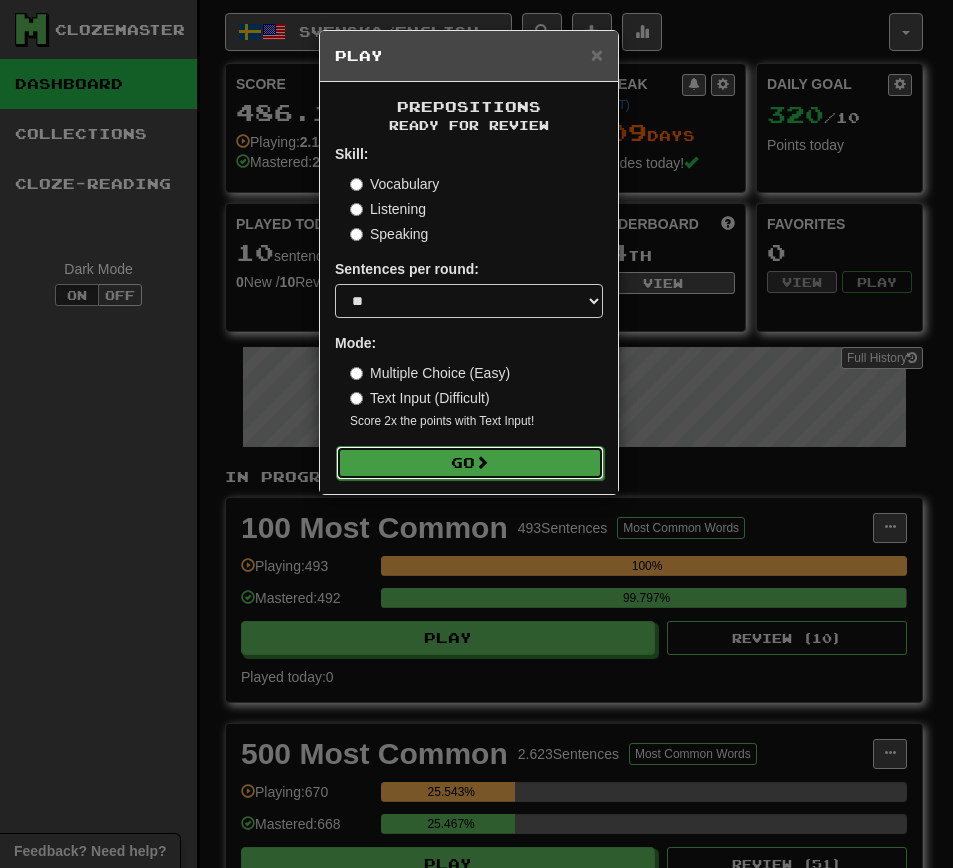 click on "Go" at bounding box center [470, 463] 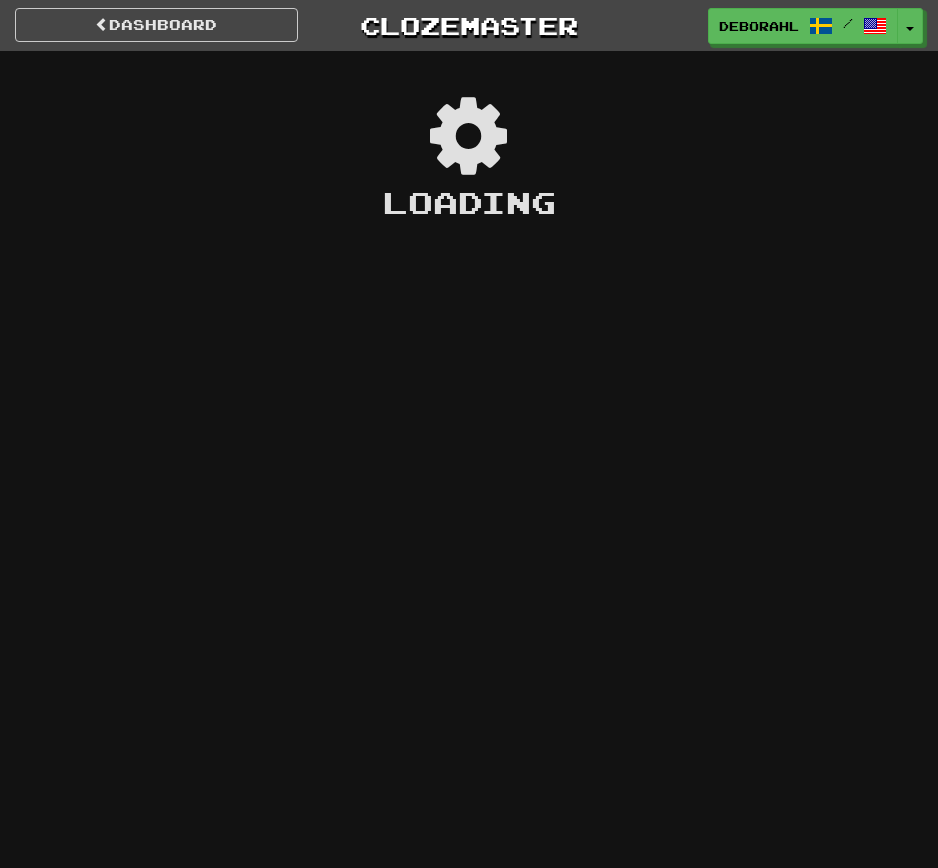 scroll, scrollTop: 0, scrollLeft: 0, axis: both 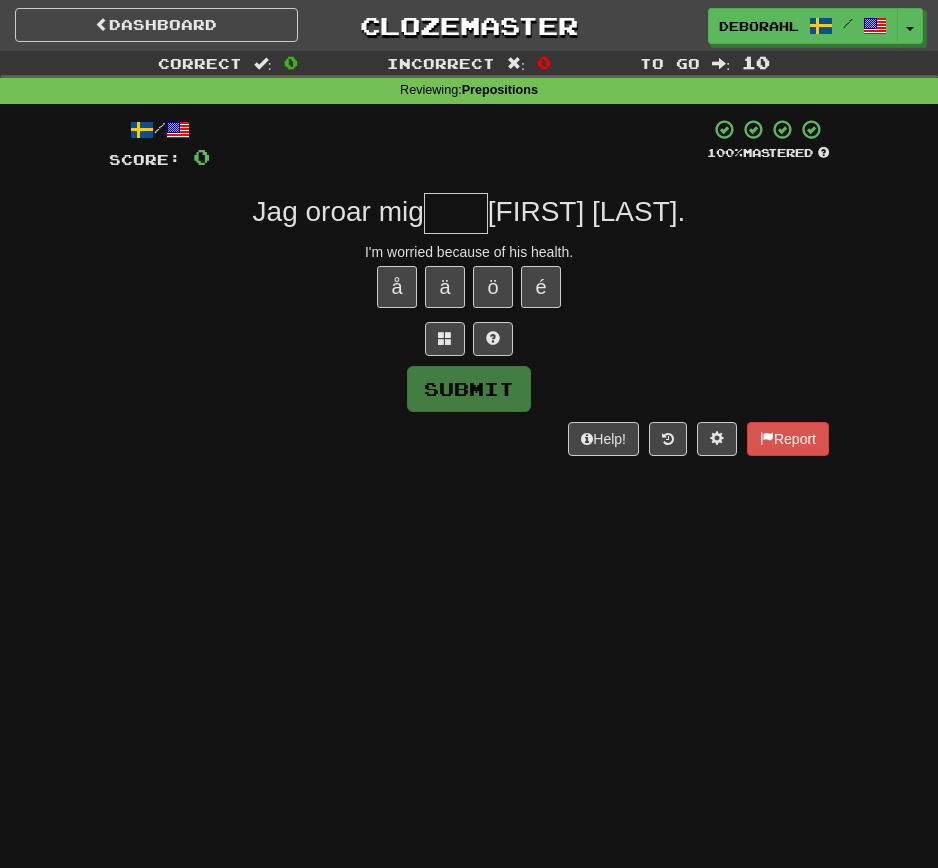 click at bounding box center [456, 213] 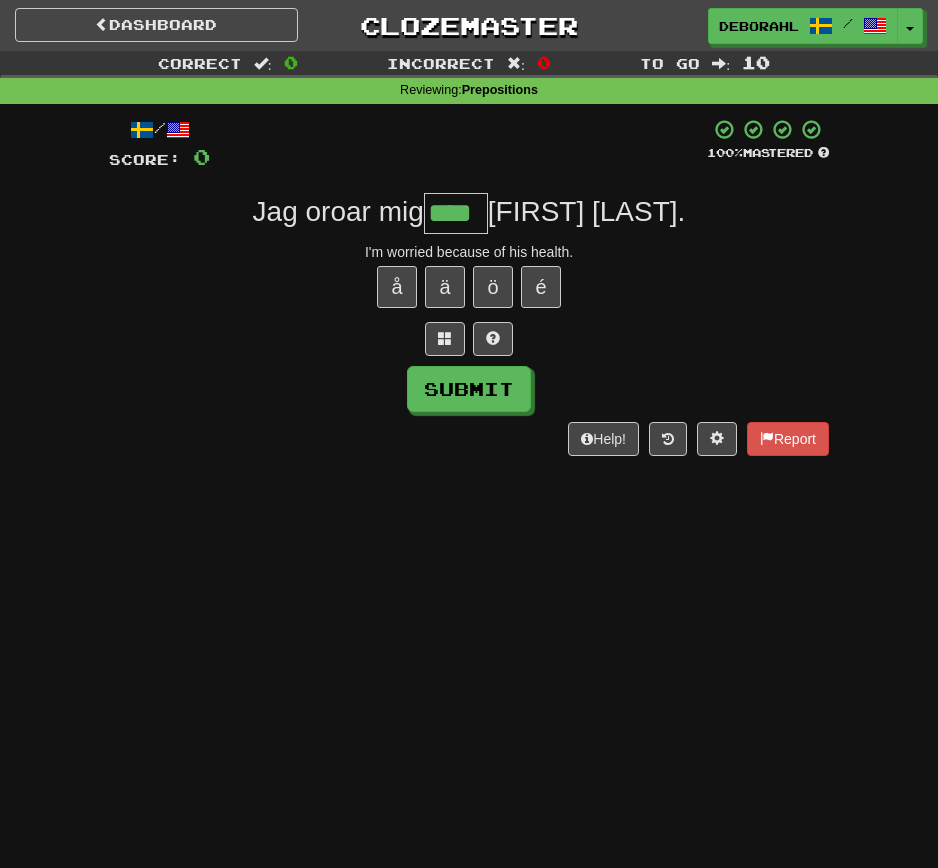type on "****" 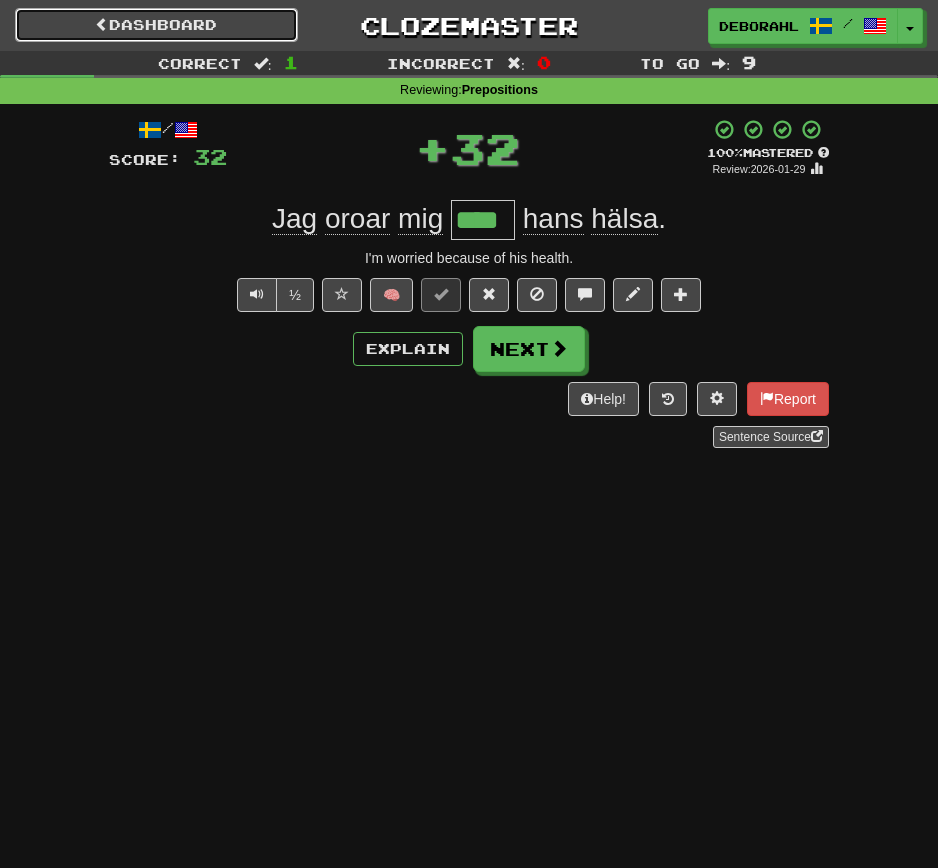 click on "Dashboard" at bounding box center (156, 25) 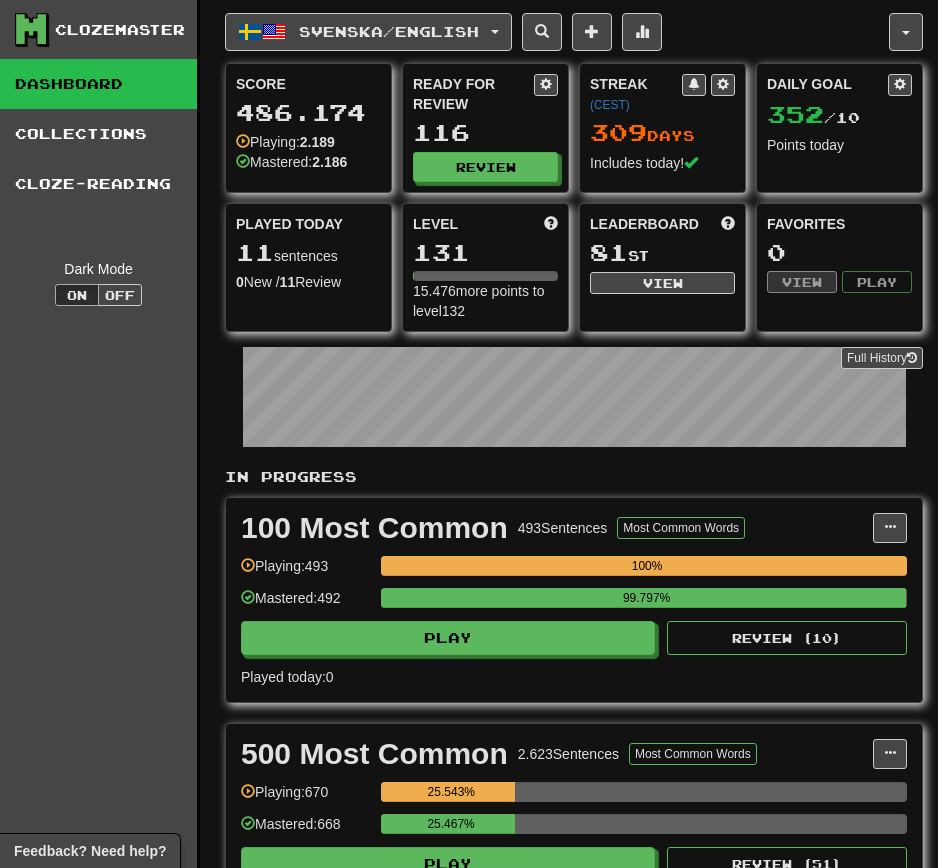scroll, scrollTop: 0, scrollLeft: 0, axis: both 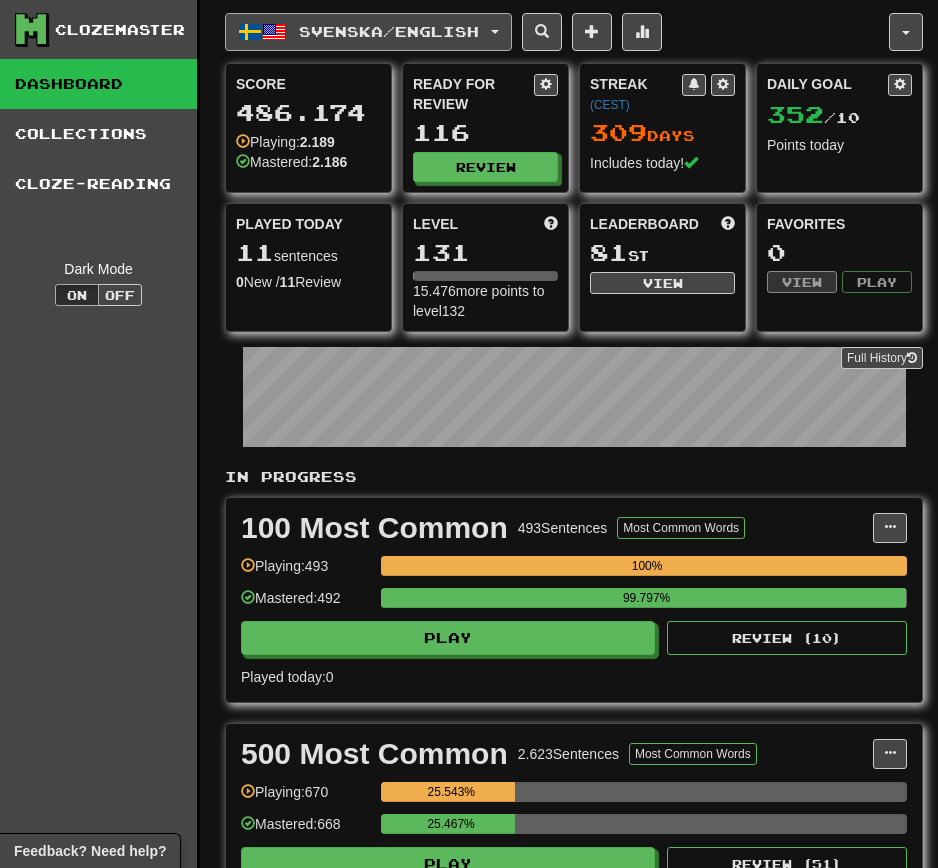 click on "Svenska  /  English" at bounding box center (389, 31) 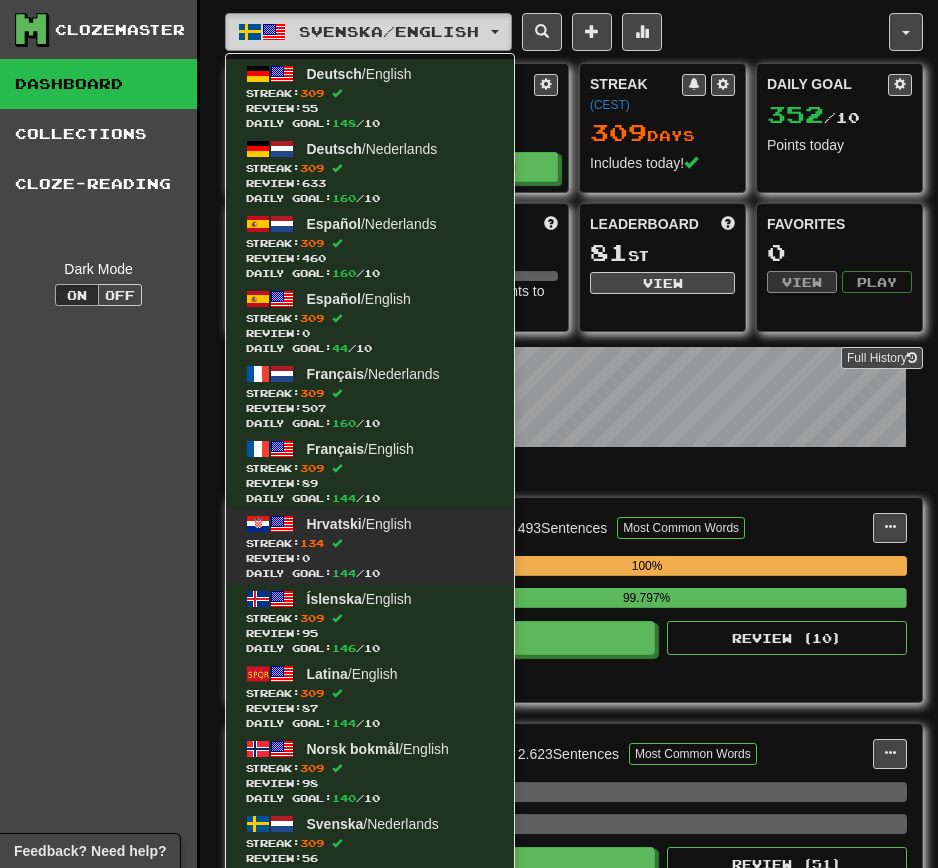 scroll, scrollTop: 400, scrollLeft: 0, axis: vertical 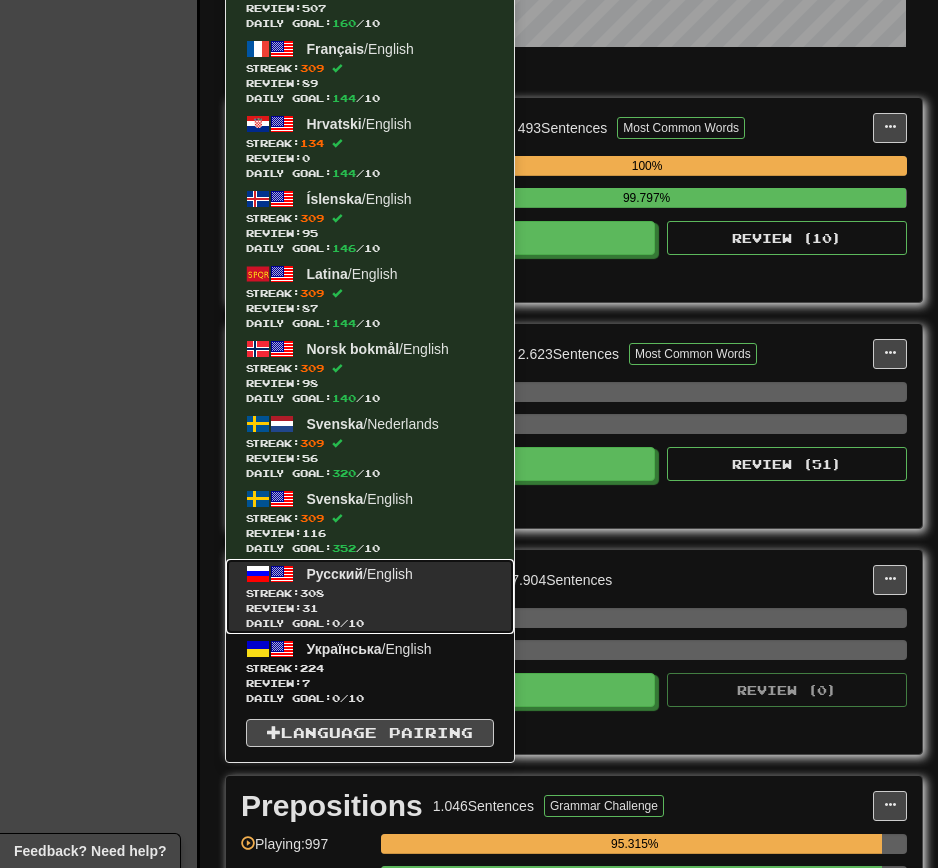 click on "Streak:  308" at bounding box center (370, 593) 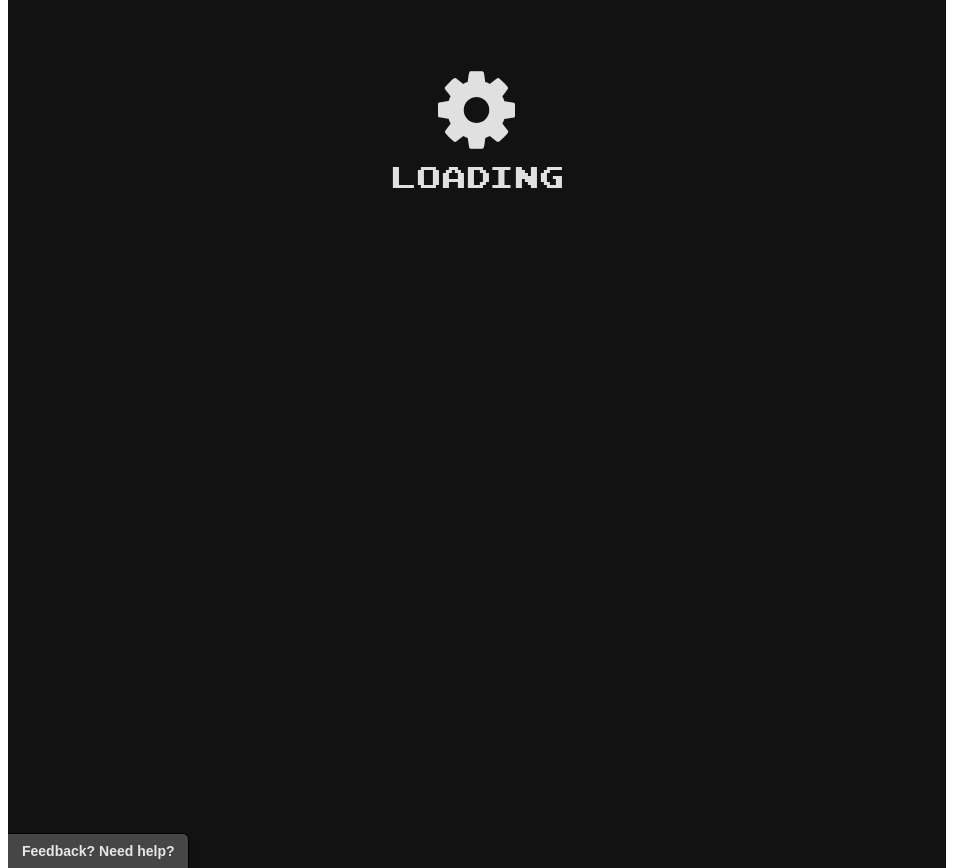 scroll, scrollTop: 0, scrollLeft: 0, axis: both 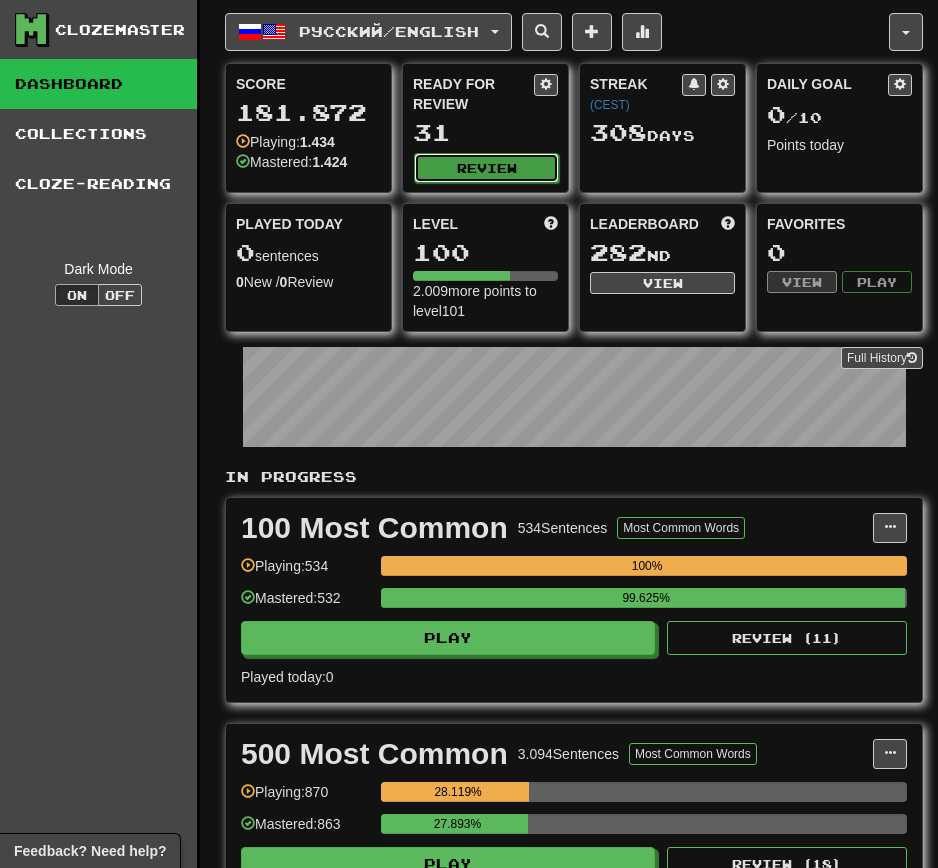 click on "Review" at bounding box center (486, 168) 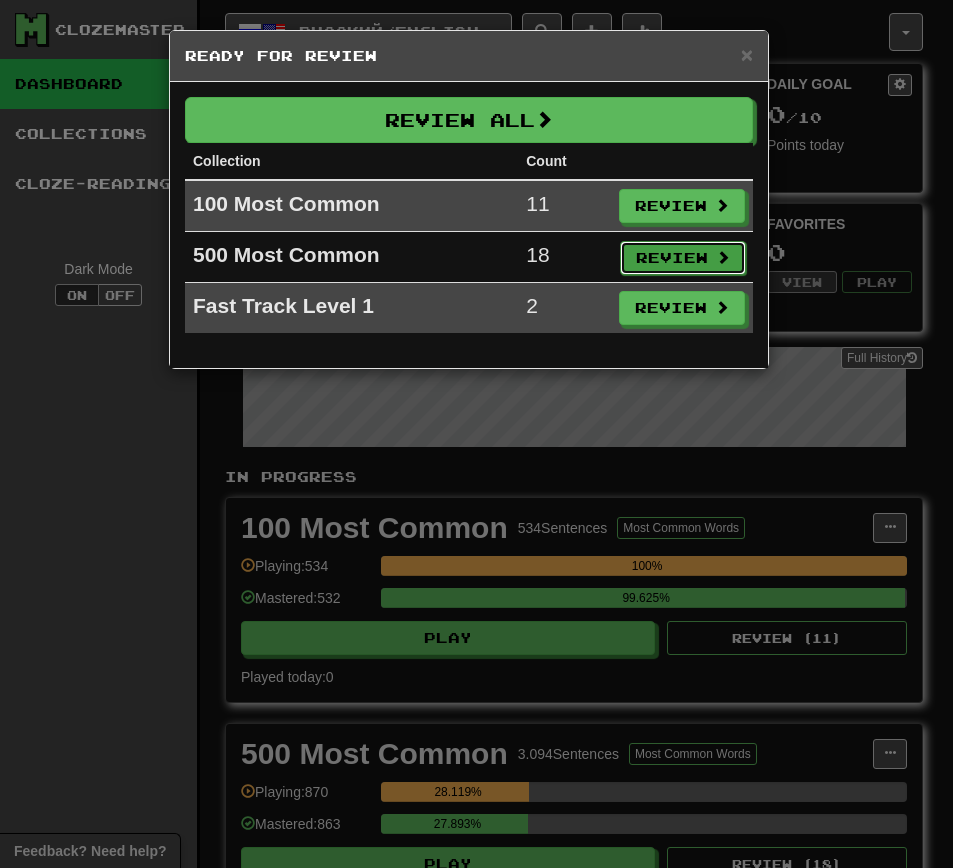 click on "Review" at bounding box center (683, 258) 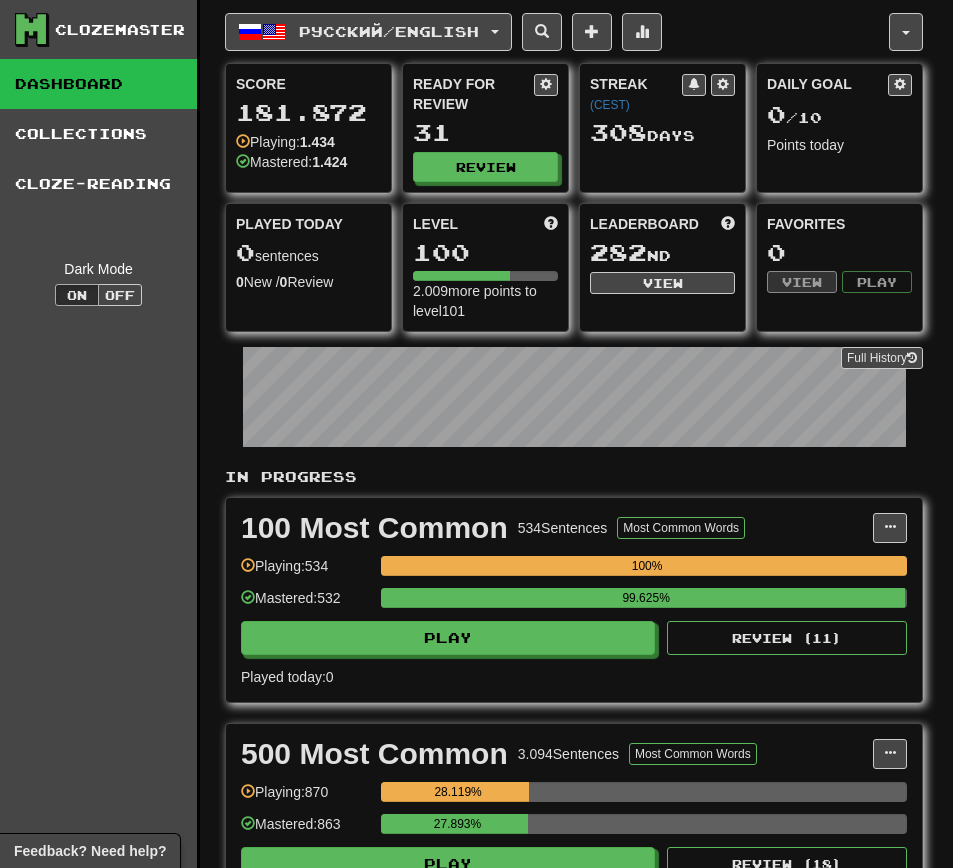 select on "**" 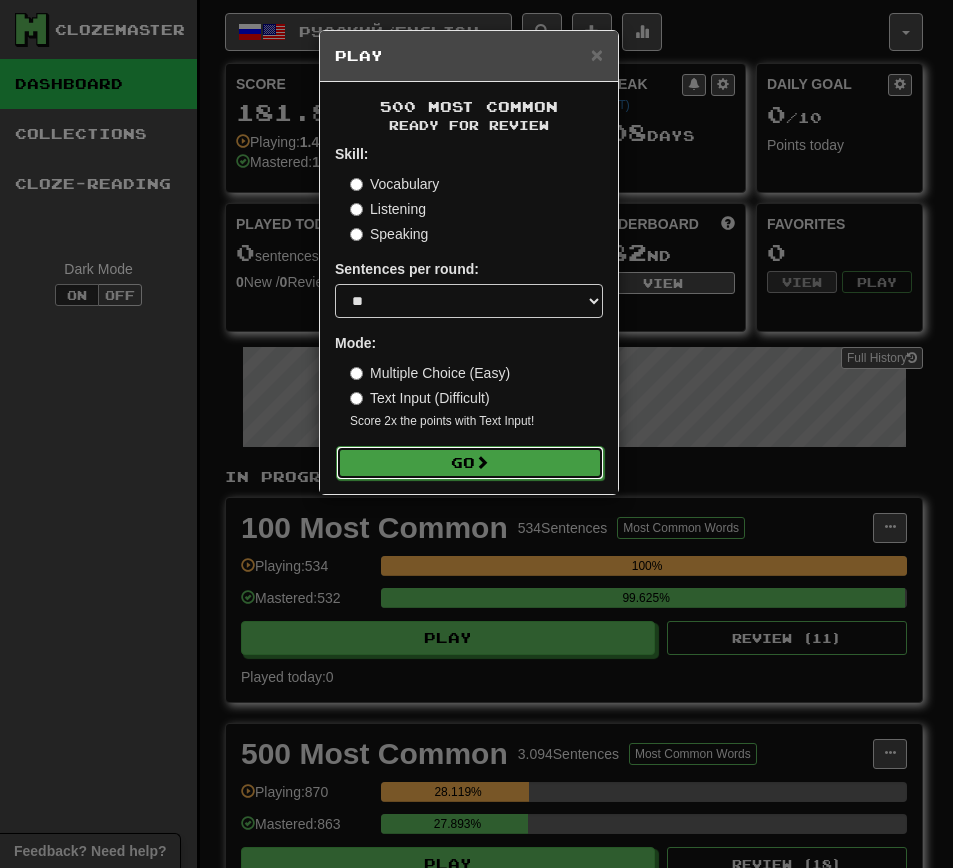 click on "Go" at bounding box center [470, 463] 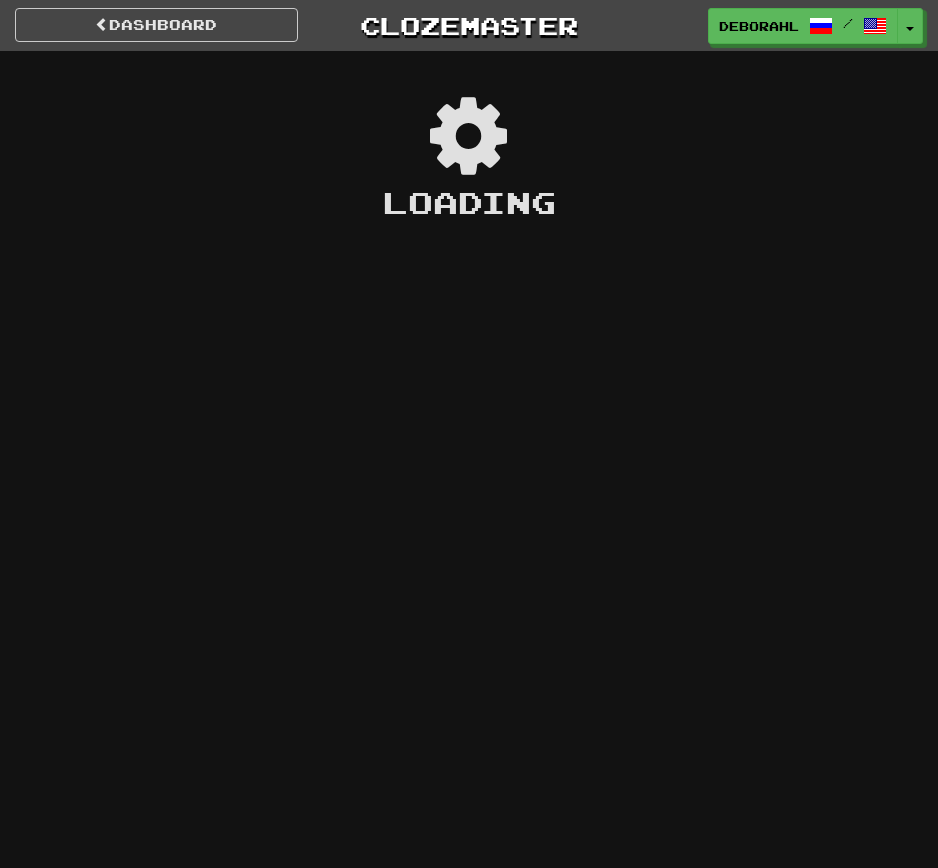 scroll, scrollTop: 0, scrollLeft: 0, axis: both 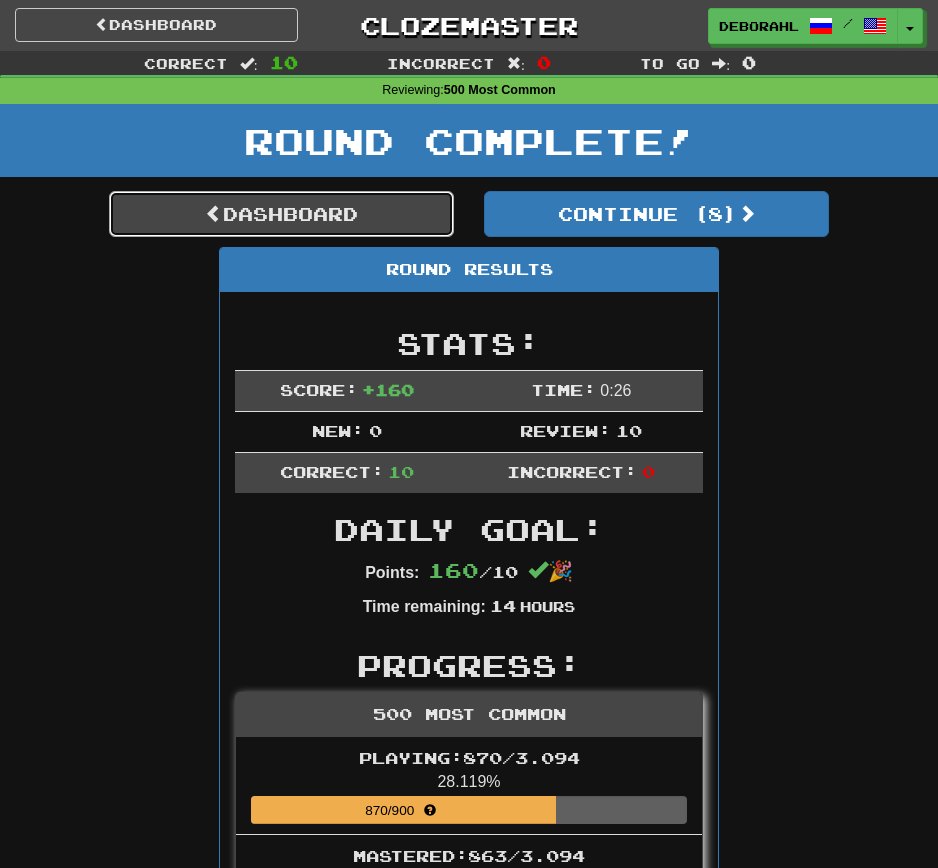 click on "Dashboard" at bounding box center (281, 214) 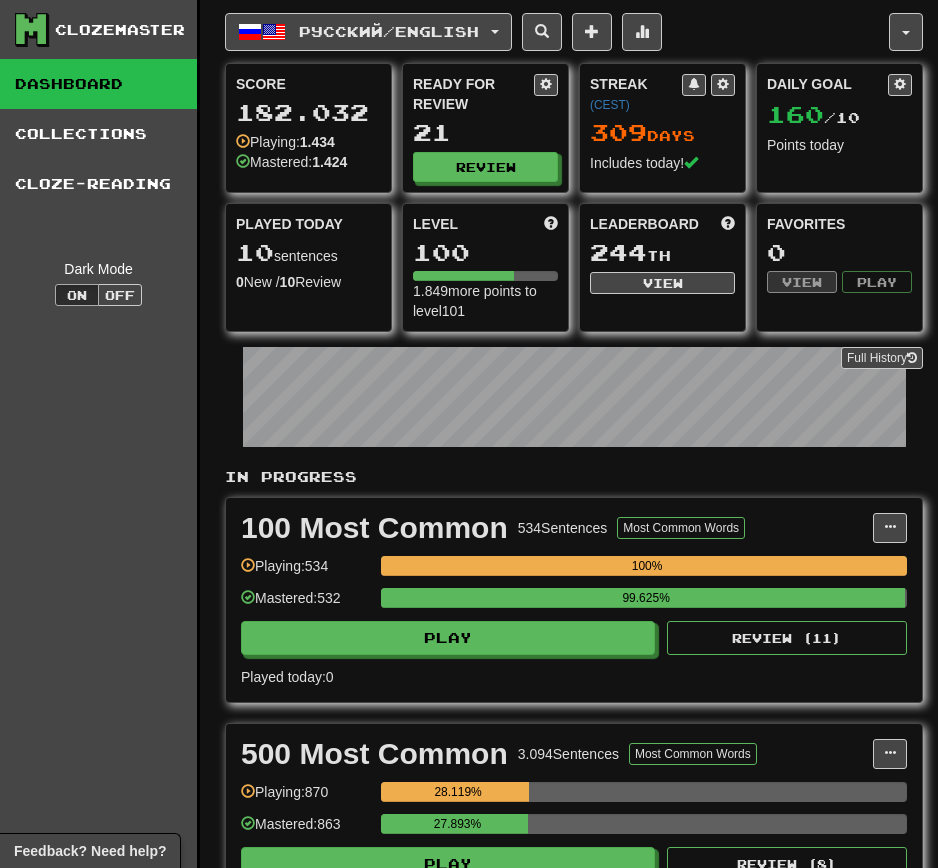 scroll, scrollTop: 0, scrollLeft: 0, axis: both 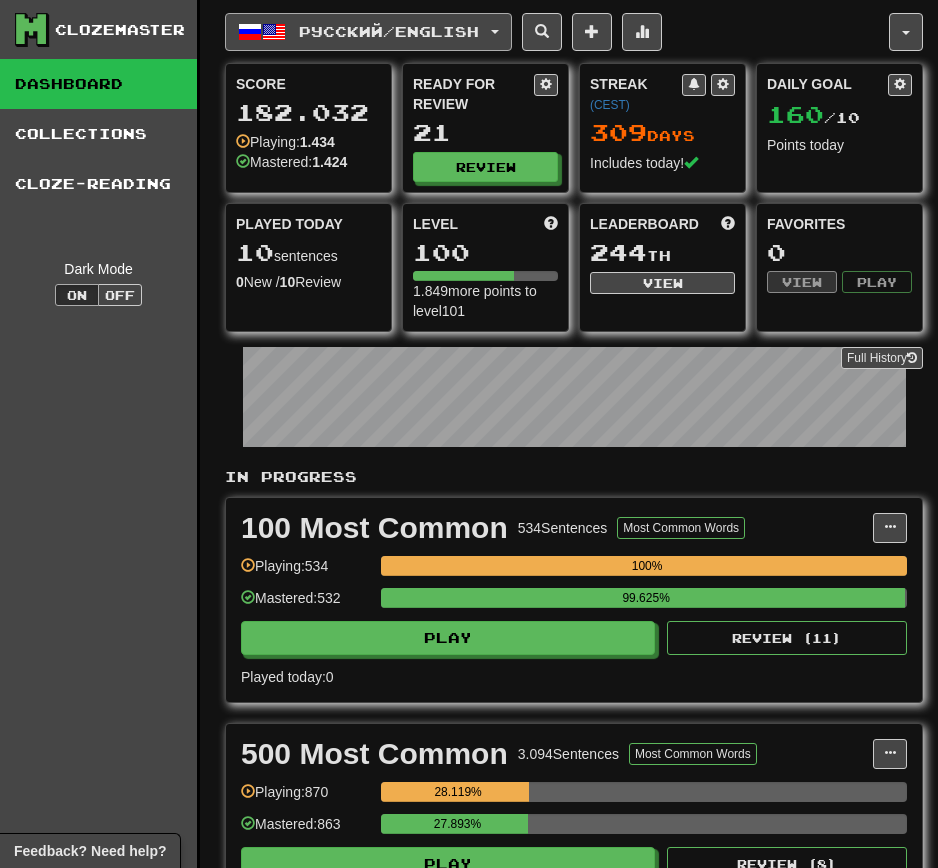 click on "Русский  /  English" at bounding box center [389, 31] 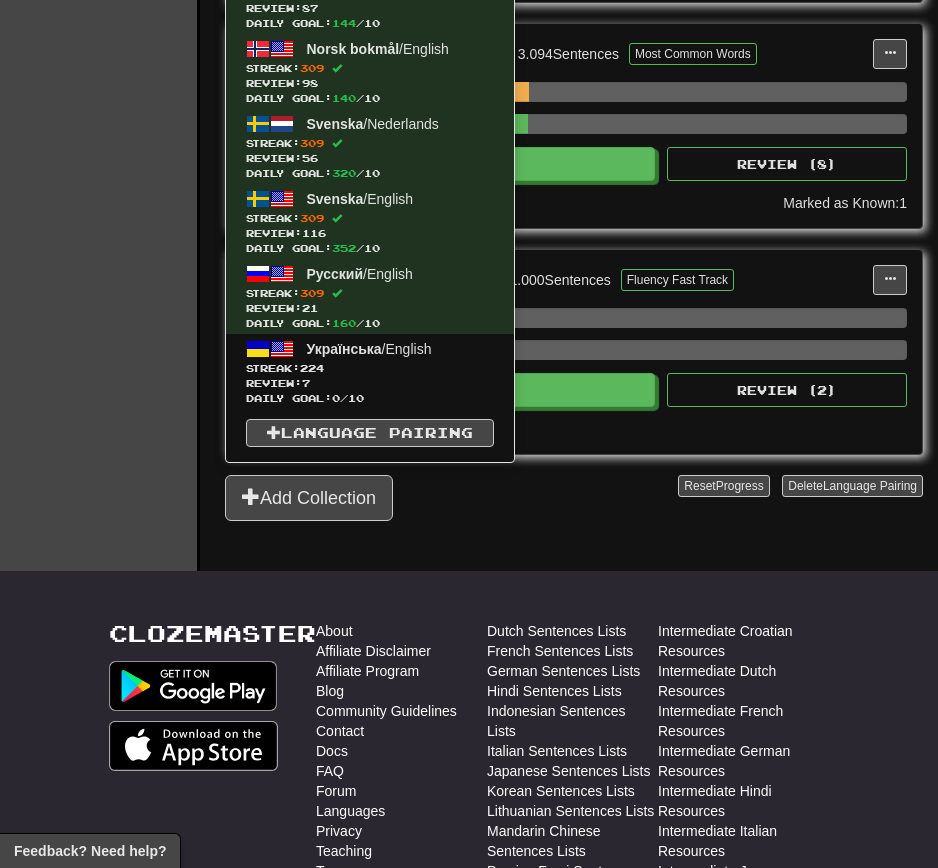 scroll, scrollTop: 900, scrollLeft: 0, axis: vertical 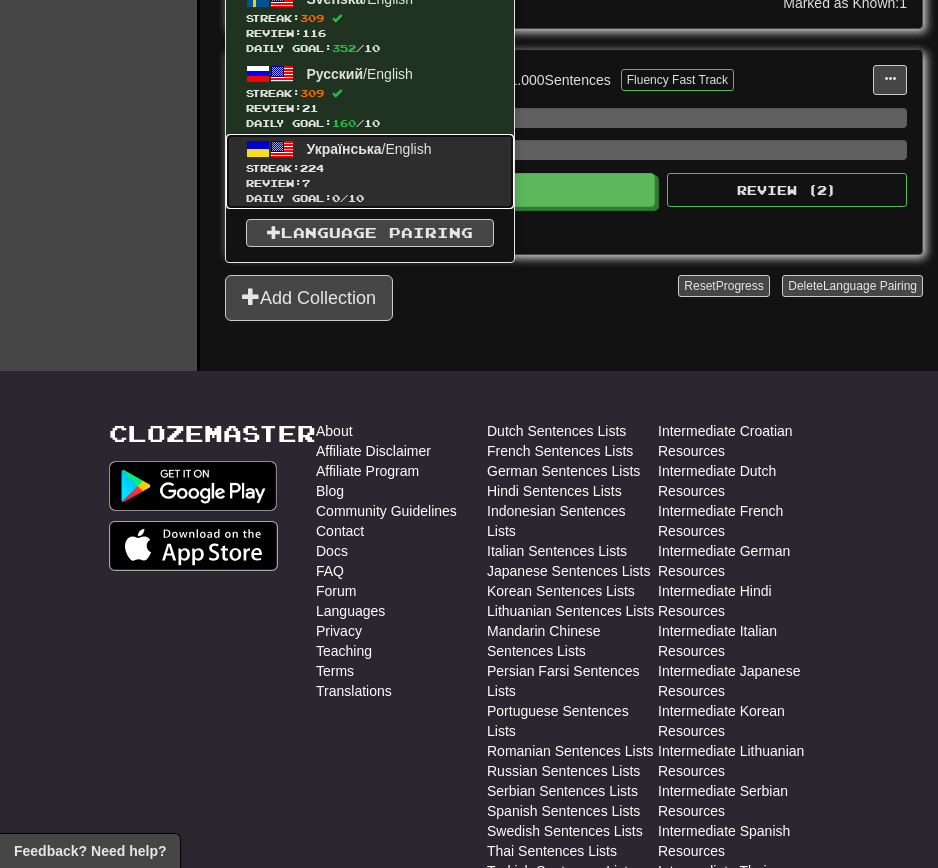 click on "Daily Goal:  0  /  10" at bounding box center (370, 198) 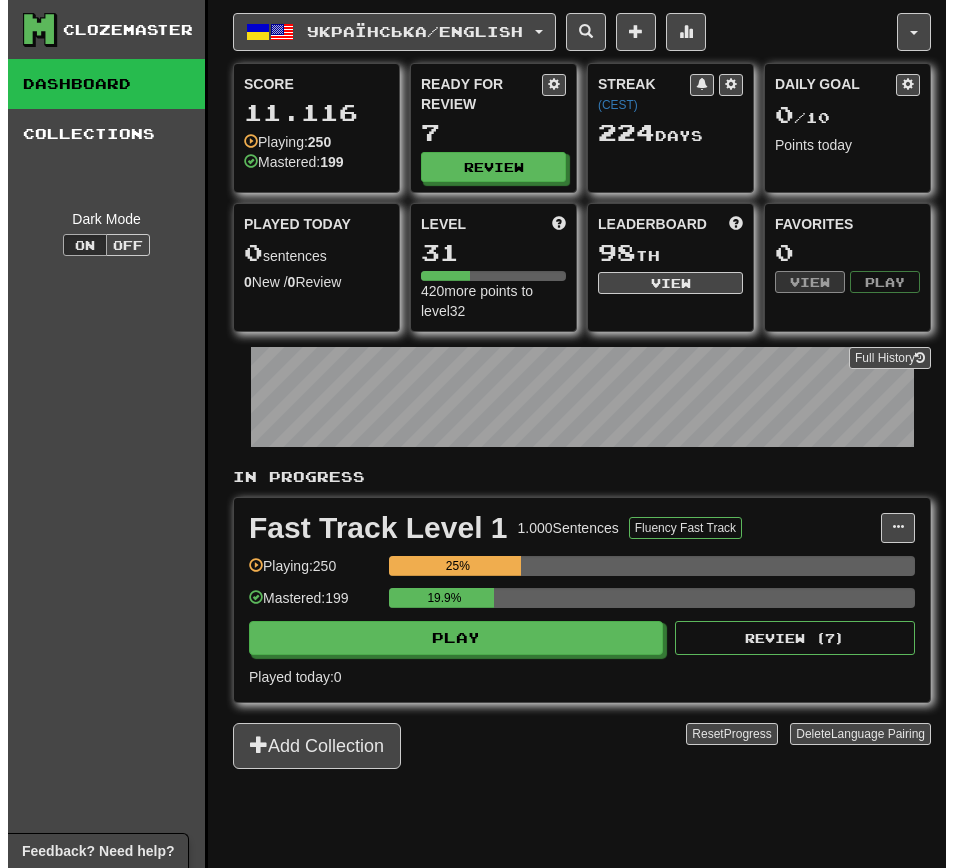 scroll, scrollTop: 0, scrollLeft: 0, axis: both 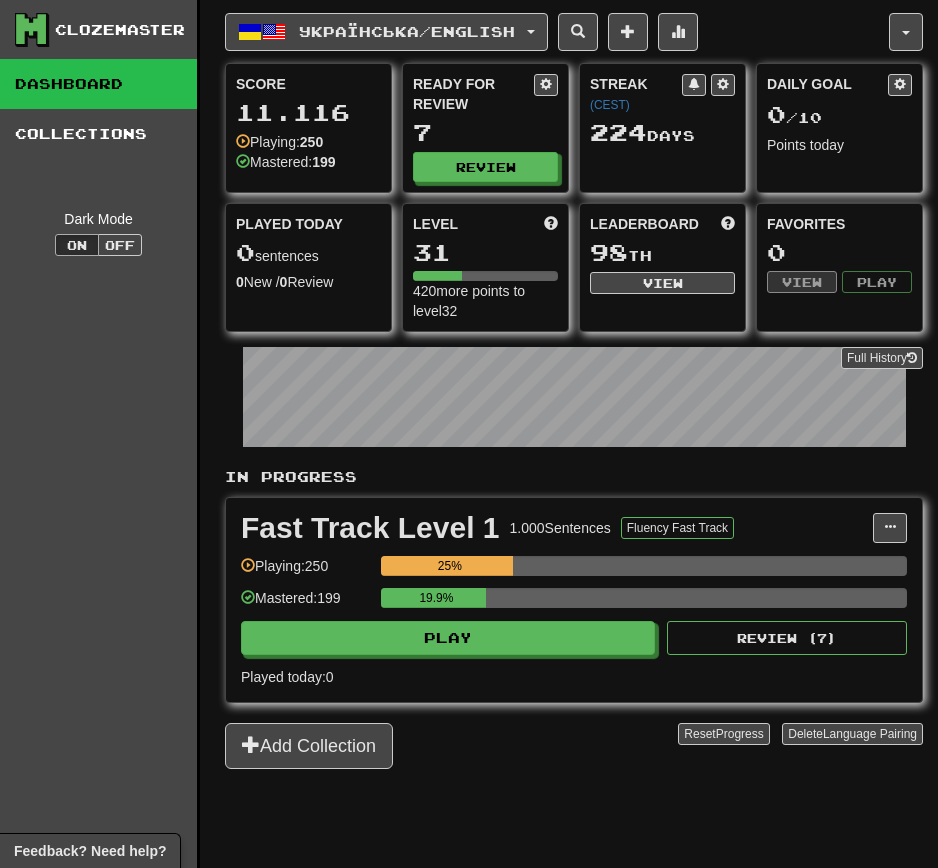 click on "Ready for Review 7   Review" 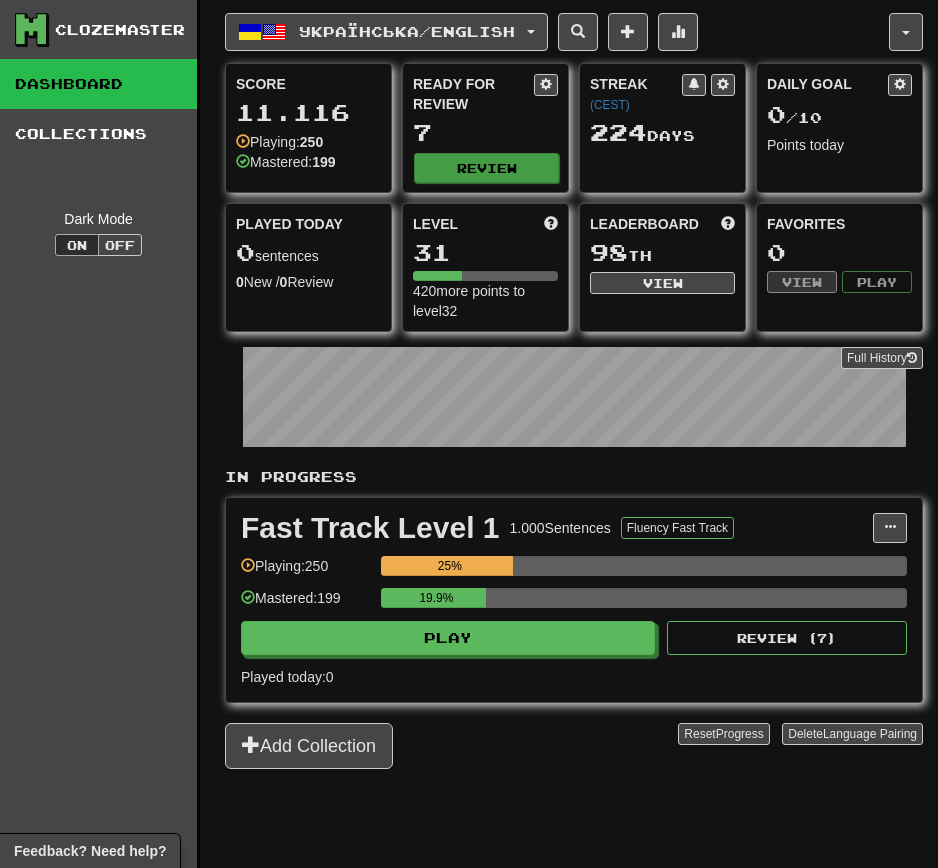click on "Ready for Review 7   Review" 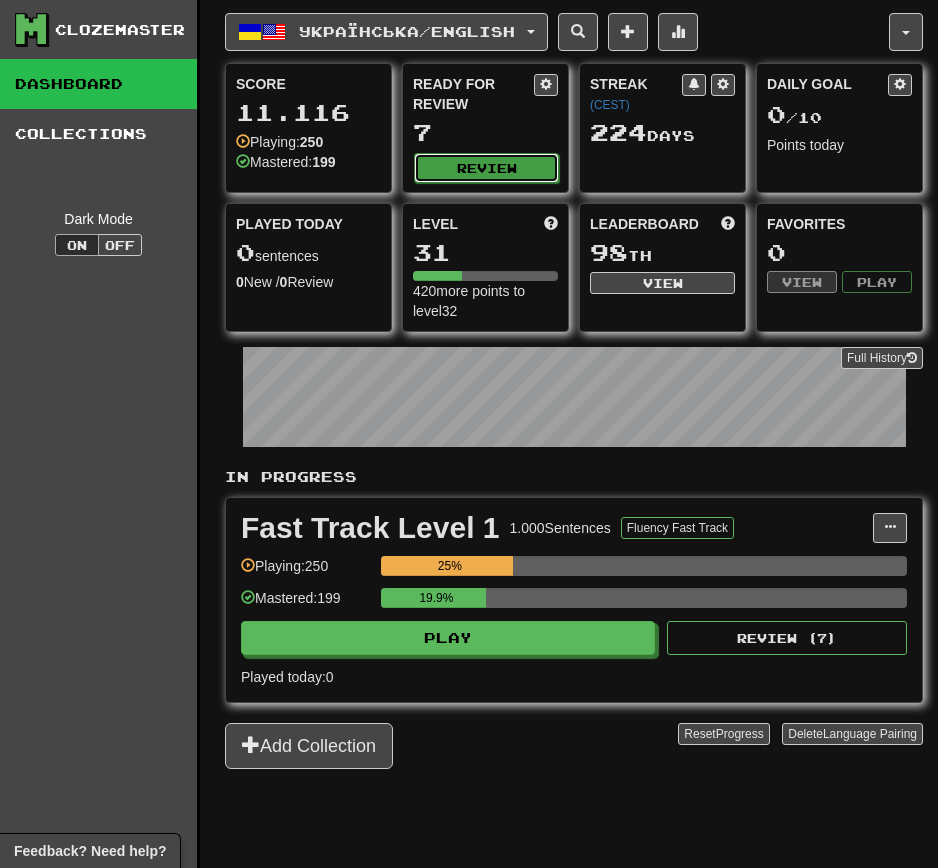click on "Review" 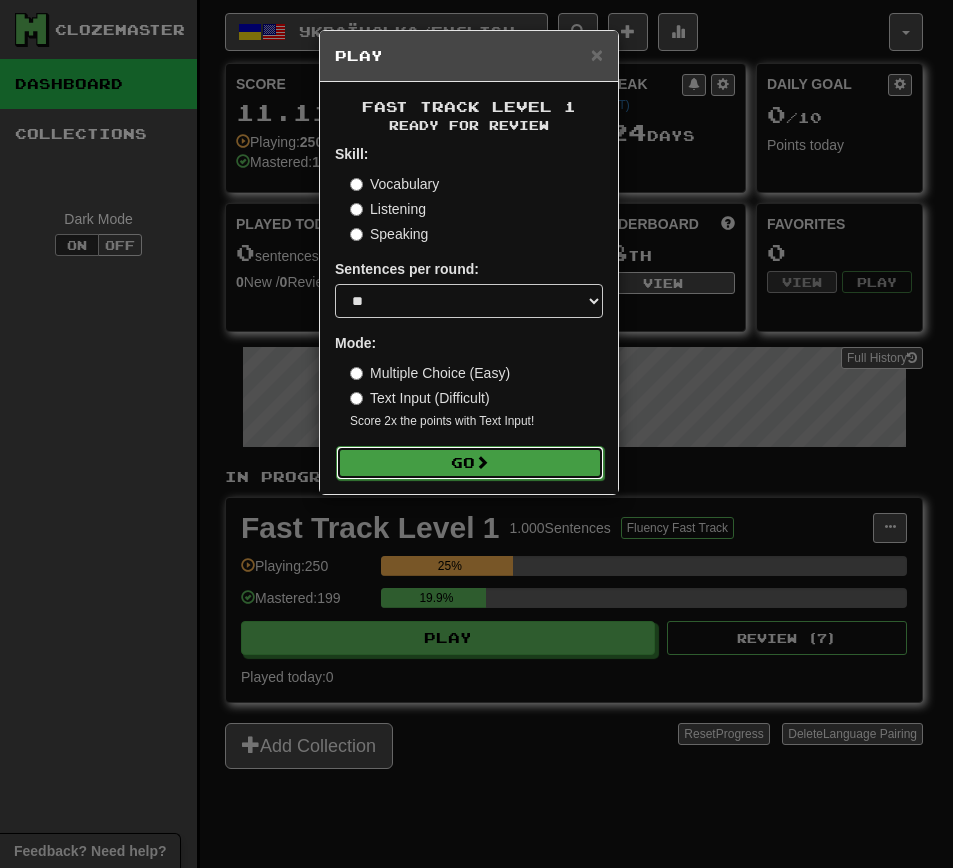 click at bounding box center [482, 462] 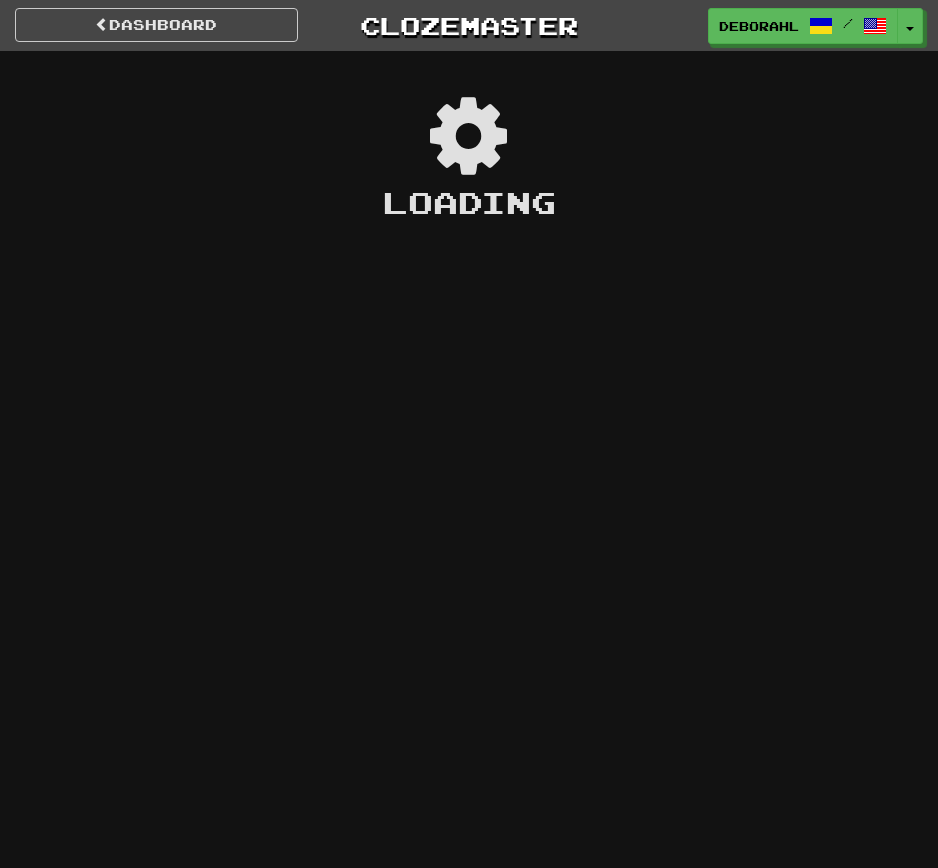 scroll, scrollTop: 0, scrollLeft: 0, axis: both 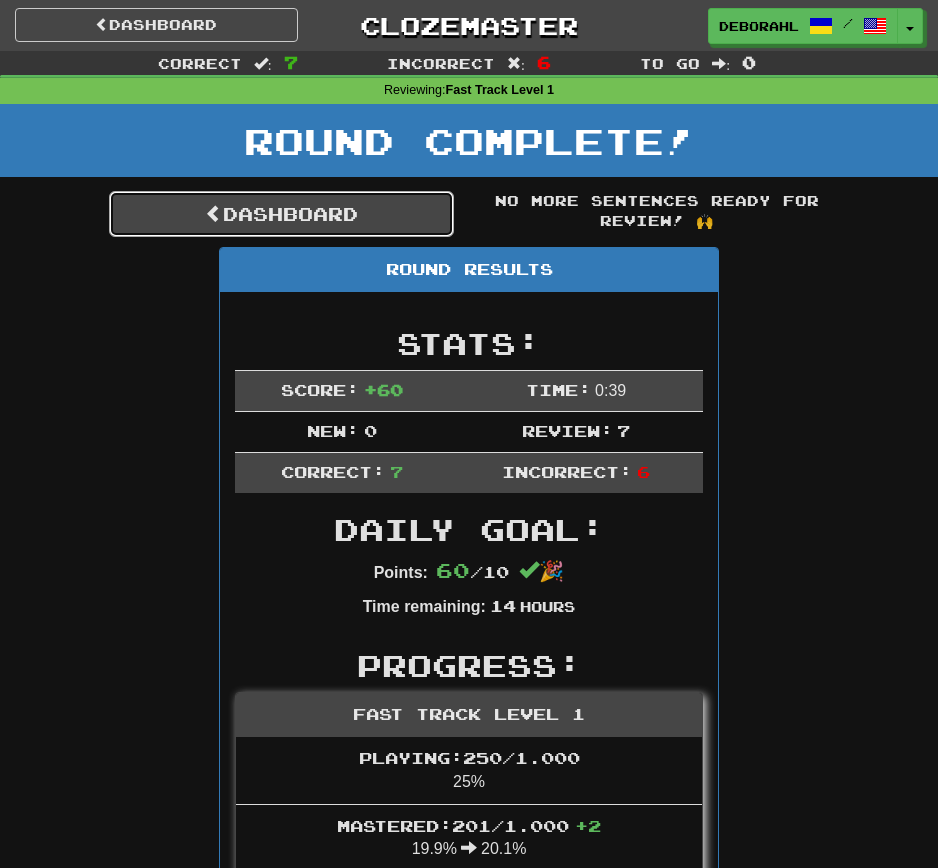 click on "Dashboard" at bounding box center (281, 214) 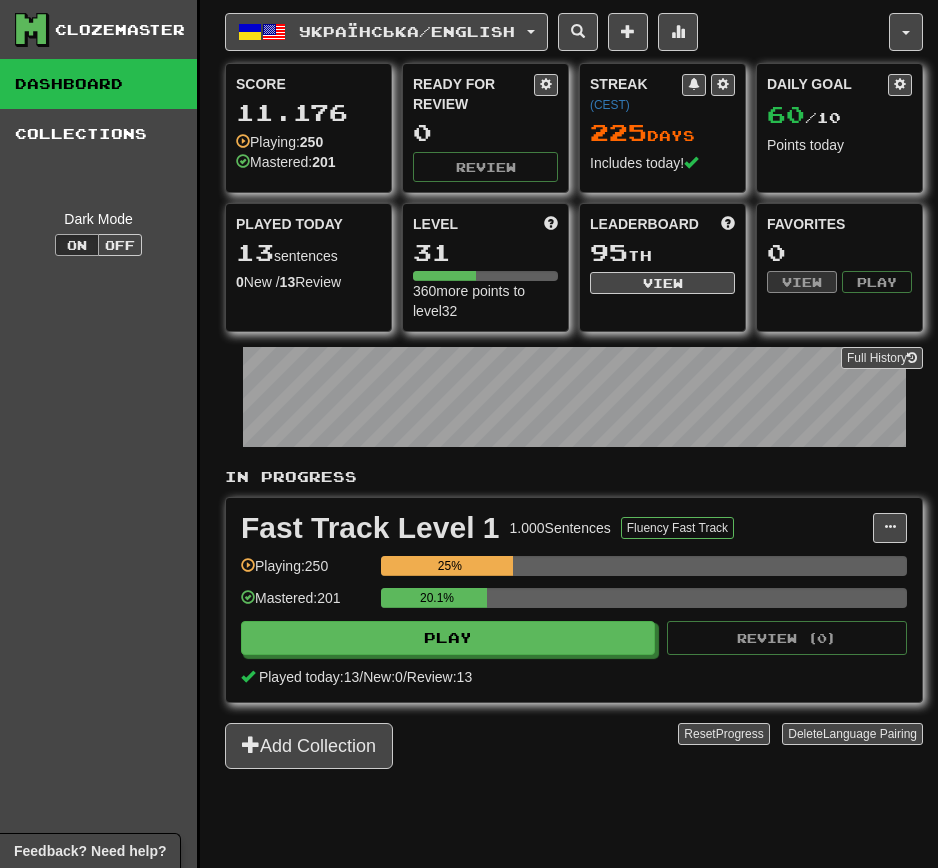 scroll, scrollTop: 0, scrollLeft: 0, axis: both 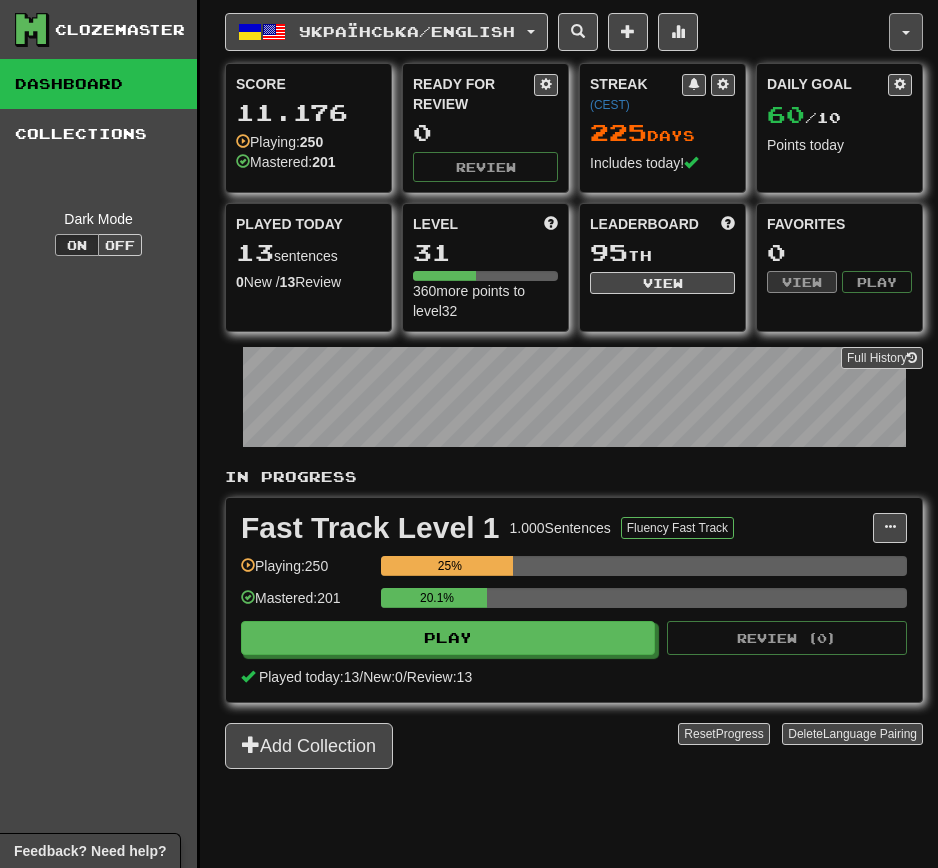click 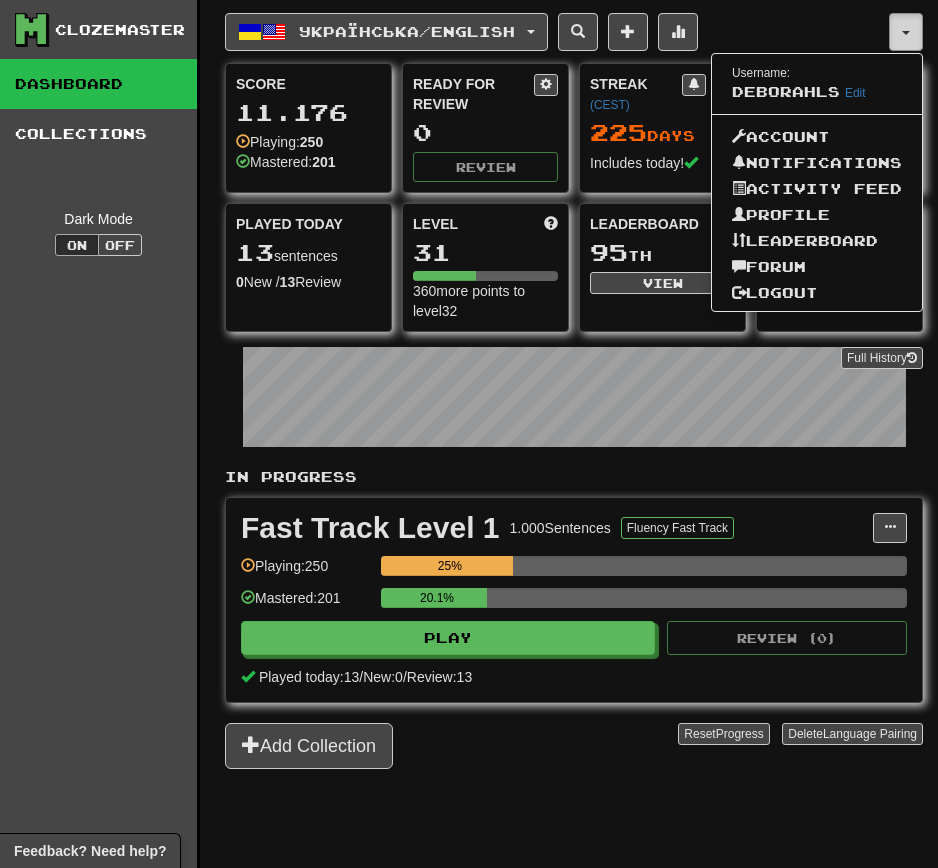 click 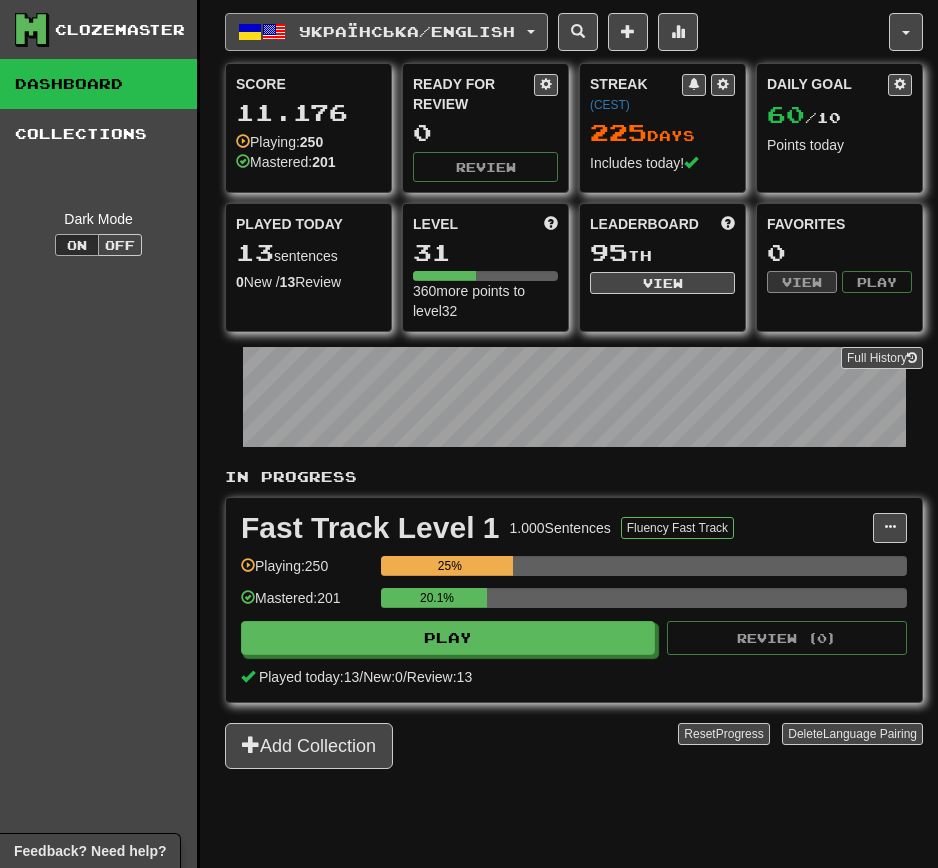 click on "Українська  /  English" 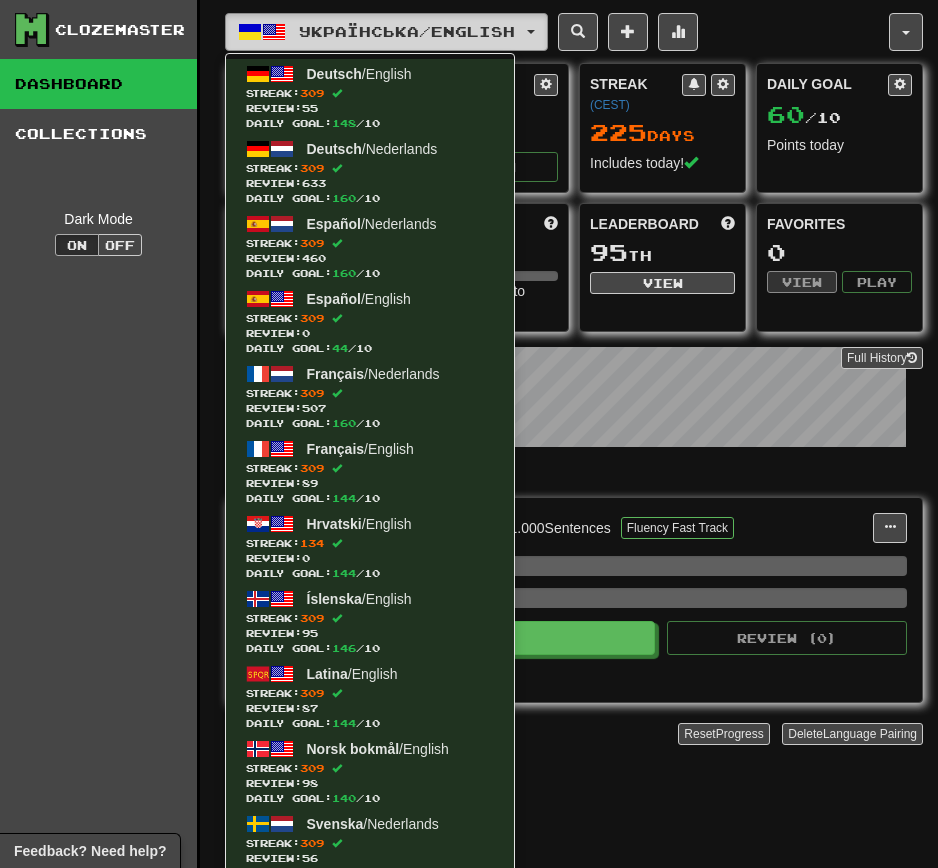 click on "Українська  /  English" 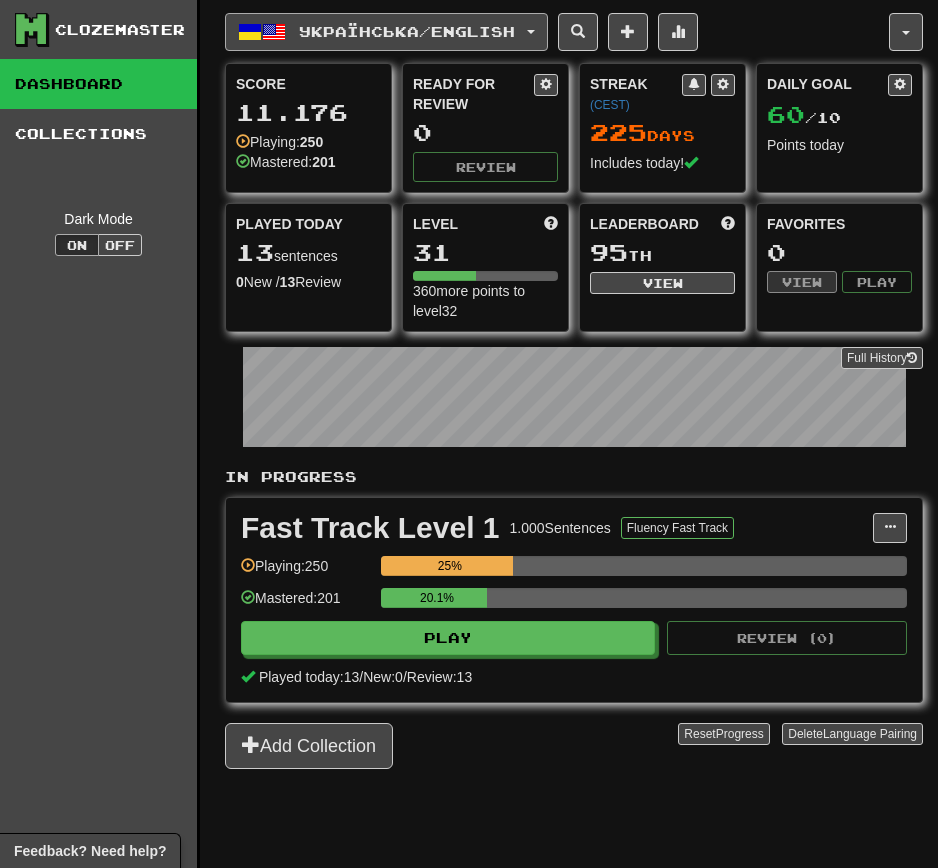 click on "Українська  /  English" 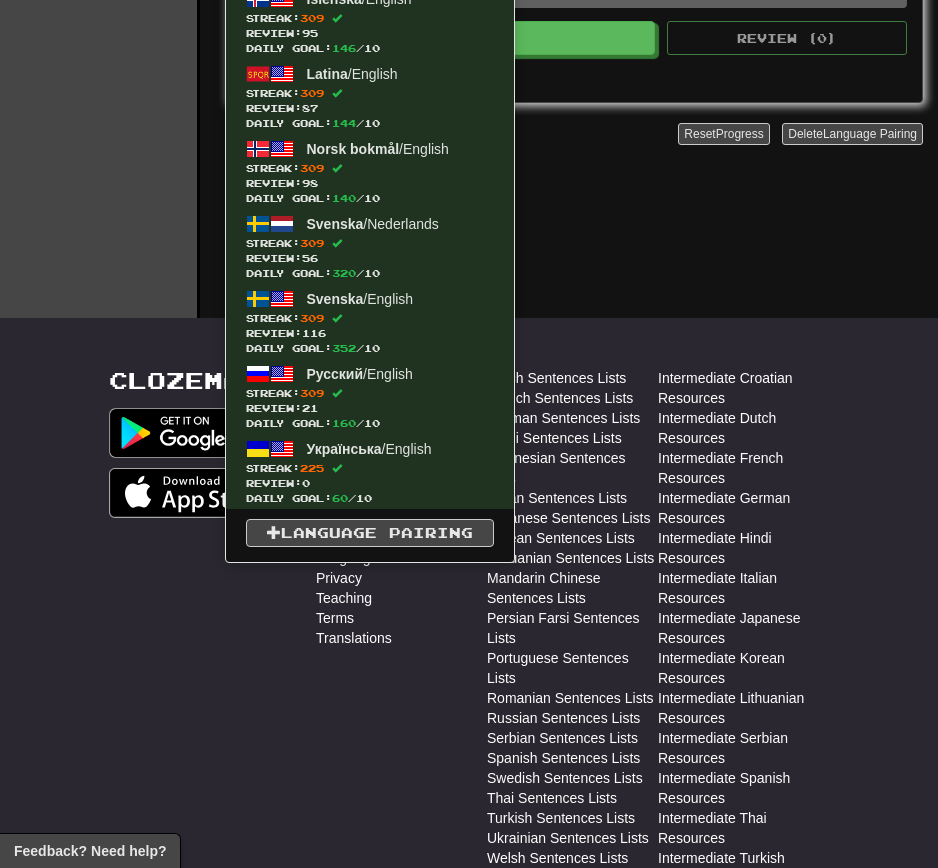 scroll, scrollTop: 0, scrollLeft: 0, axis: both 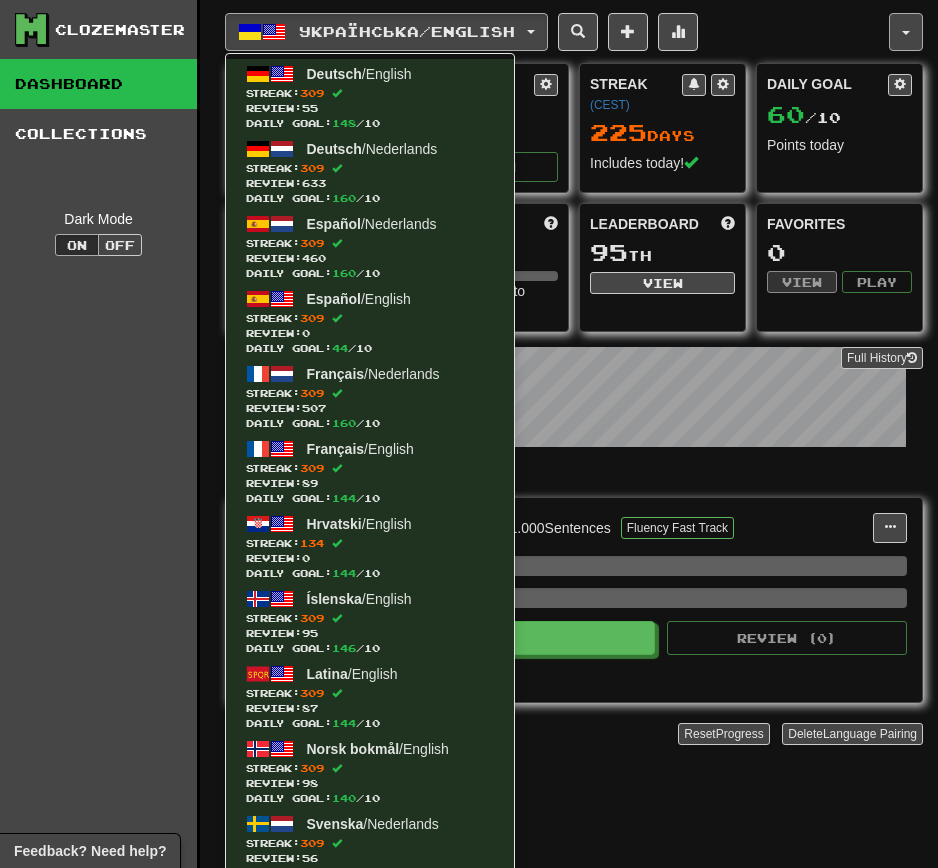 click 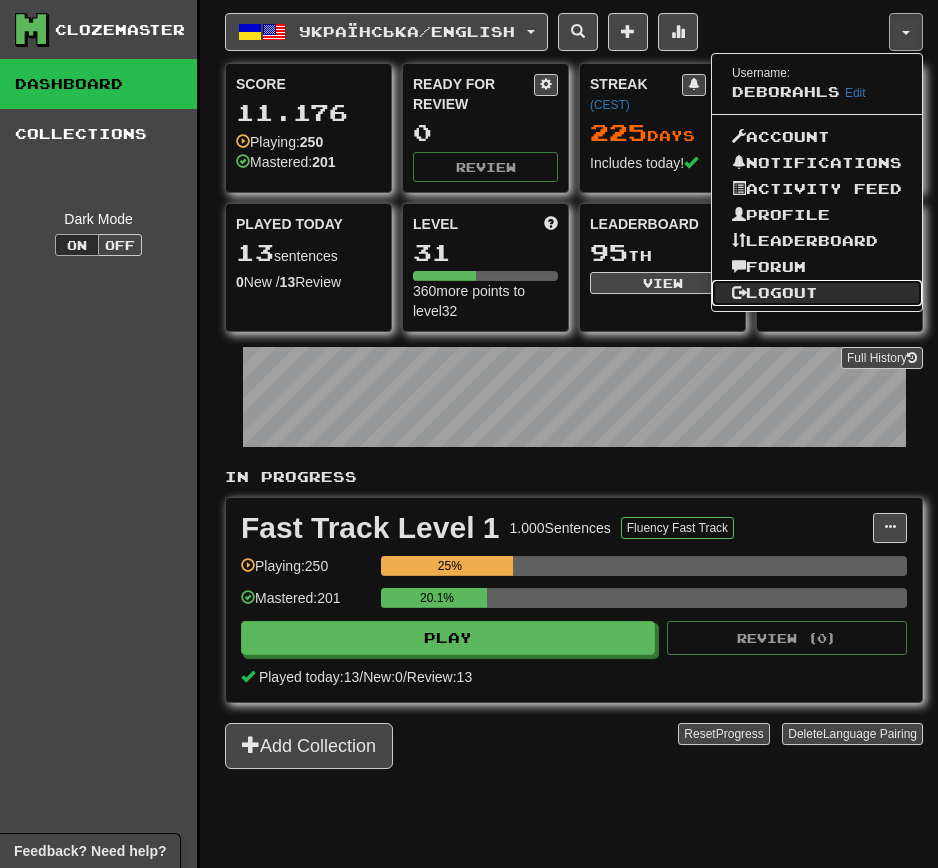 click on "Logout" 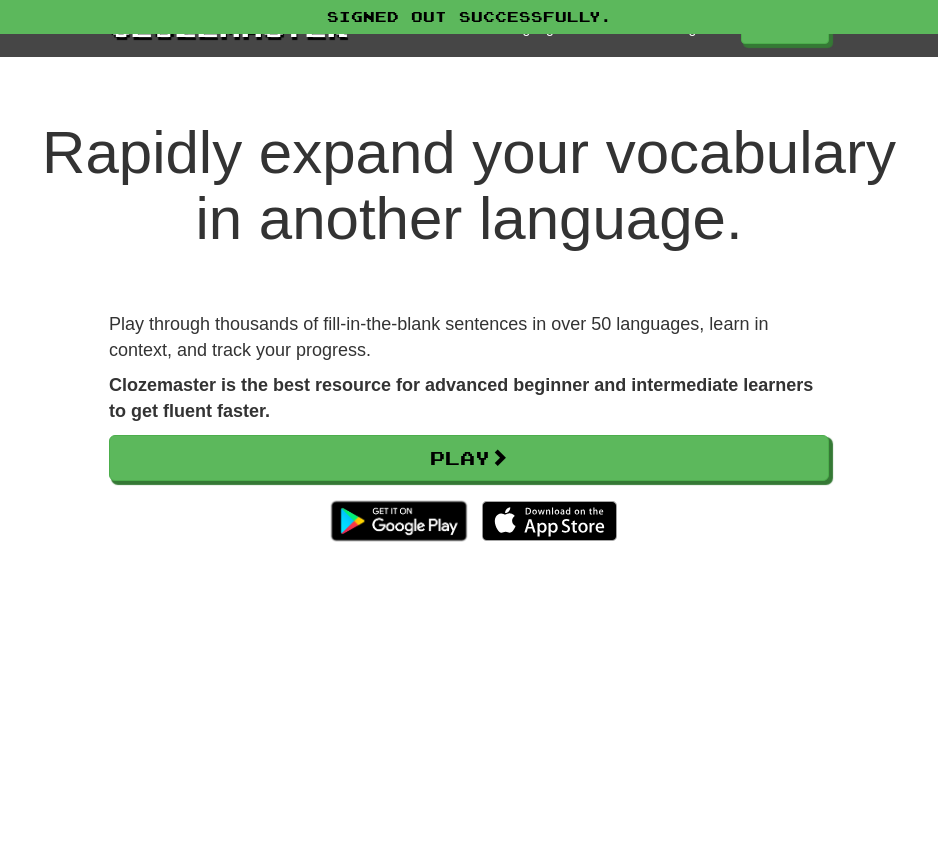 scroll, scrollTop: 0, scrollLeft: 0, axis: both 